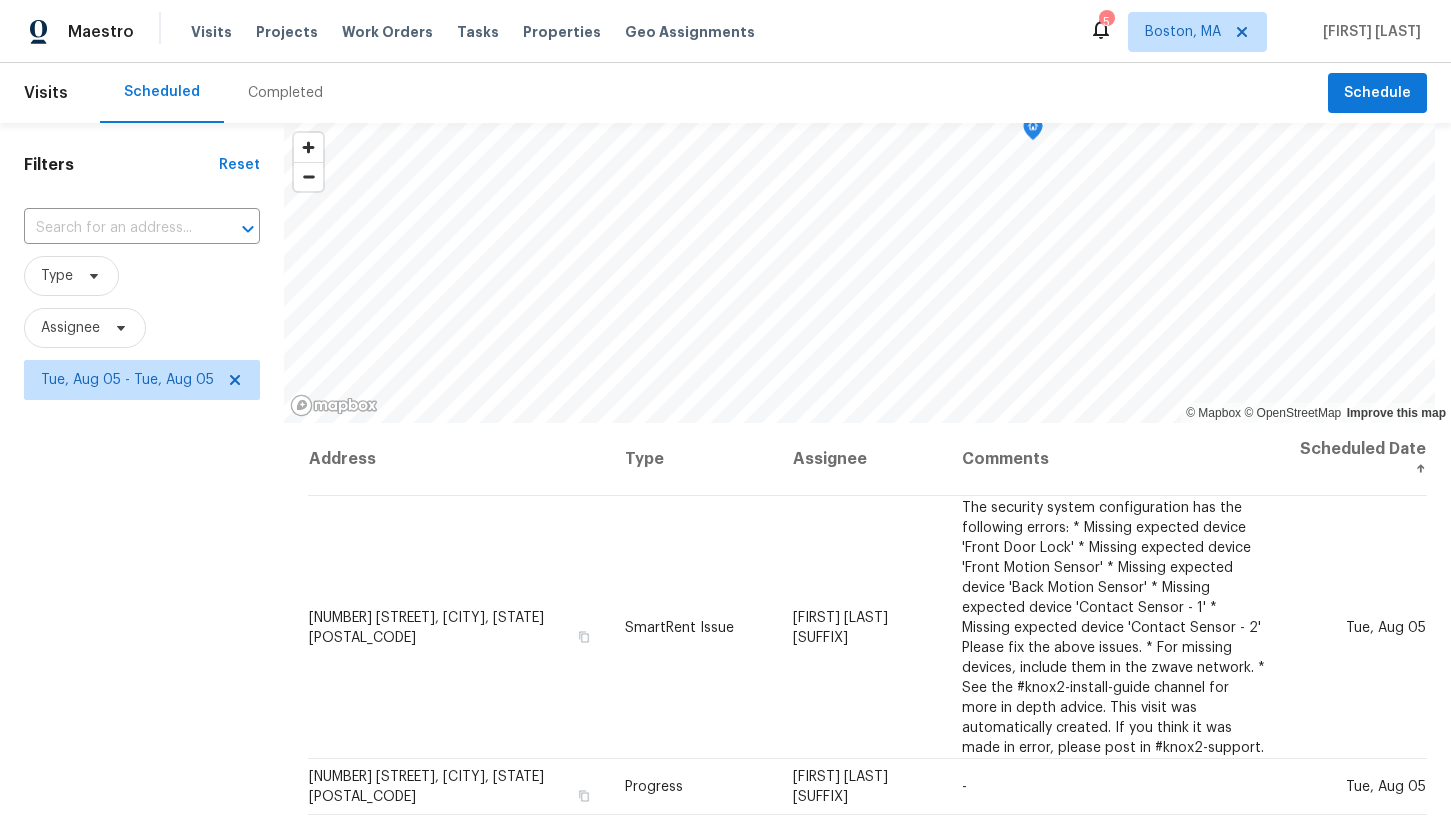 scroll, scrollTop: 0, scrollLeft: 0, axis: both 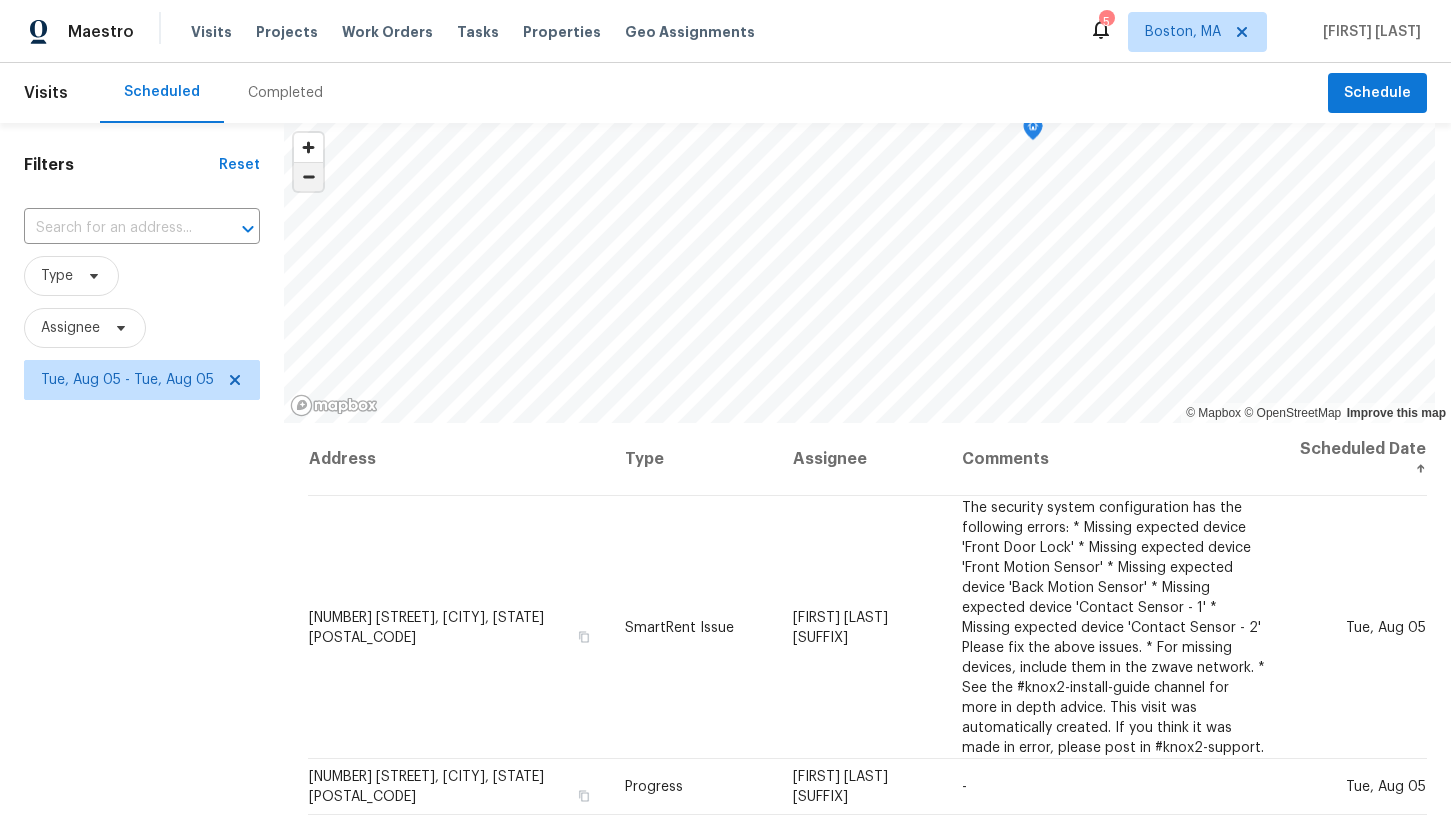 click at bounding box center [308, 177] 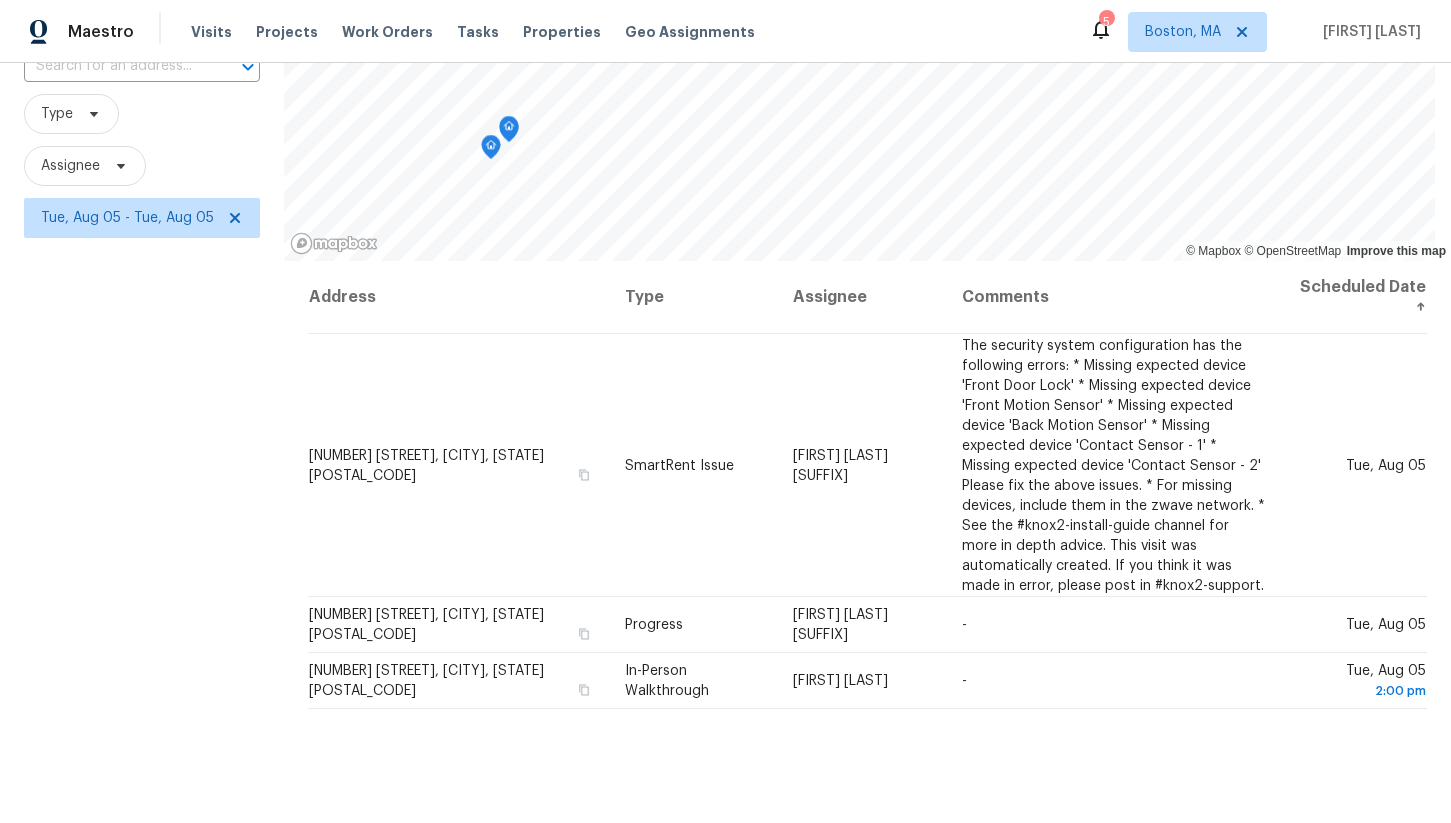 scroll, scrollTop: 258, scrollLeft: 0, axis: vertical 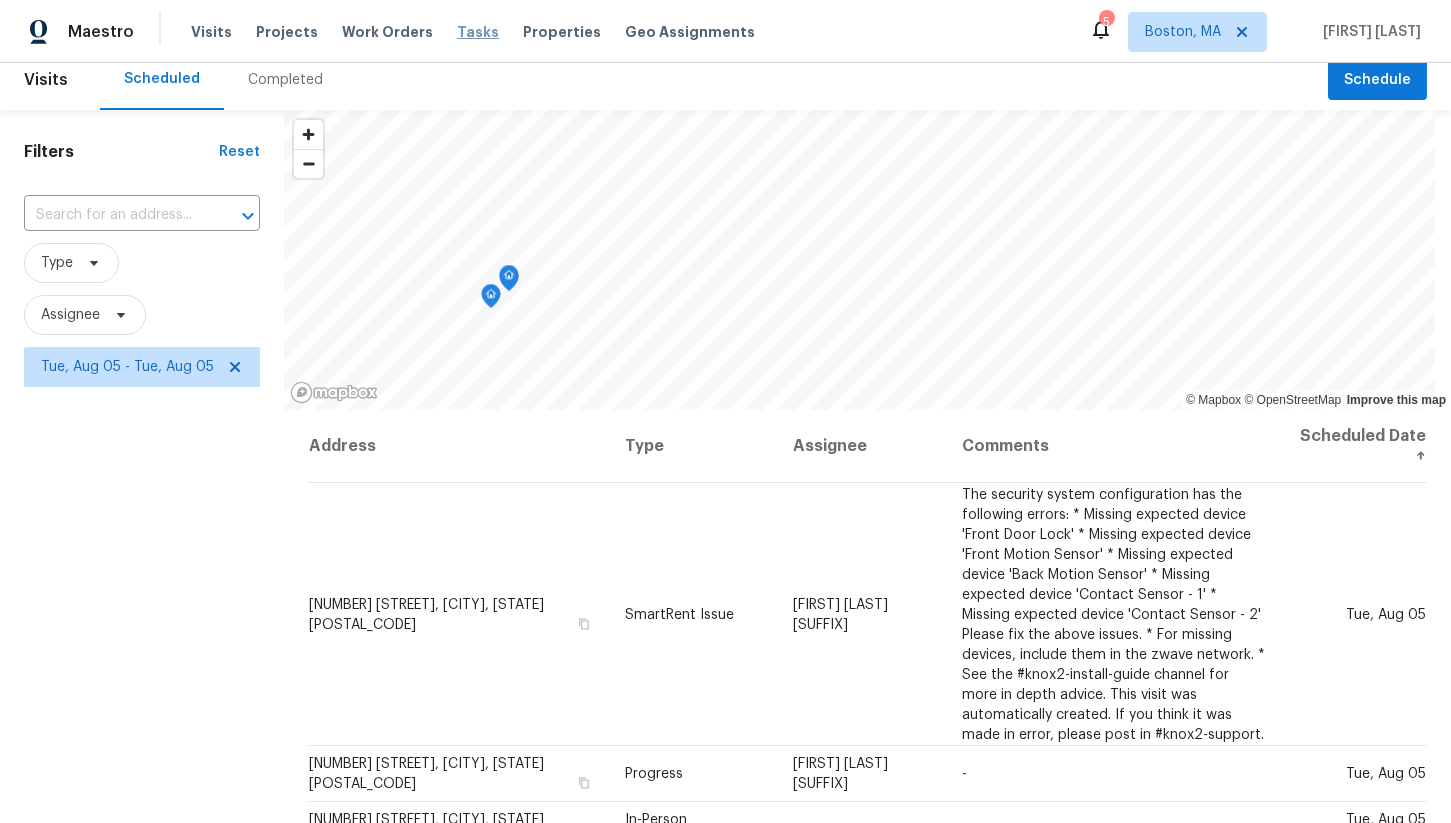 click on "Tasks" at bounding box center [478, 32] 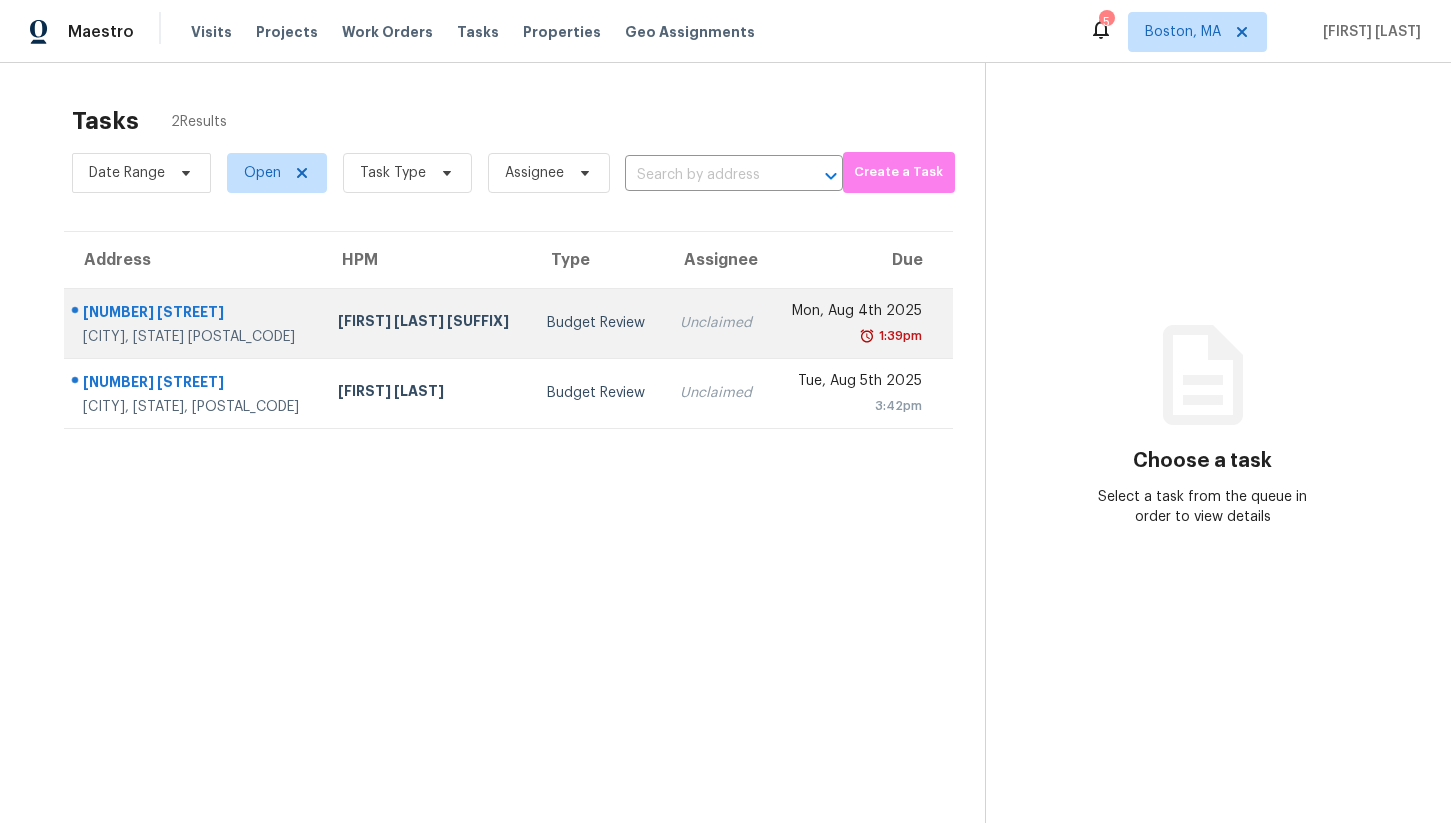 click on "909 Gazebo Cir" at bounding box center (194, 314) 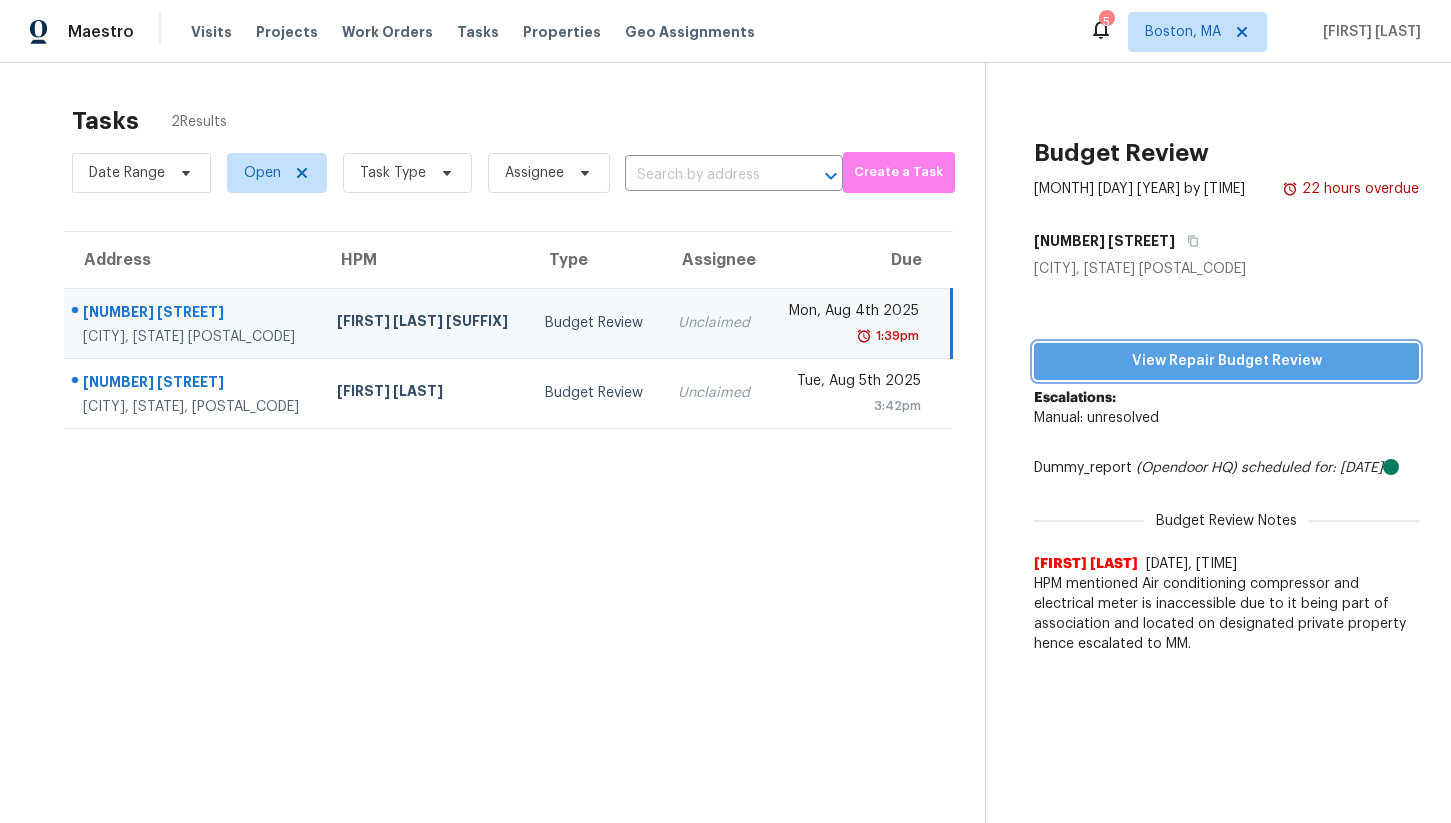 click on "View Repair Budget Review" at bounding box center (1226, 361) 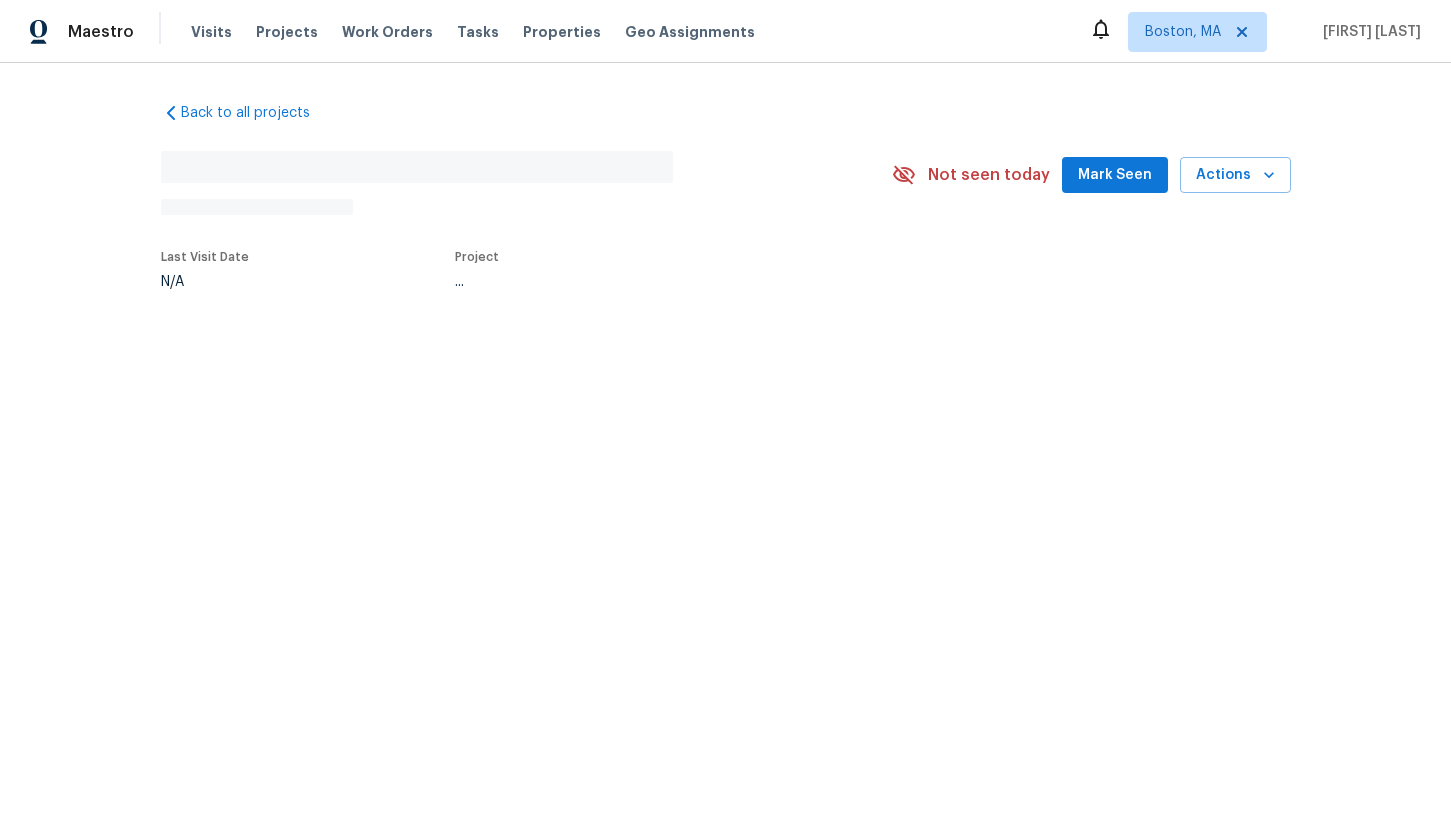 scroll, scrollTop: 0, scrollLeft: 0, axis: both 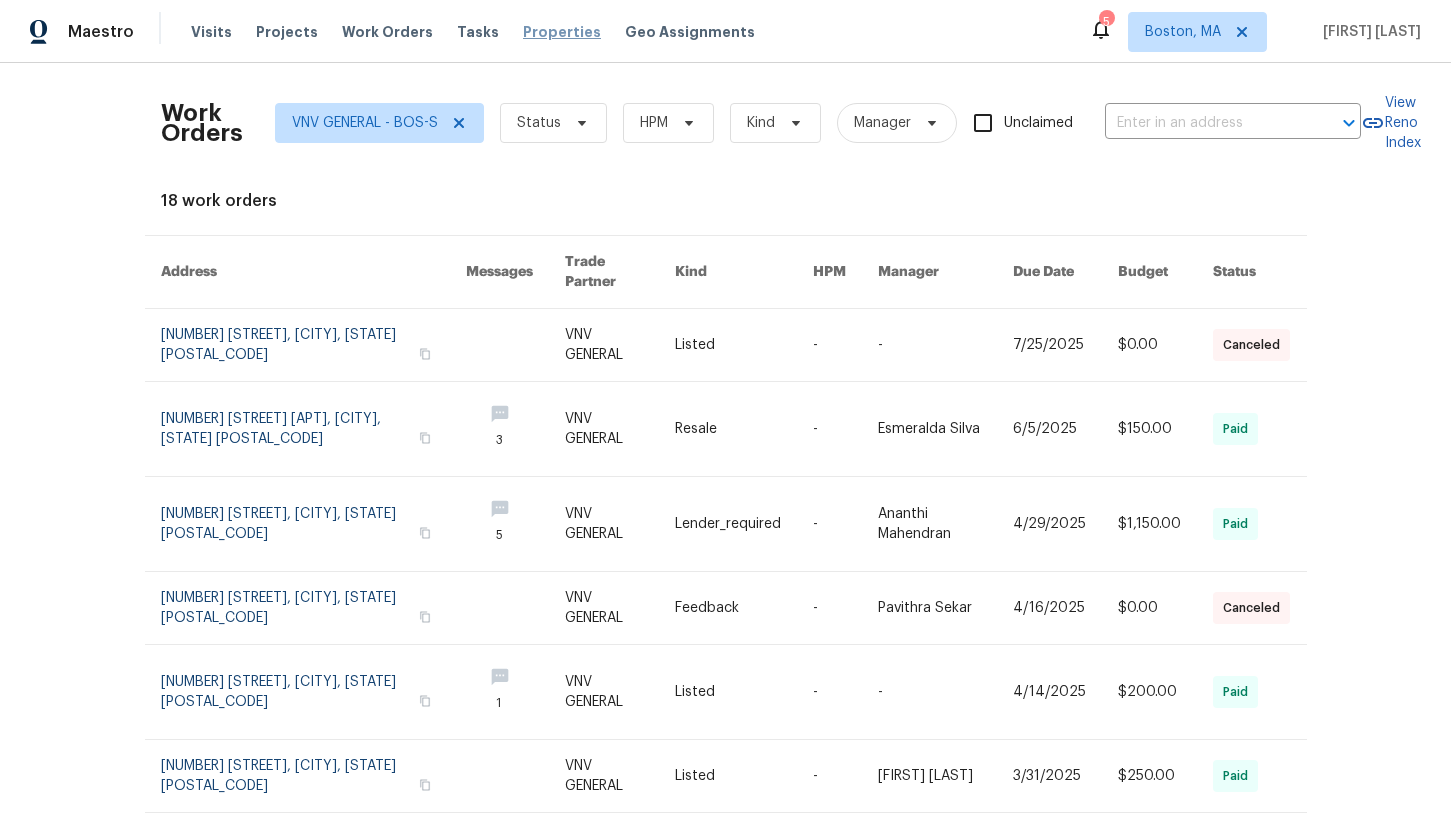 click on "Properties" at bounding box center (562, 32) 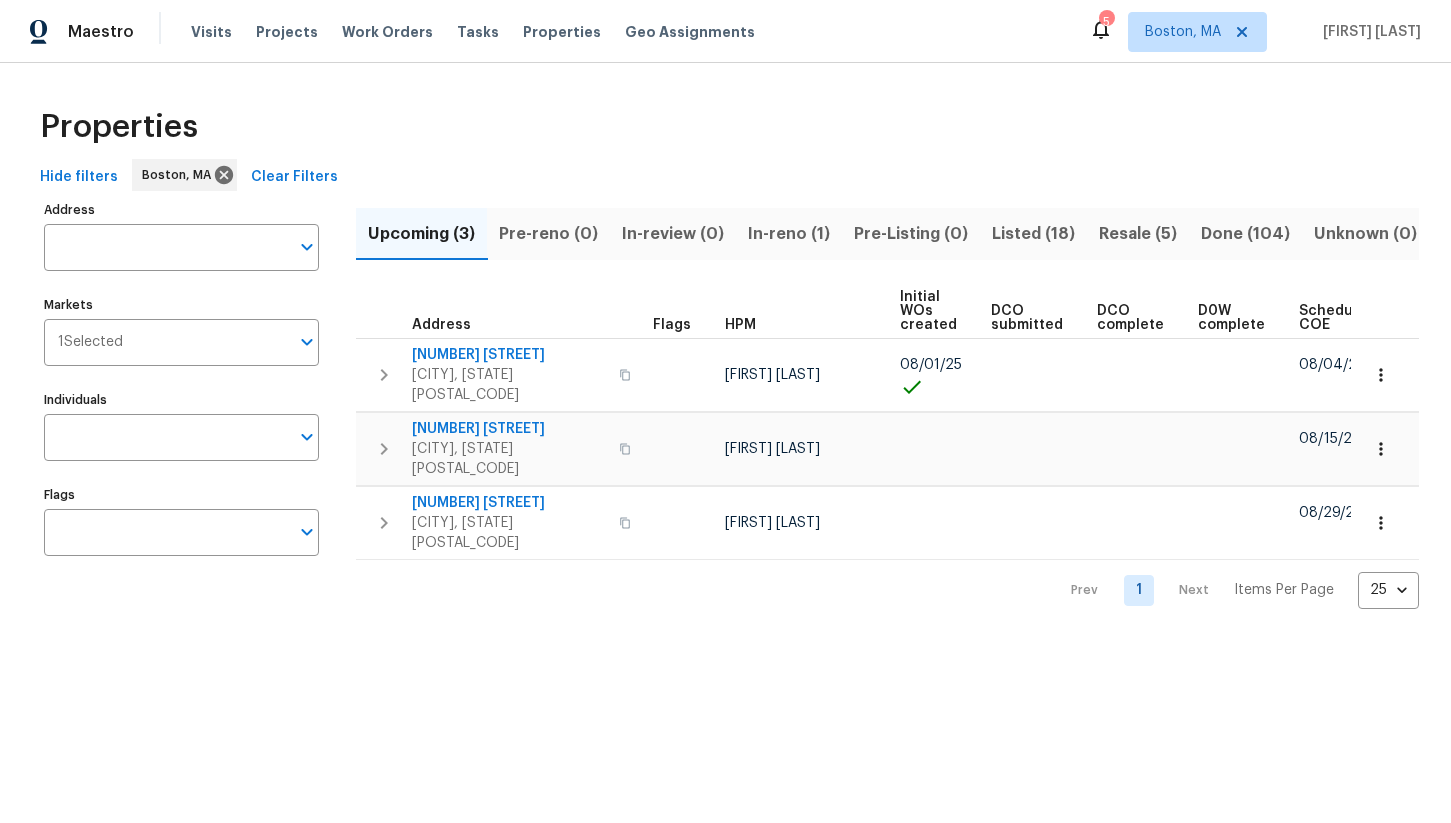 click on "Resale (5)" at bounding box center [1138, 234] 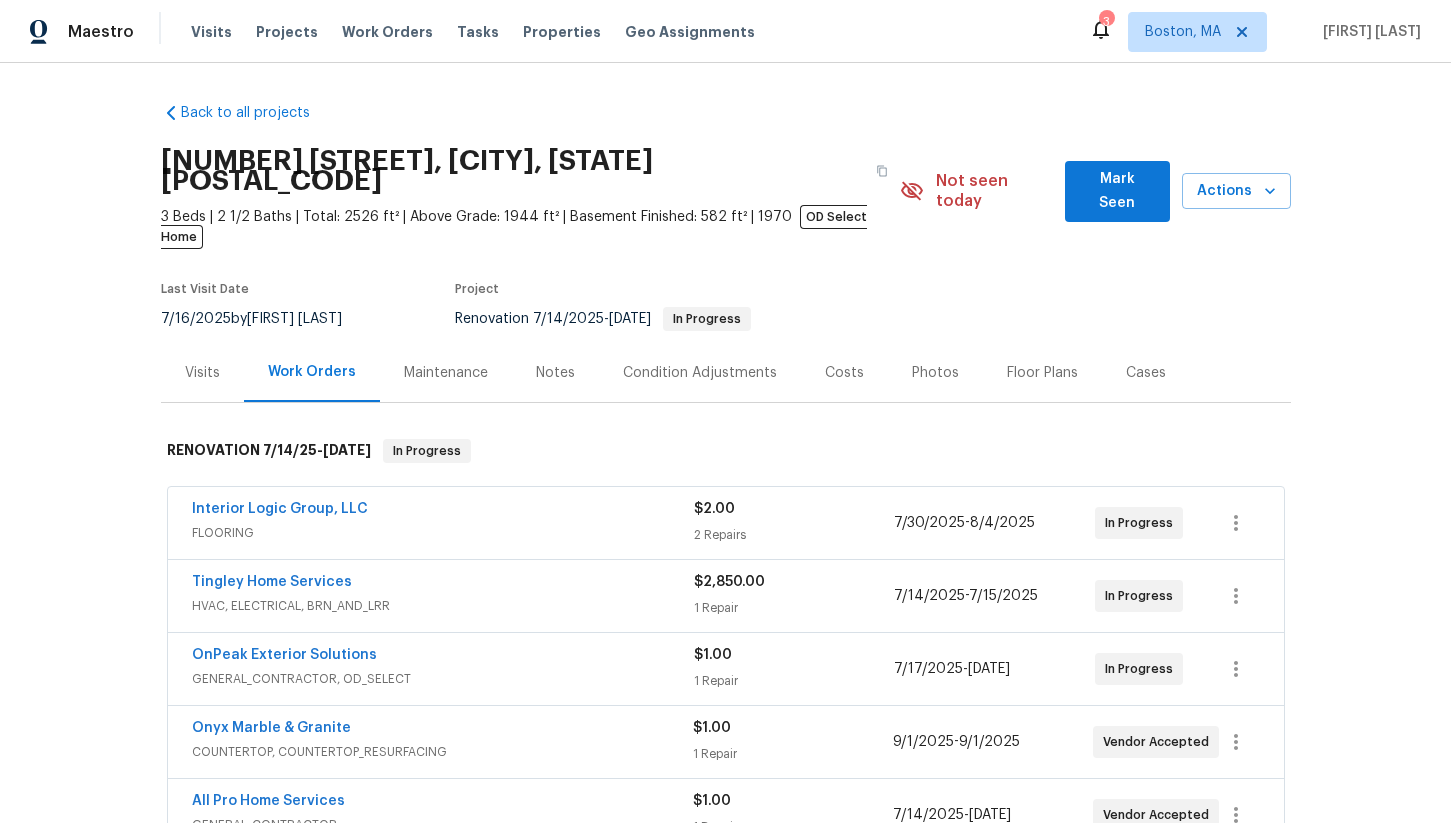 scroll, scrollTop: 0, scrollLeft: 0, axis: both 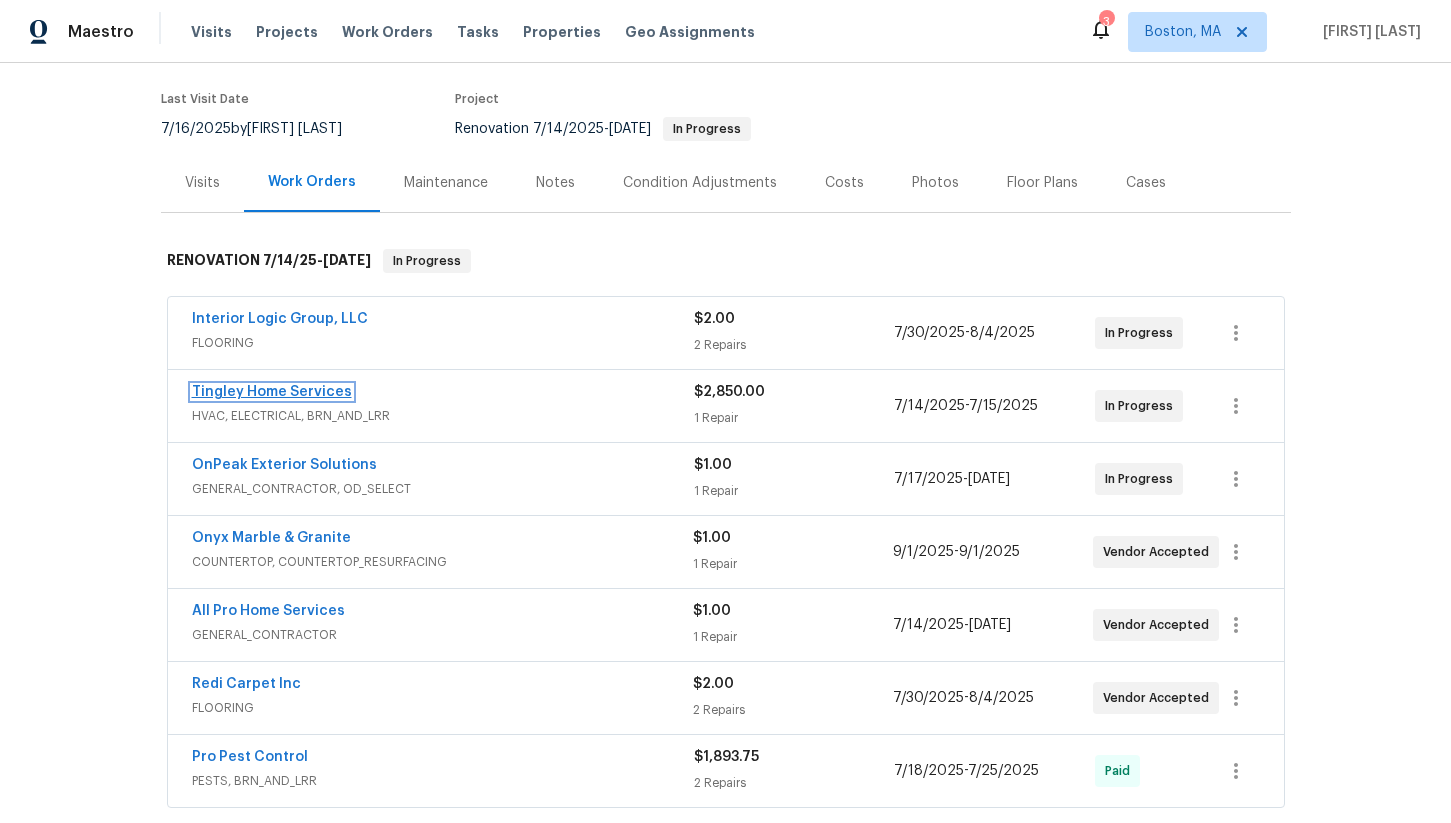 click on "Tingley Home Services" at bounding box center (272, 392) 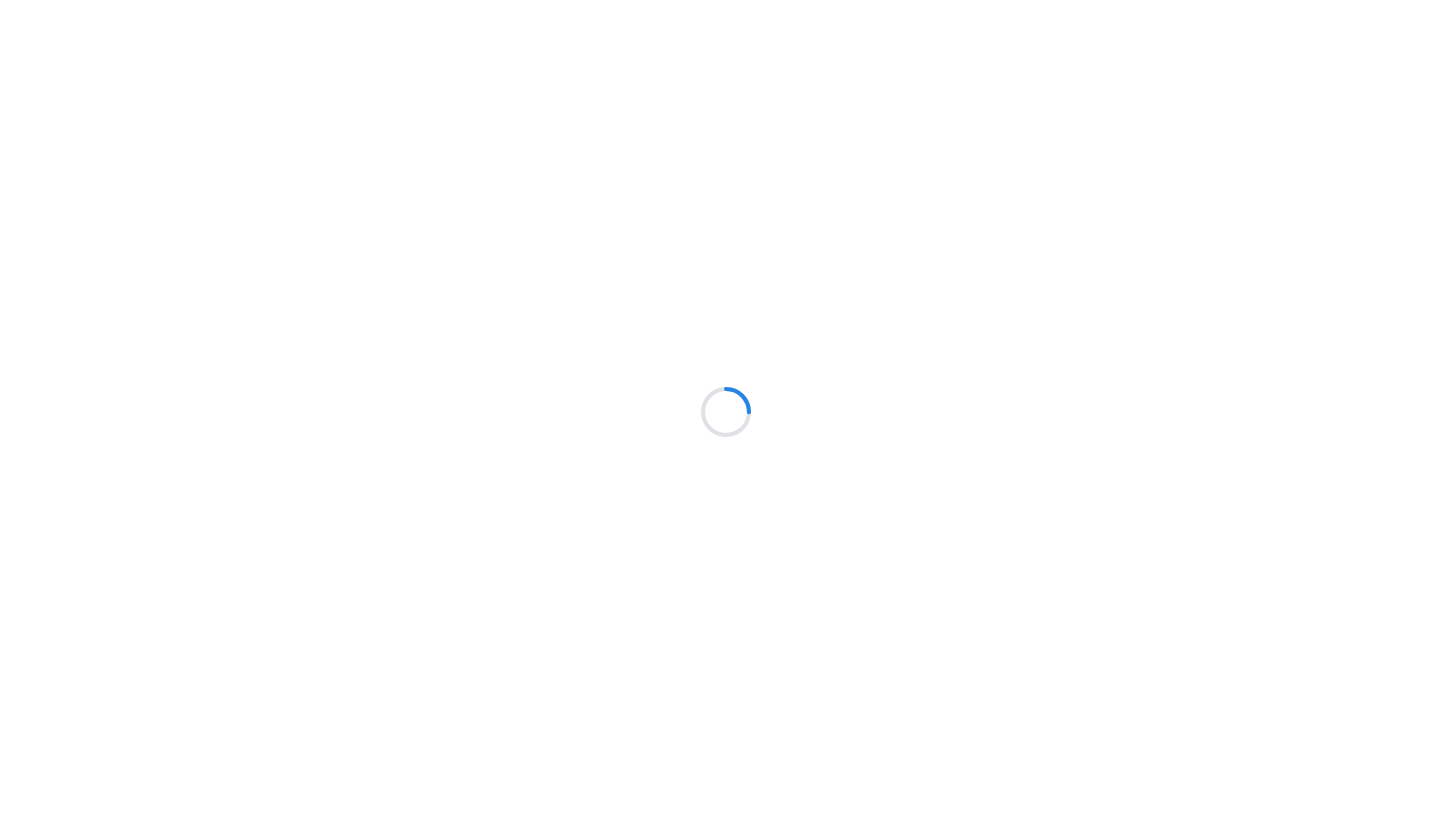 scroll, scrollTop: 0, scrollLeft: 0, axis: both 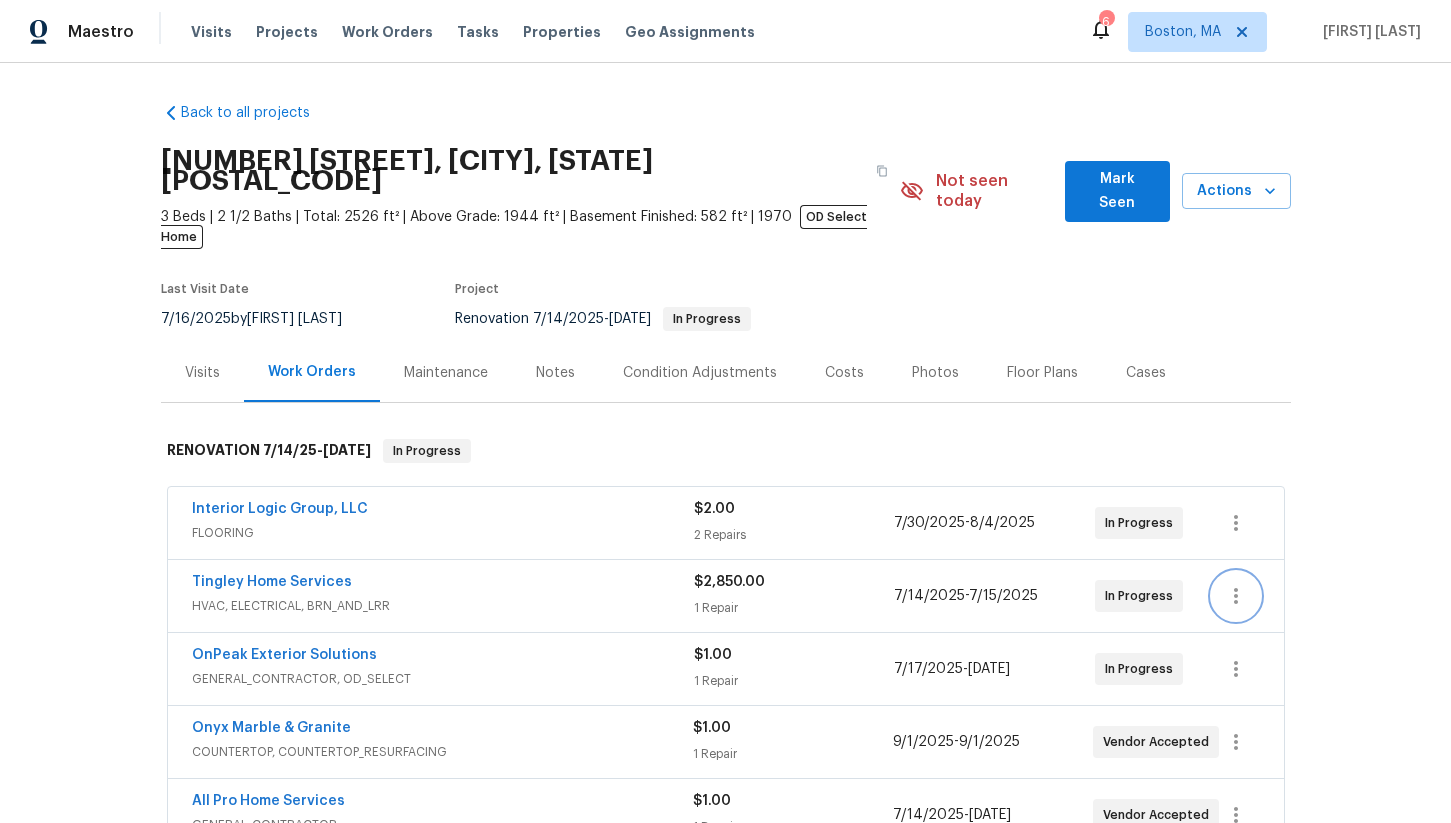 click 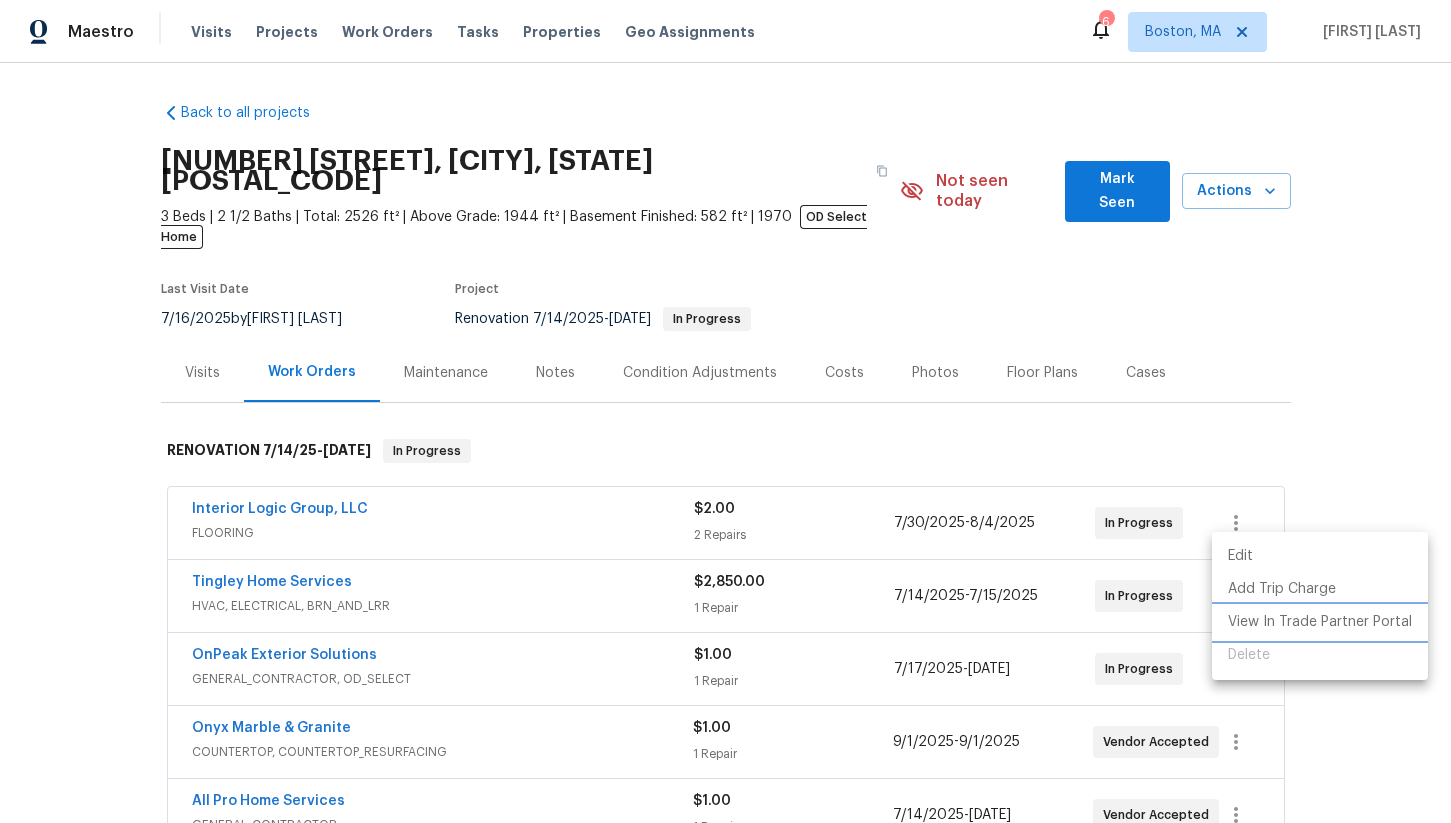 click on "View In Trade Partner Portal" at bounding box center (1320, 622) 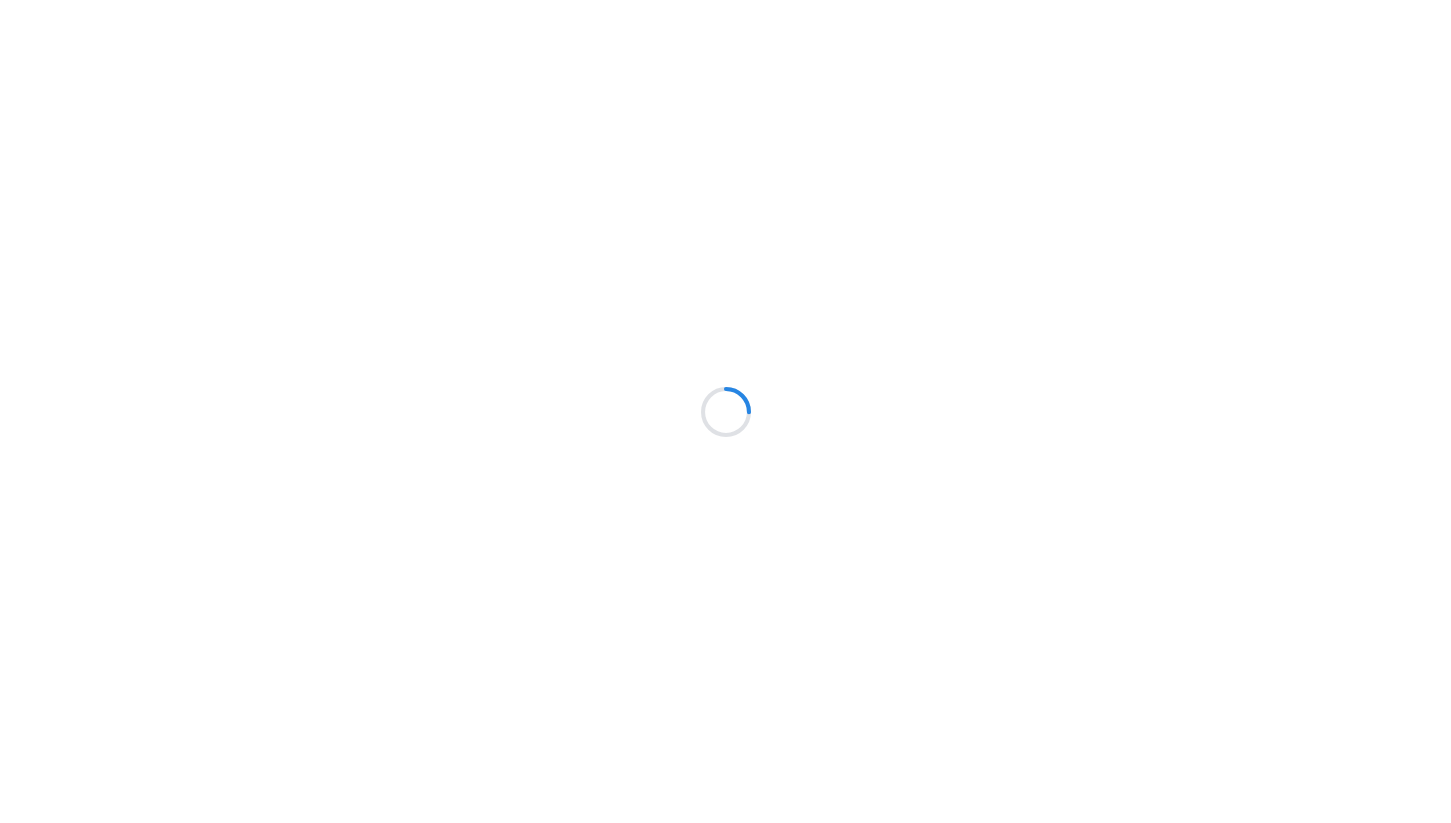 scroll, scrollTop: 0, scrollLeft: 0, axis: both 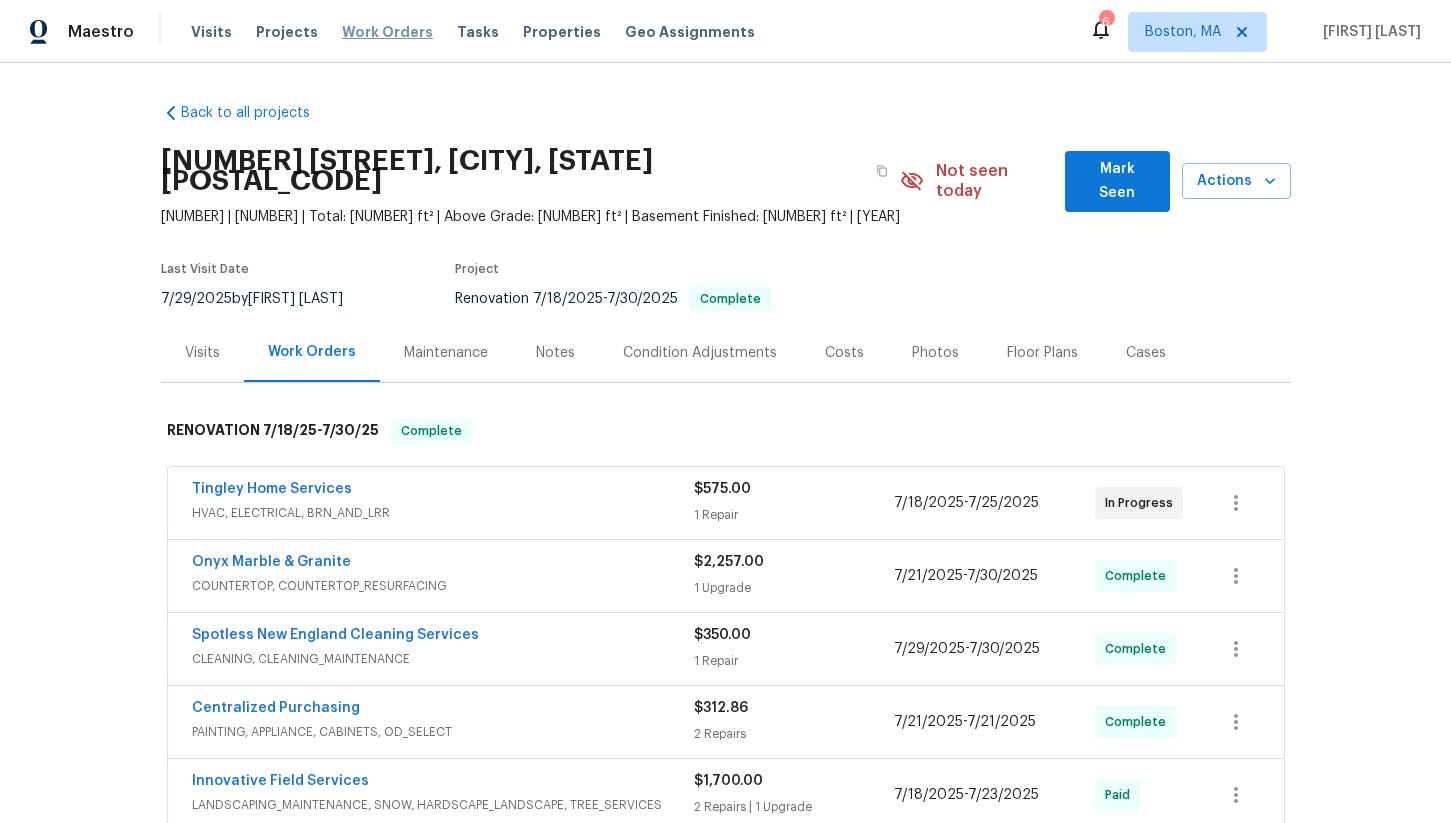 click on "Work Orders" at bounding box center (387, 32) 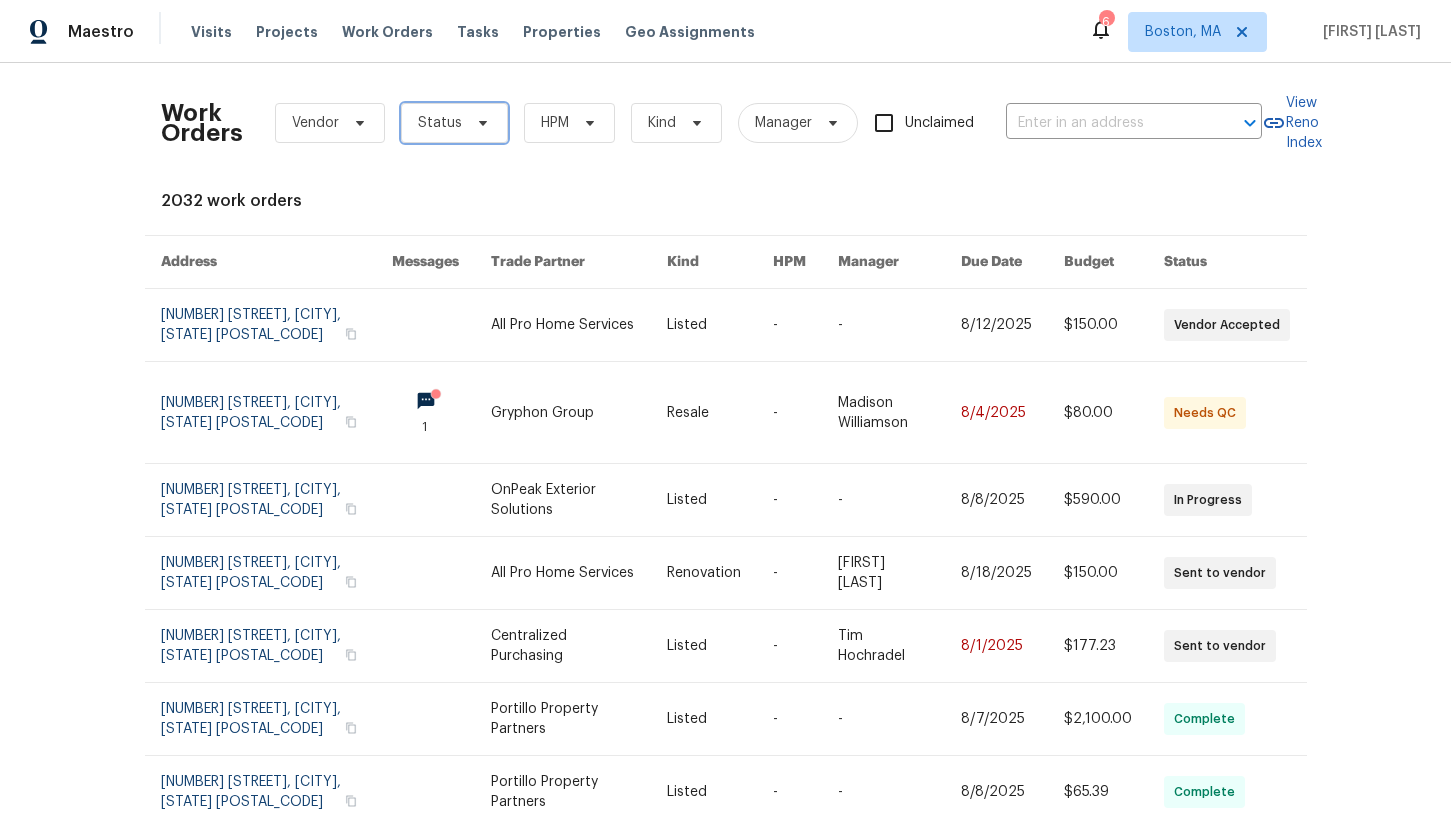 click on "Status" at bounding box center (440, 123) 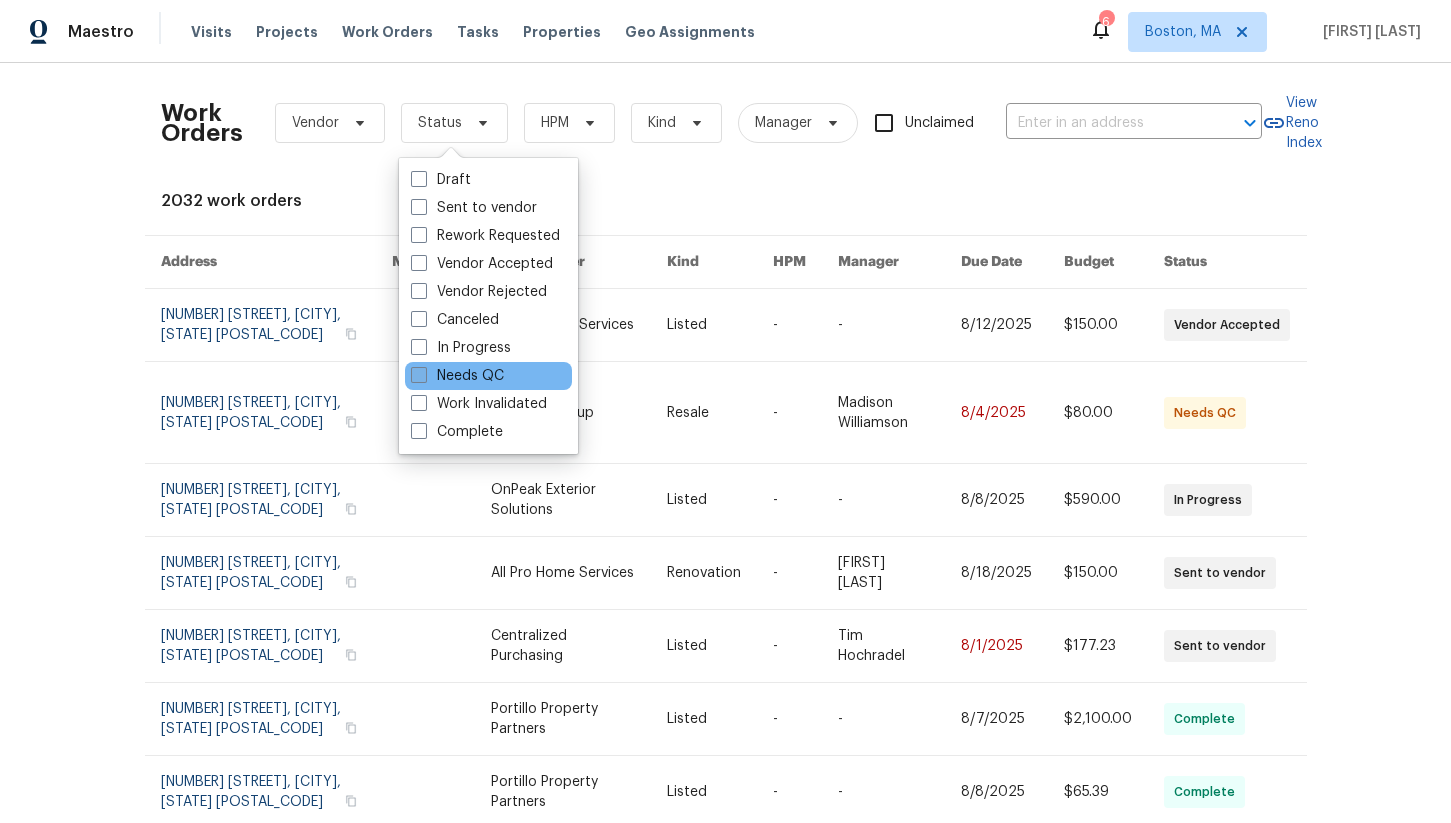 click on "Needs QC" at bounding box center [457, 376] 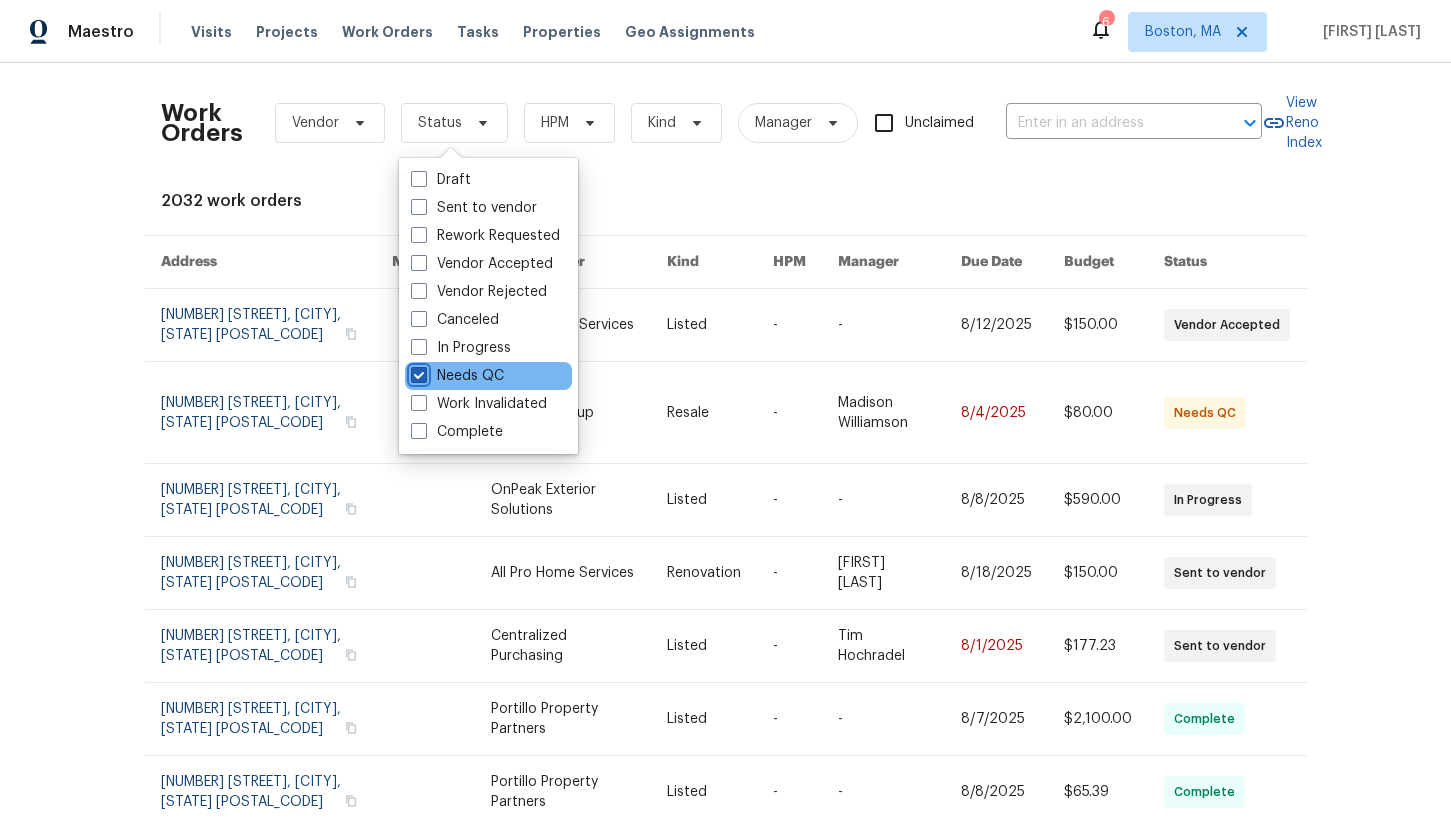 checkbox on "true" 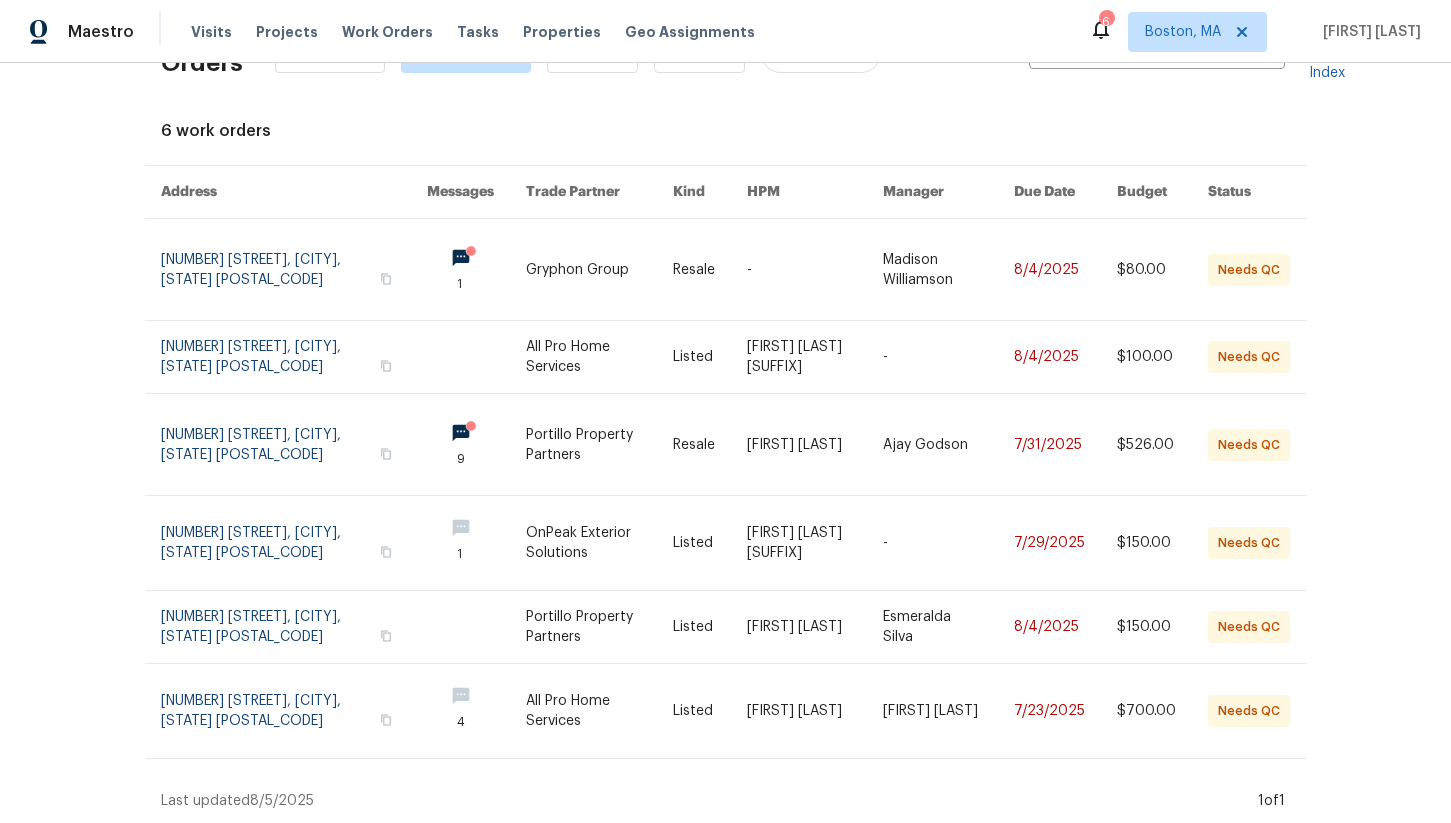 scroll, scrollTop: 72, scrollLeft: 0, axis: vertical 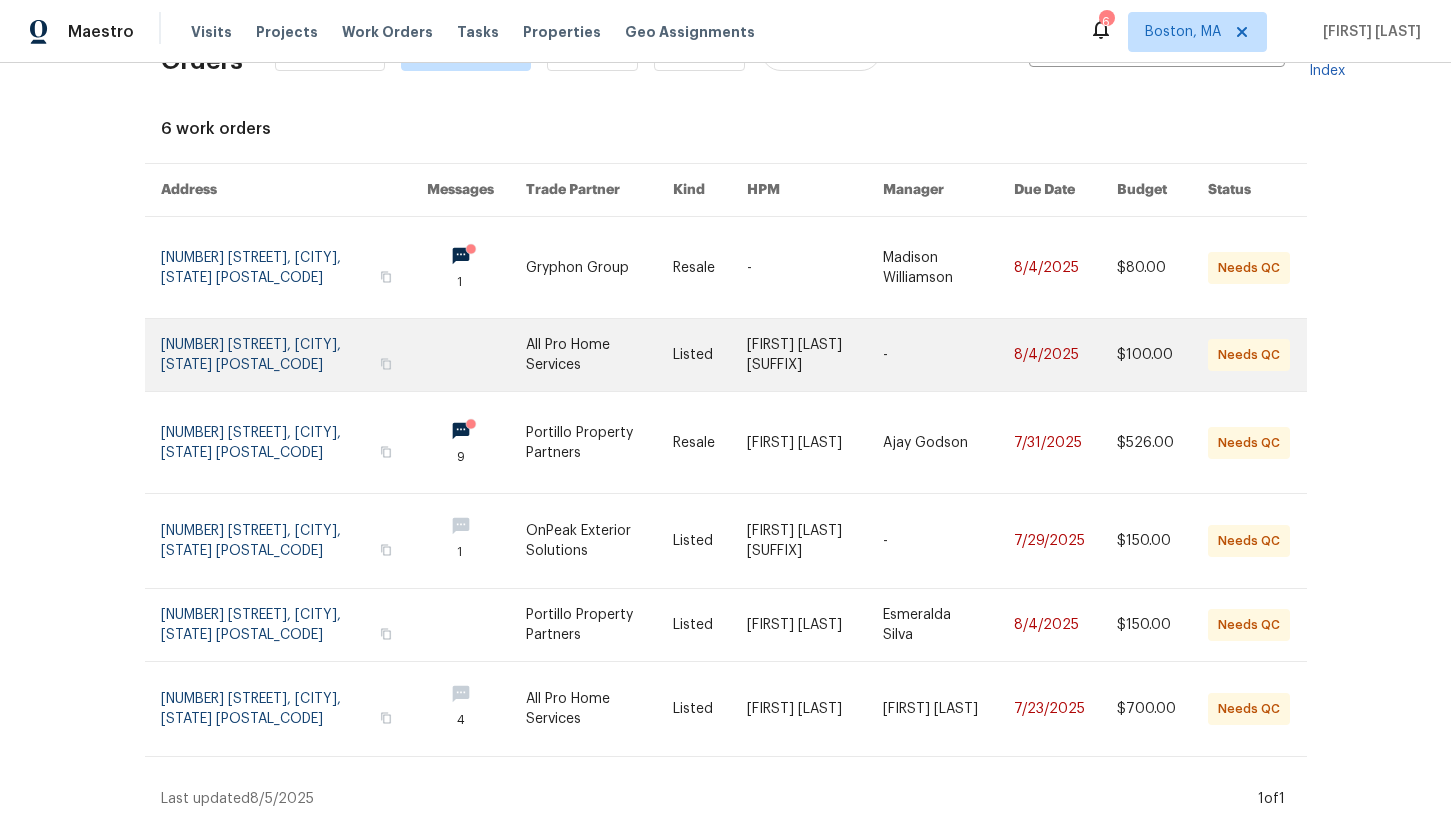 click at bounding box center [294, 355] 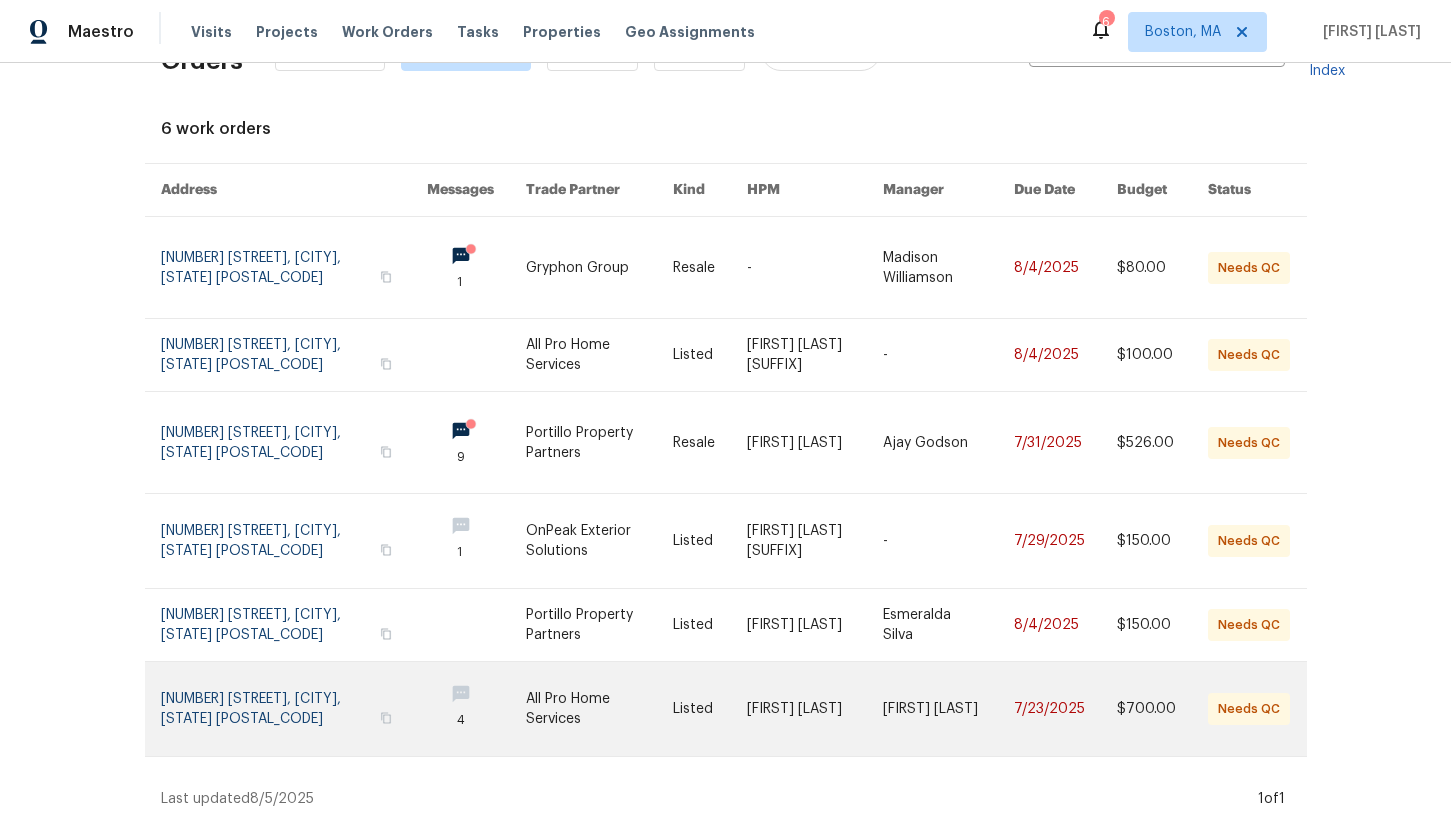 click at bounding box center (294, 709) 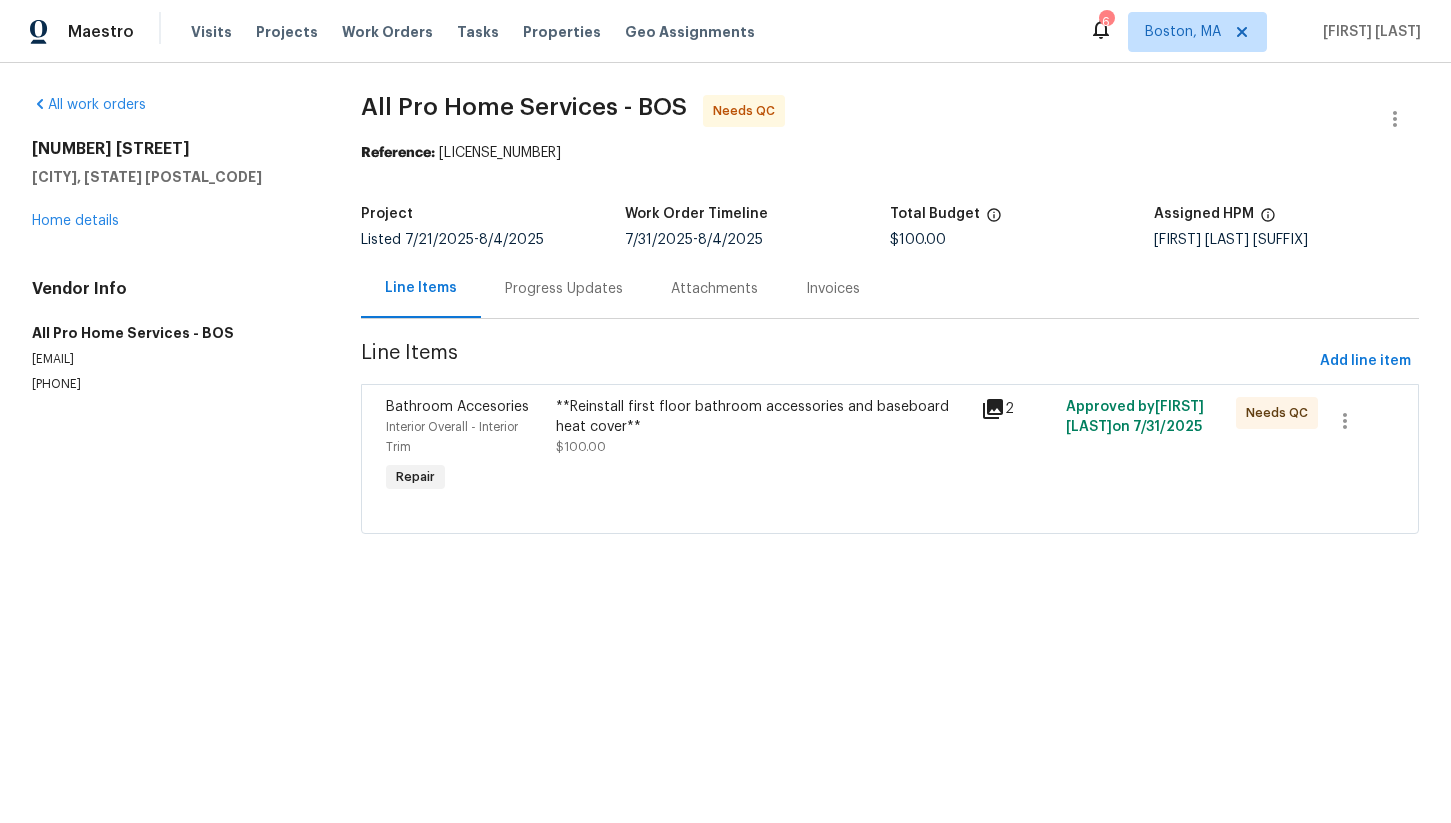 scroll, scrollTop: 0, scrollLeft: 0, axis: both 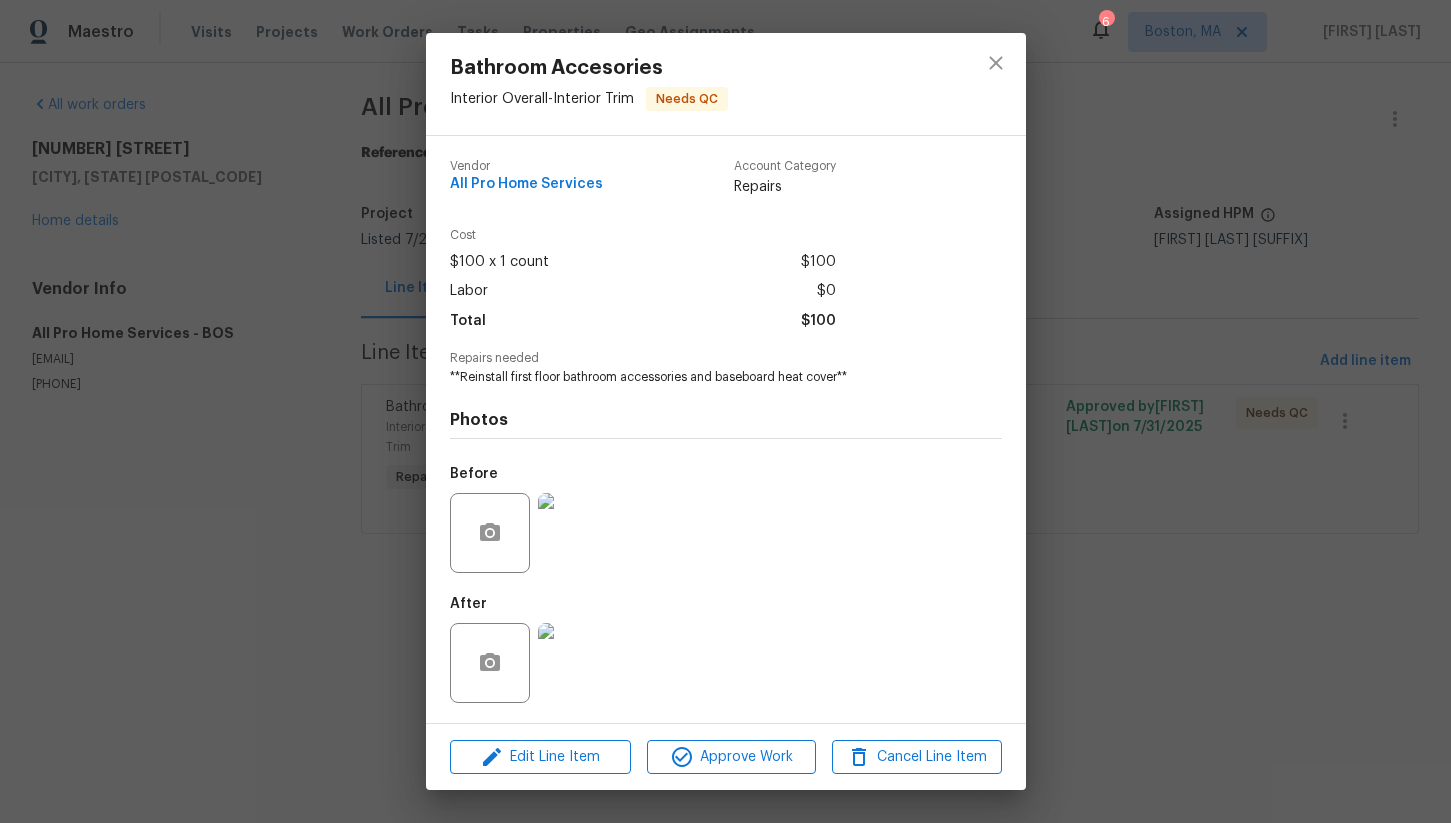 click at bounding box center [578, 533] 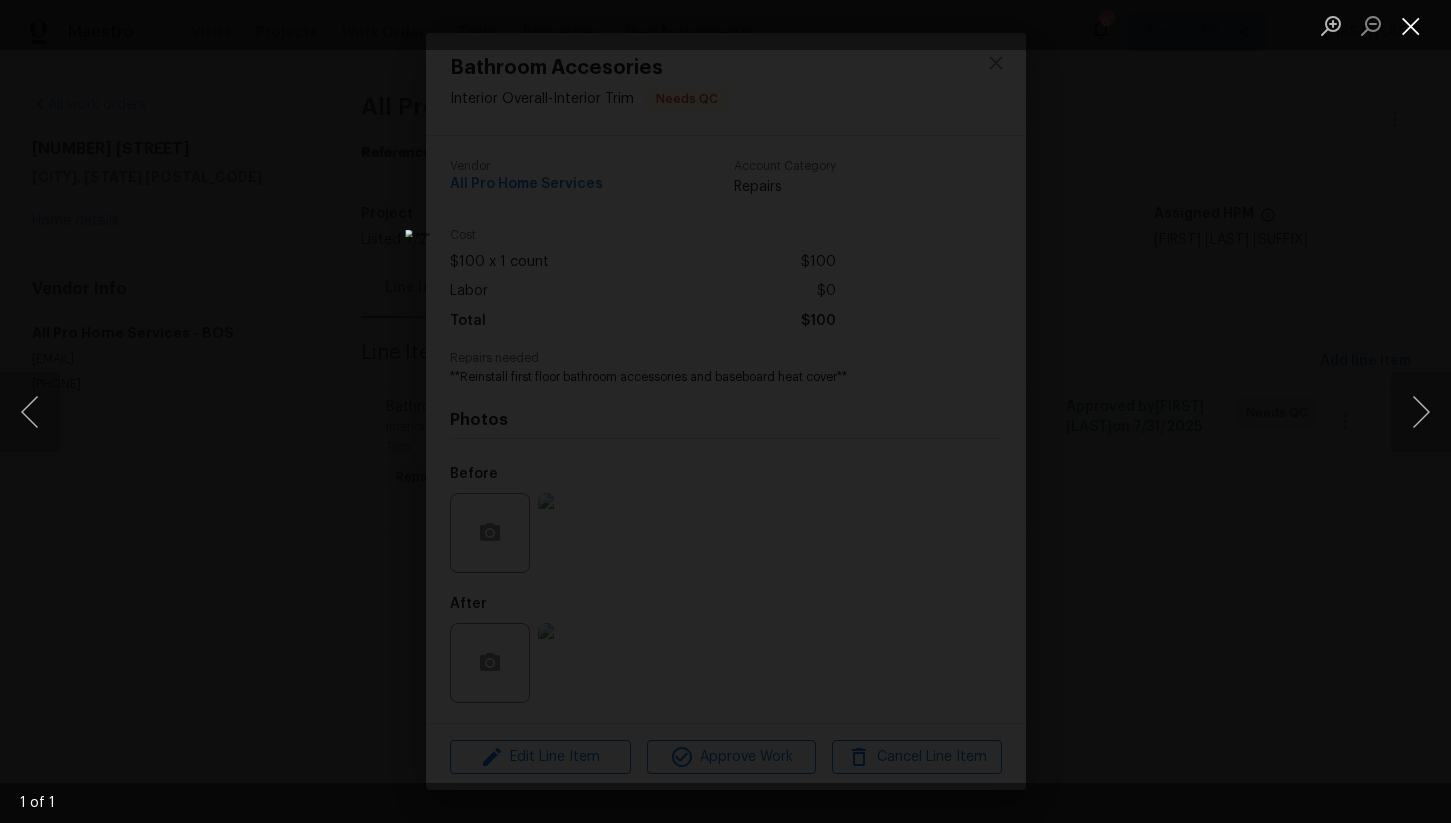 click at bounding box center (1411, 25) 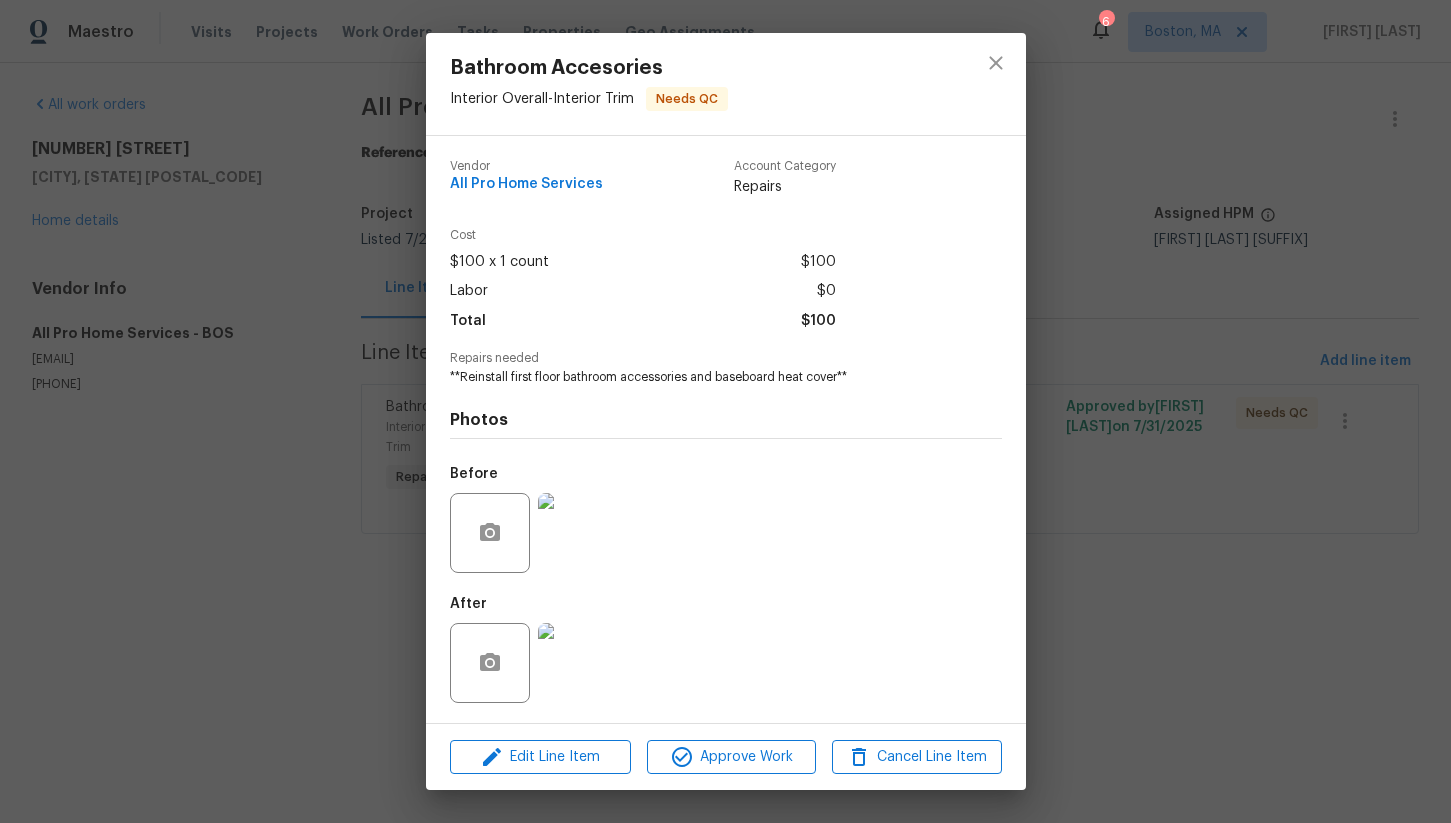 click at bounding box center (578, 663) 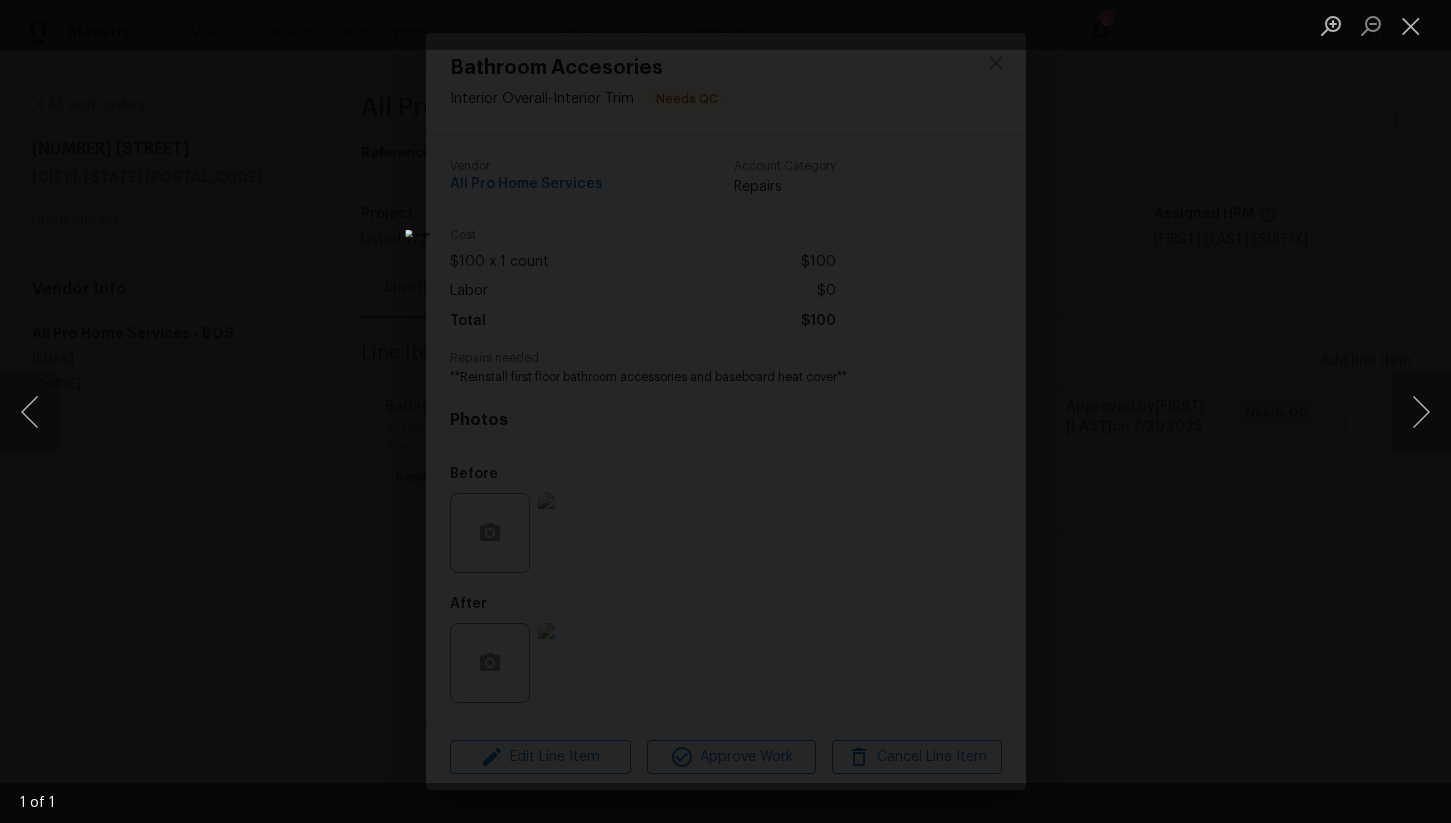 click at bounding box center (725, 411) 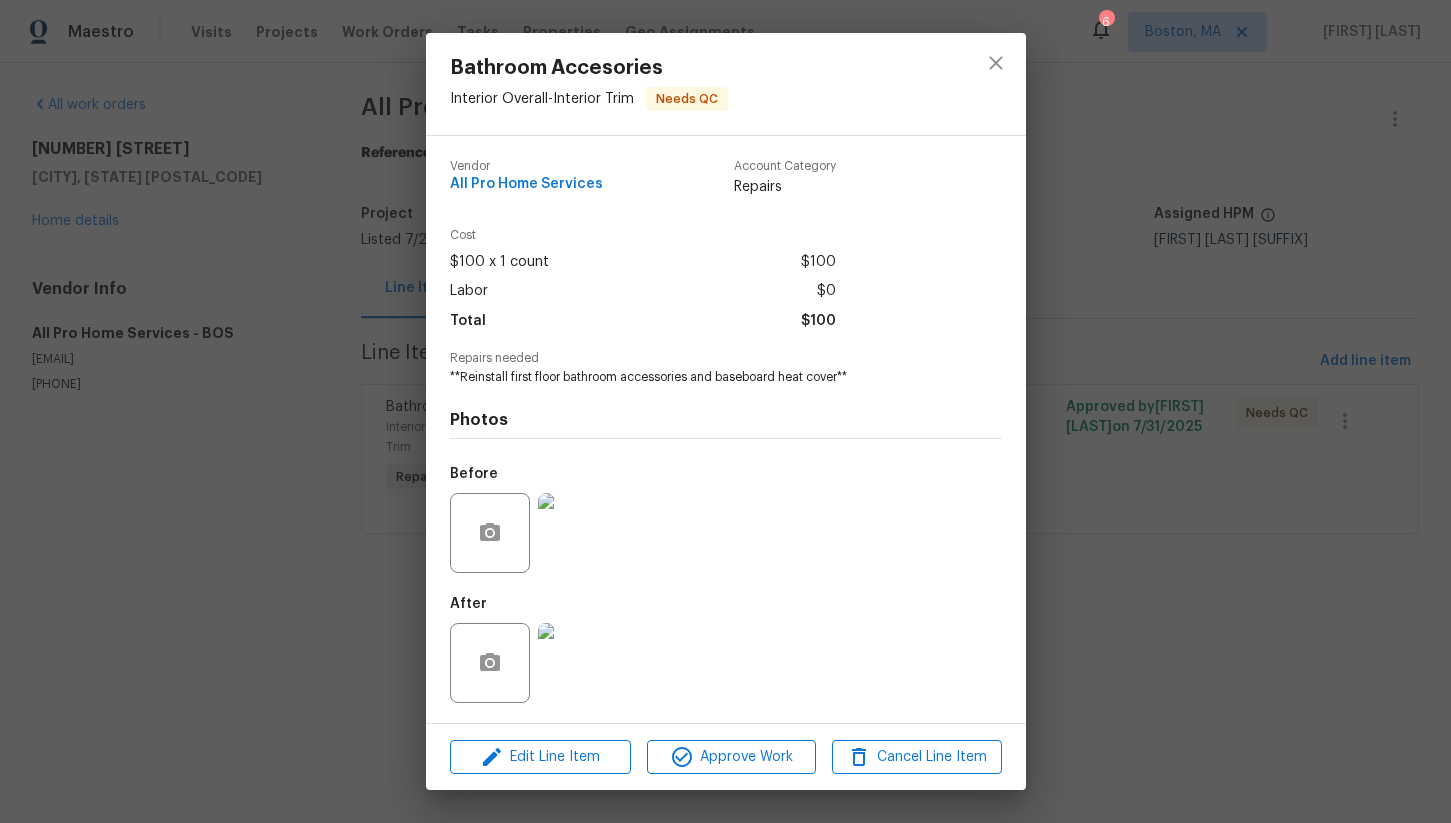 click on "Edit Line Item  Approve Work  Cancel Line Item" at bounding box center [726, 757] 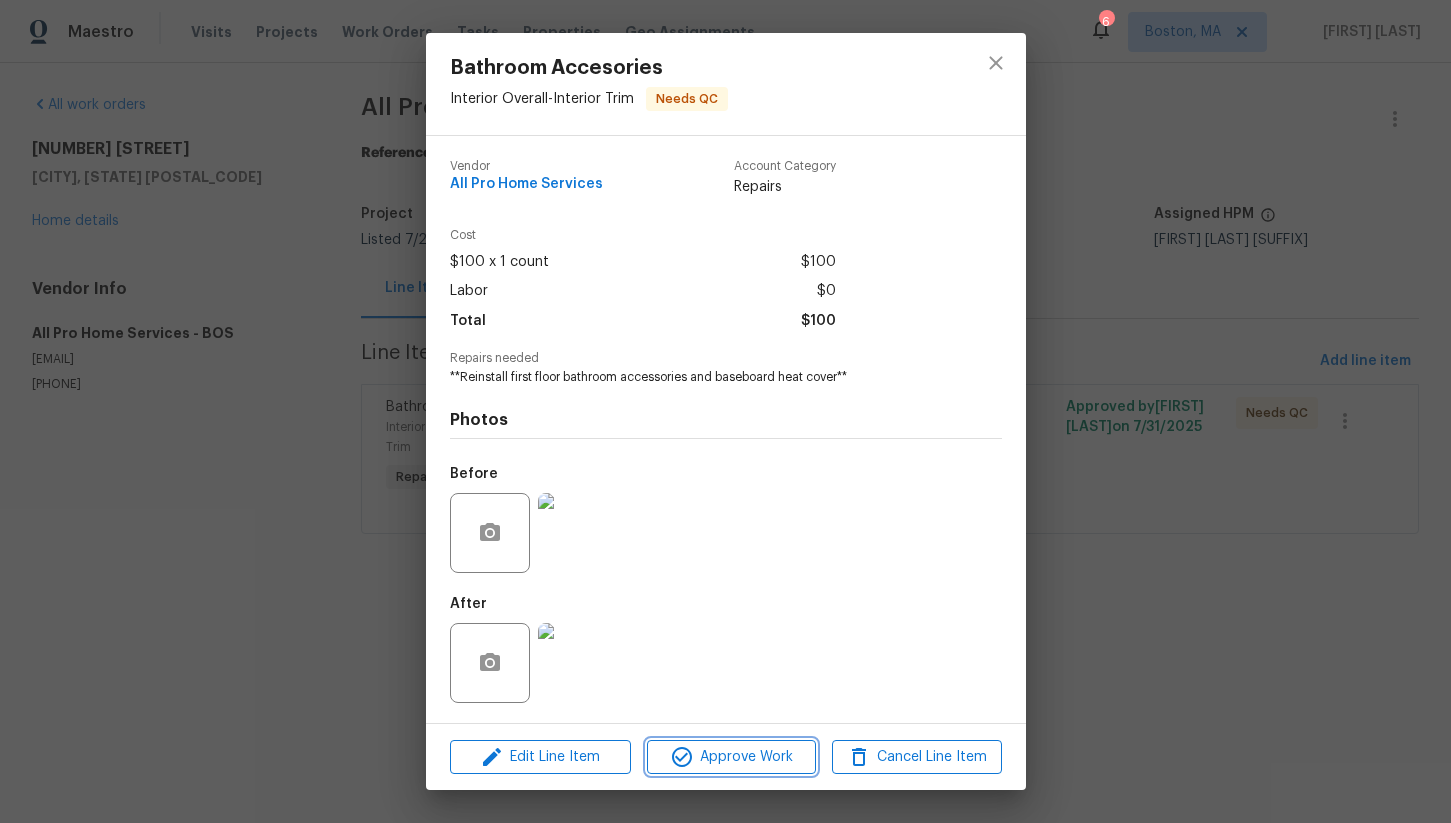 click on "Approve Work" at bounding box center (731, 757) 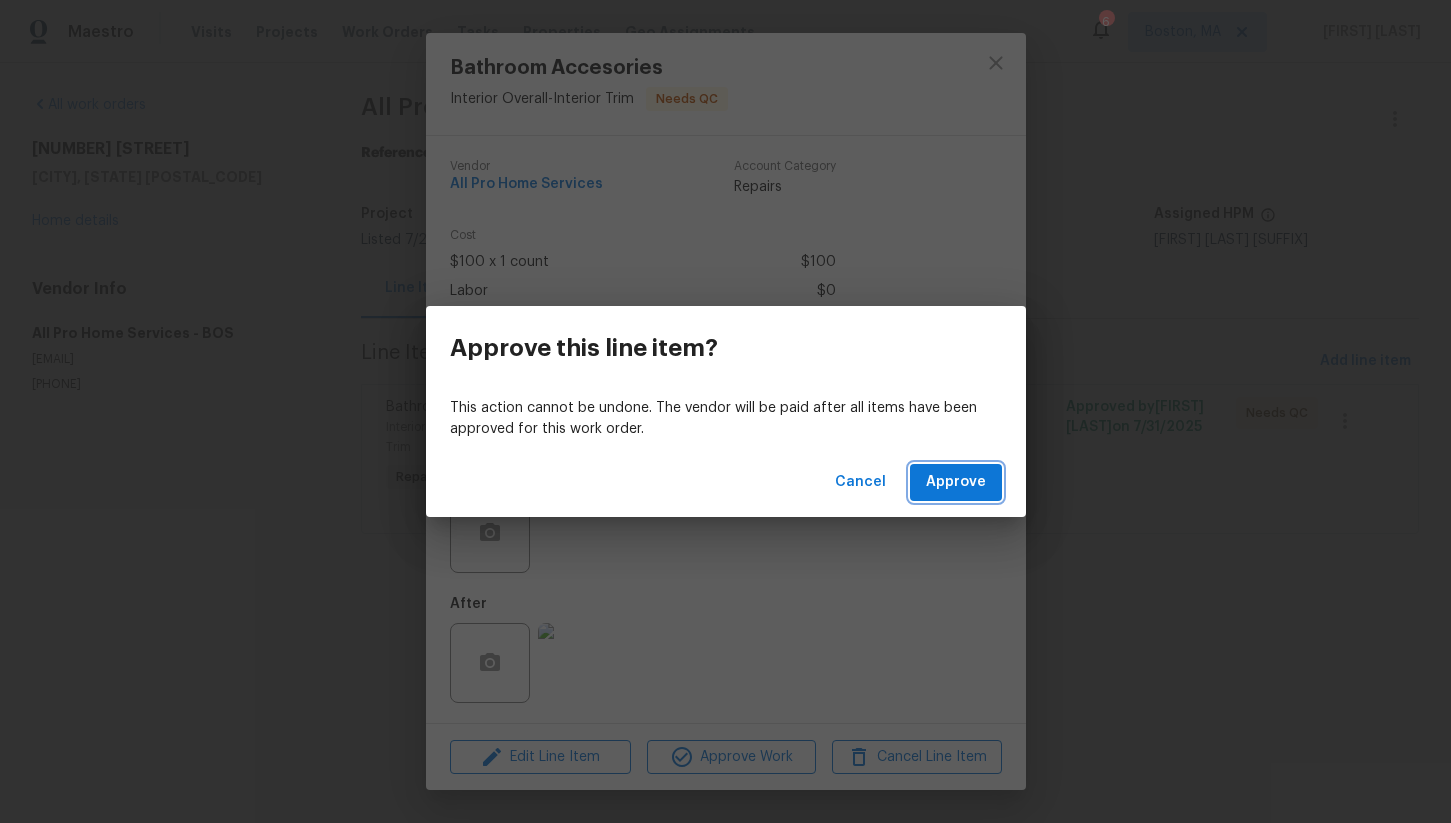 click on "Approve" at bounding box center [956, 482] 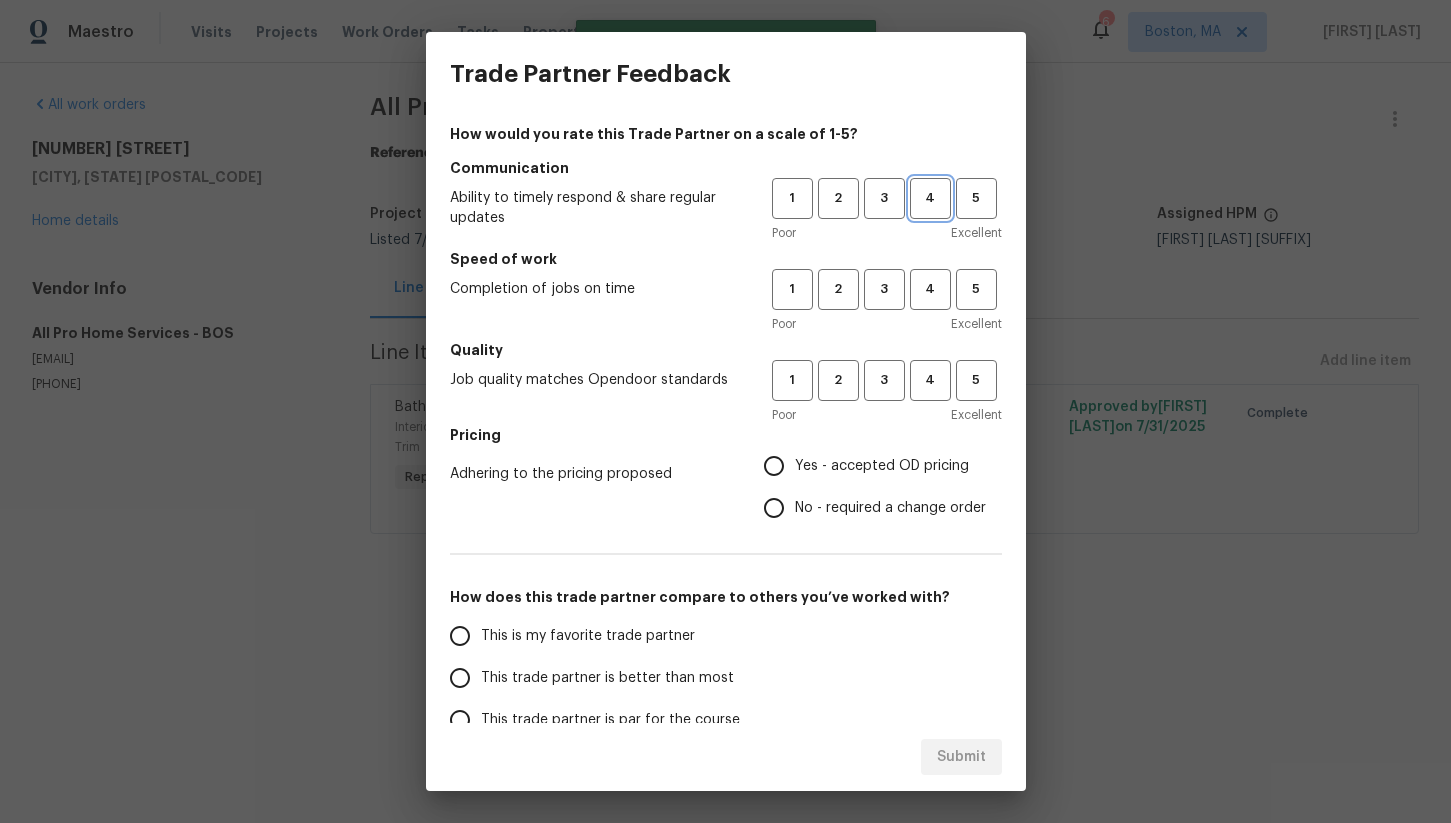 click on "4" at bounding box center (930, 198) 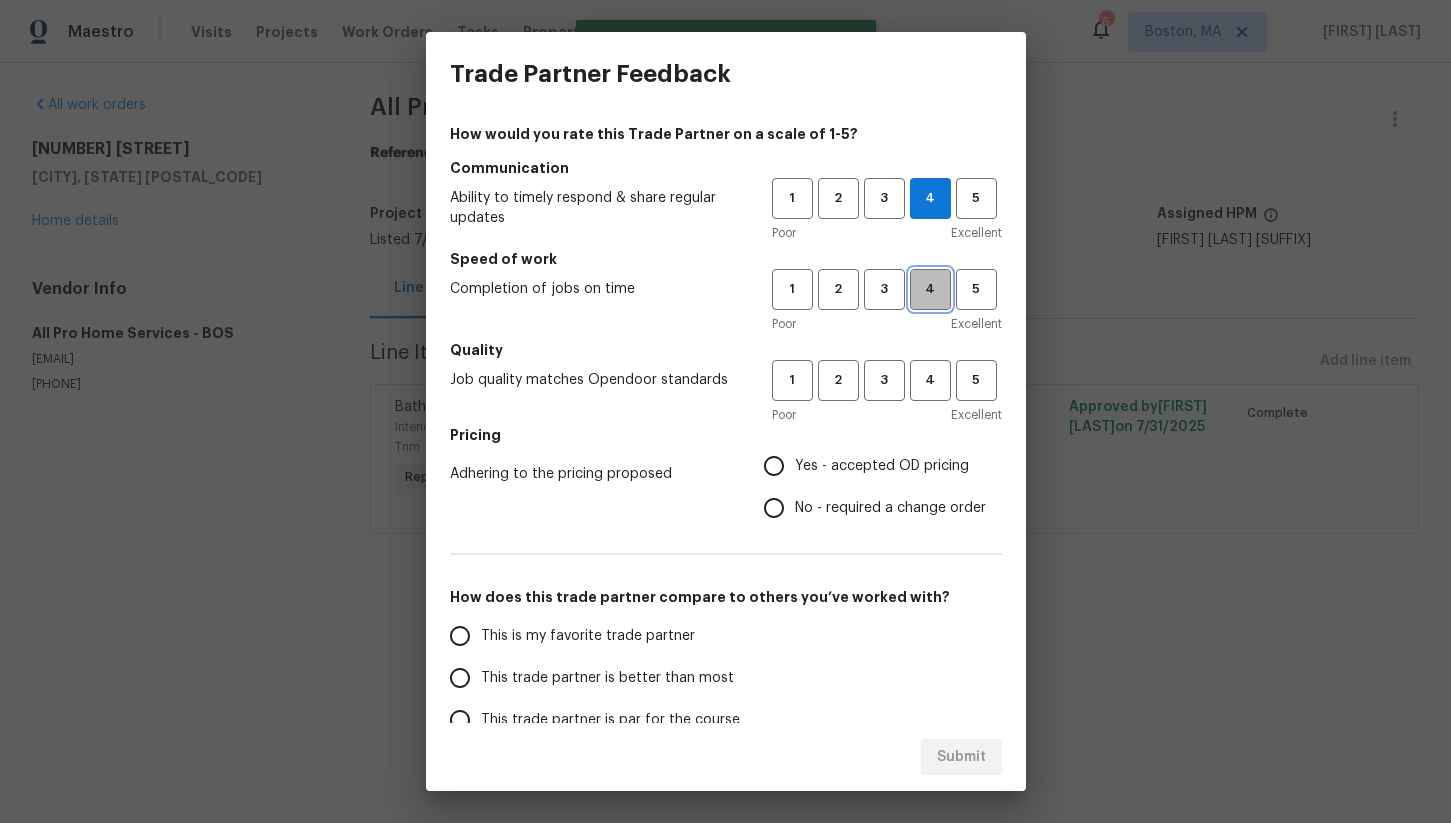 click on "4" at bounding box center (930, 289) 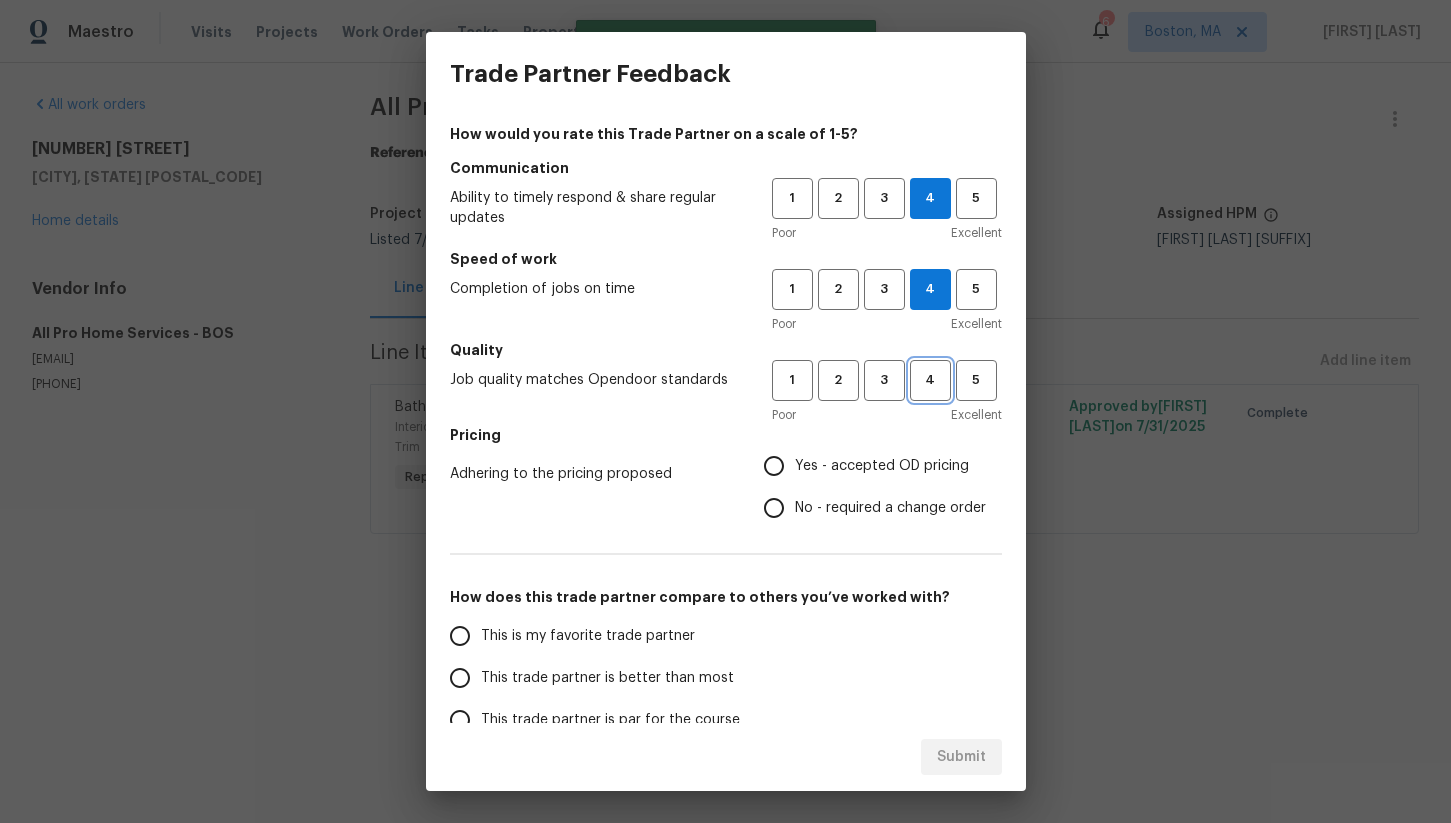 click on "4" at bounding box center [930, 380] 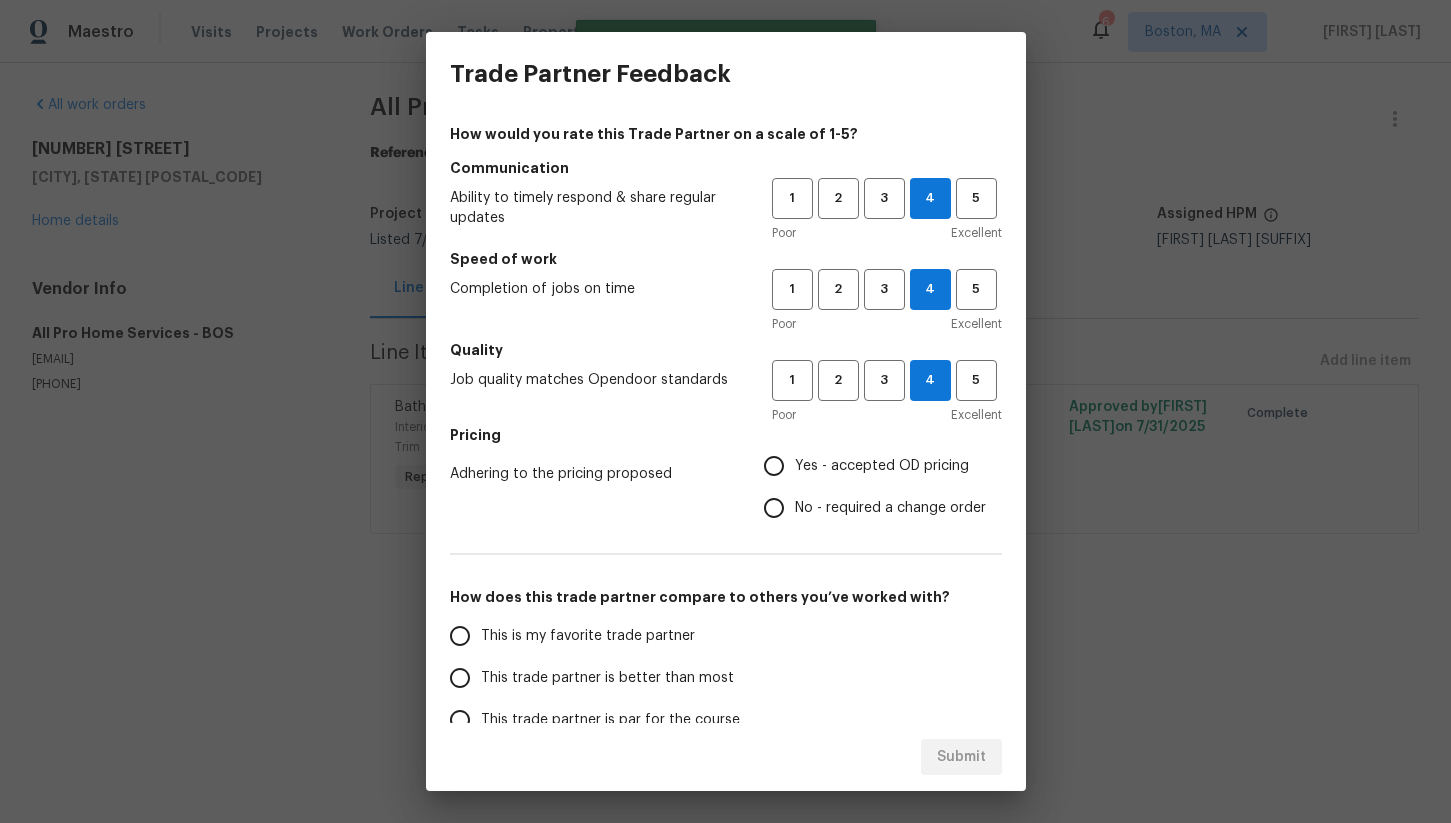 click on "Yes - accepted OD pricing" at bounding box center [882, 466] 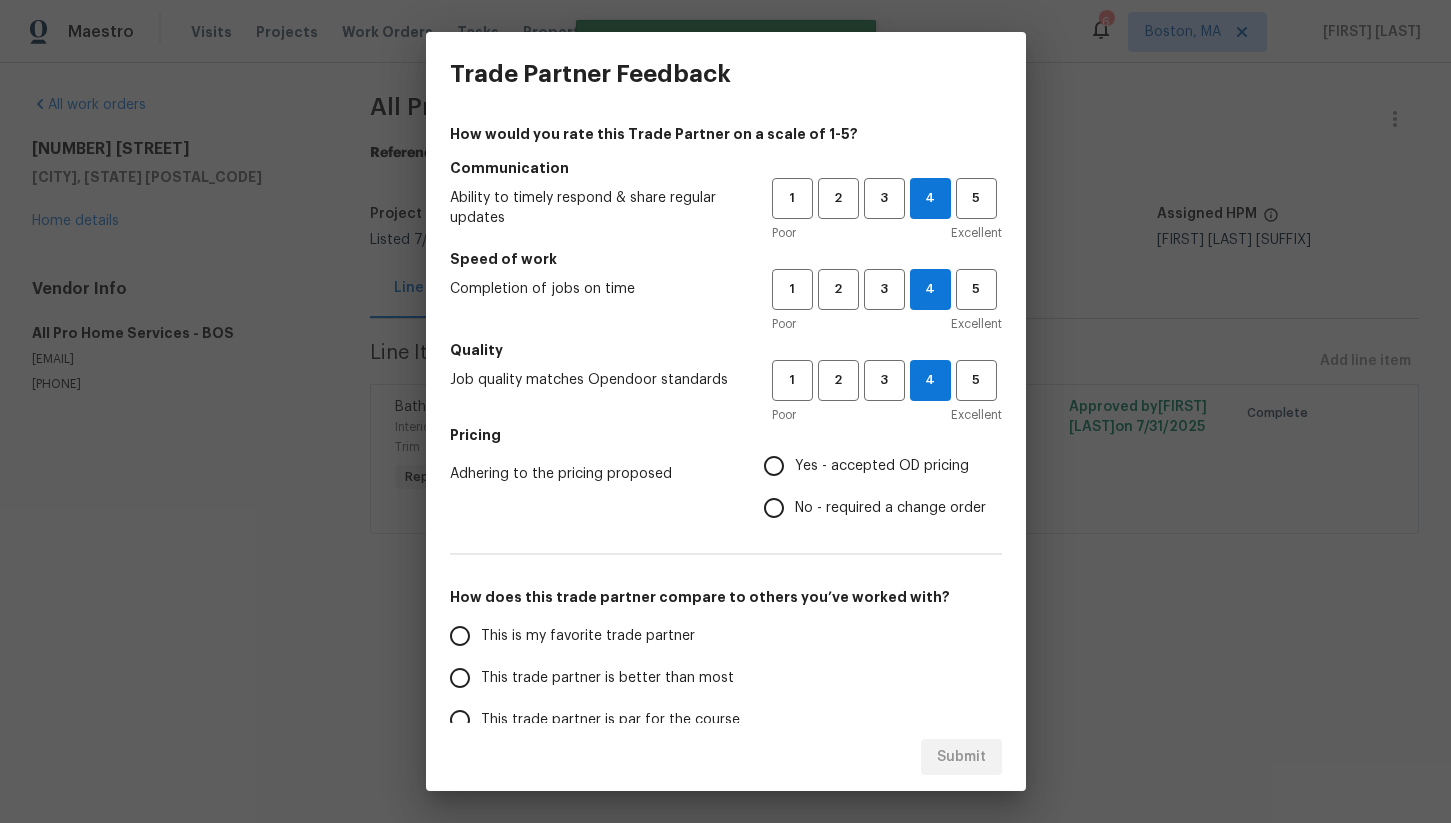 radio on "true" 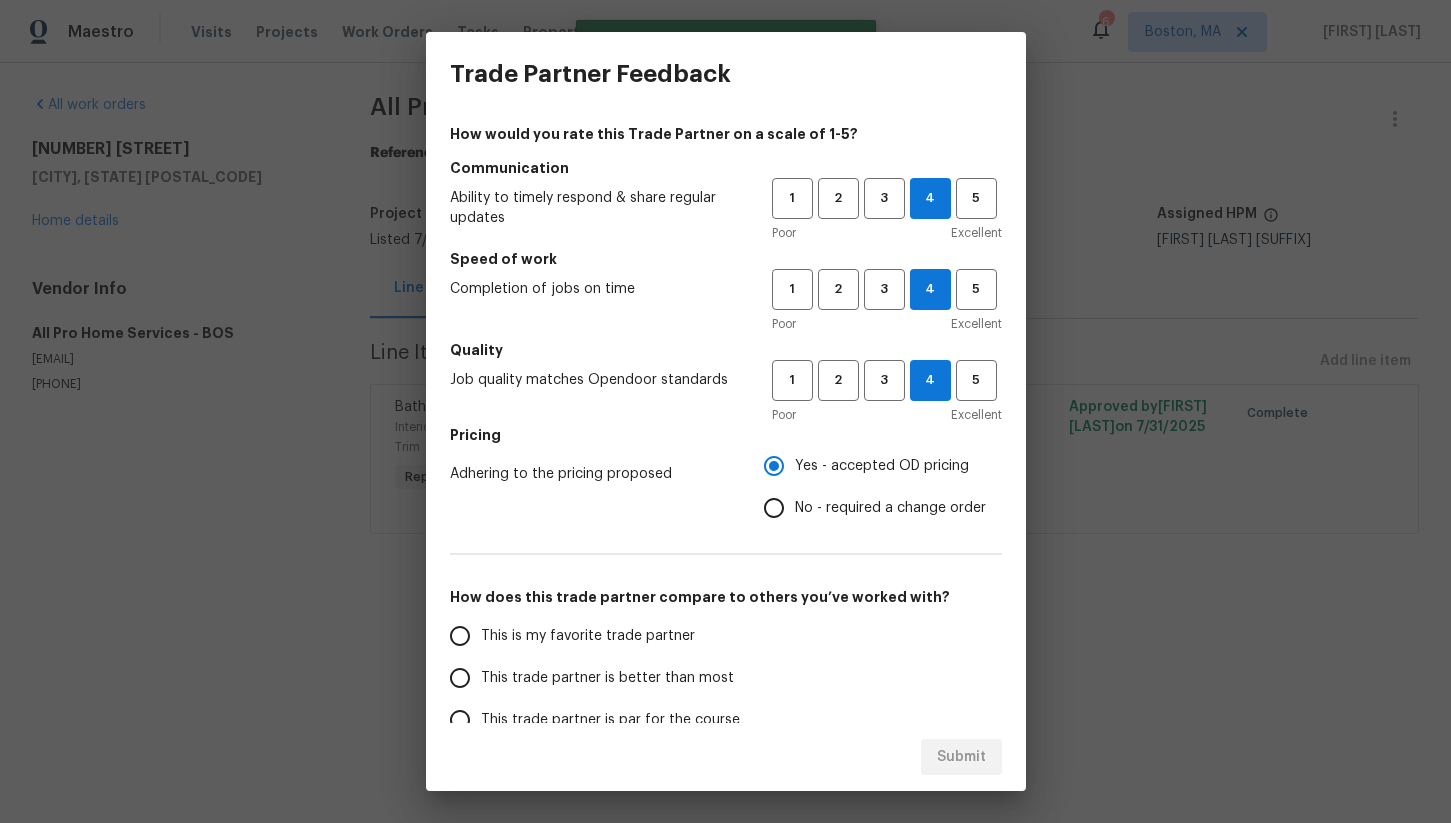 click on "This trade partner is better than most" at bounding box center [607, 678] 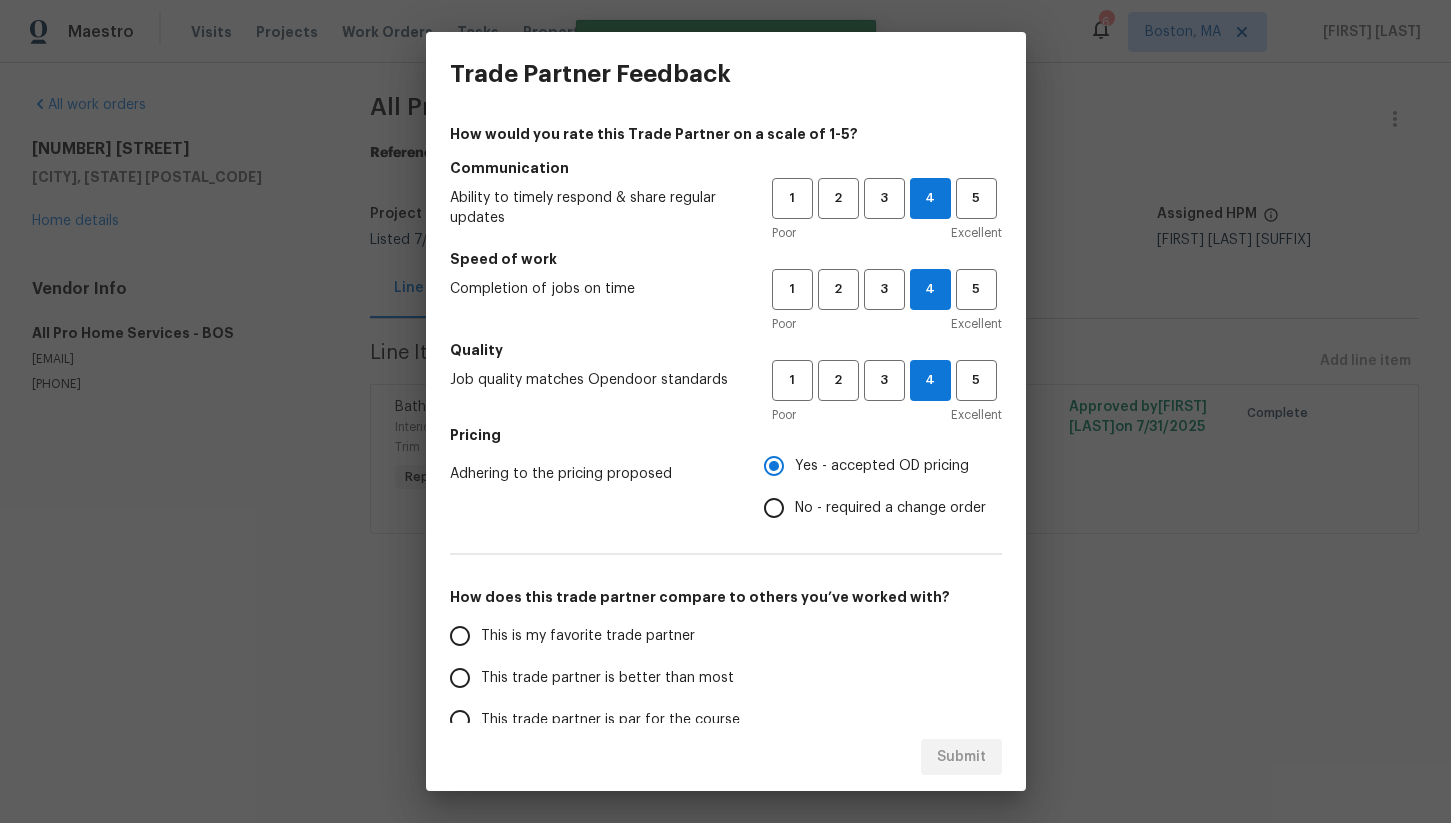 click on "This trade partner is better than most" at bounding box center [460, 678] 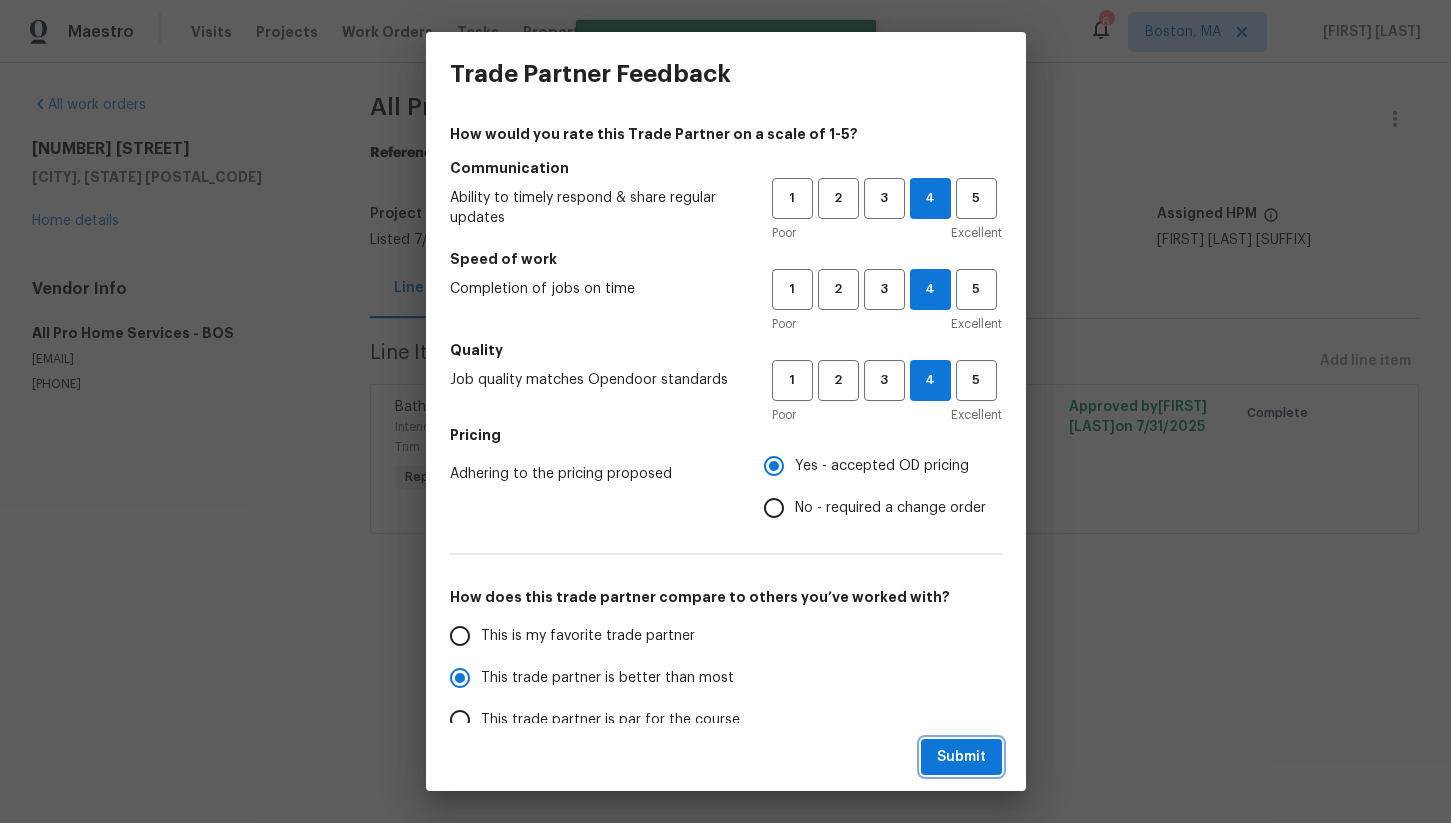 click on "Submit" at bounding box center (961, 757) 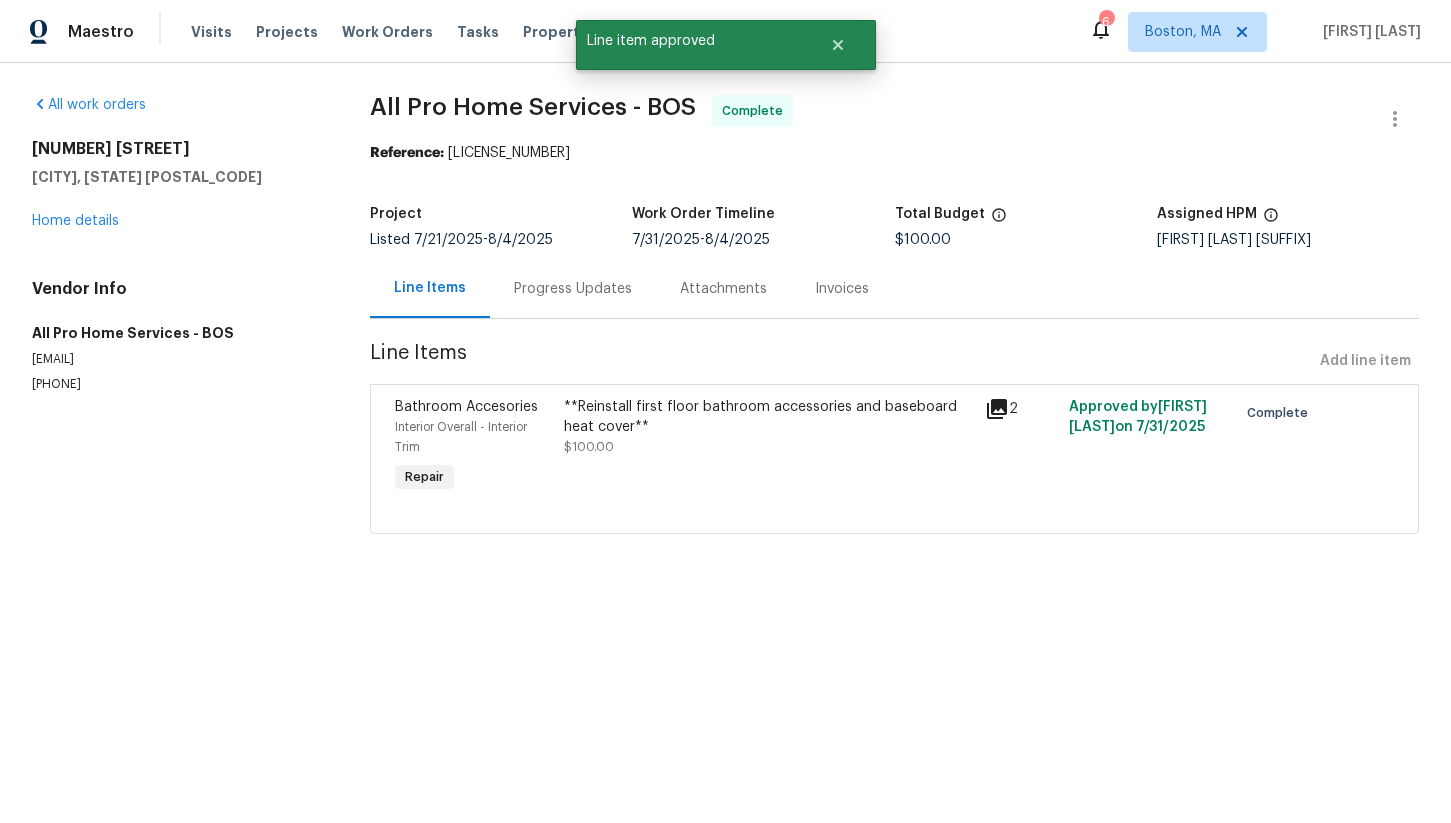 radio on "false" 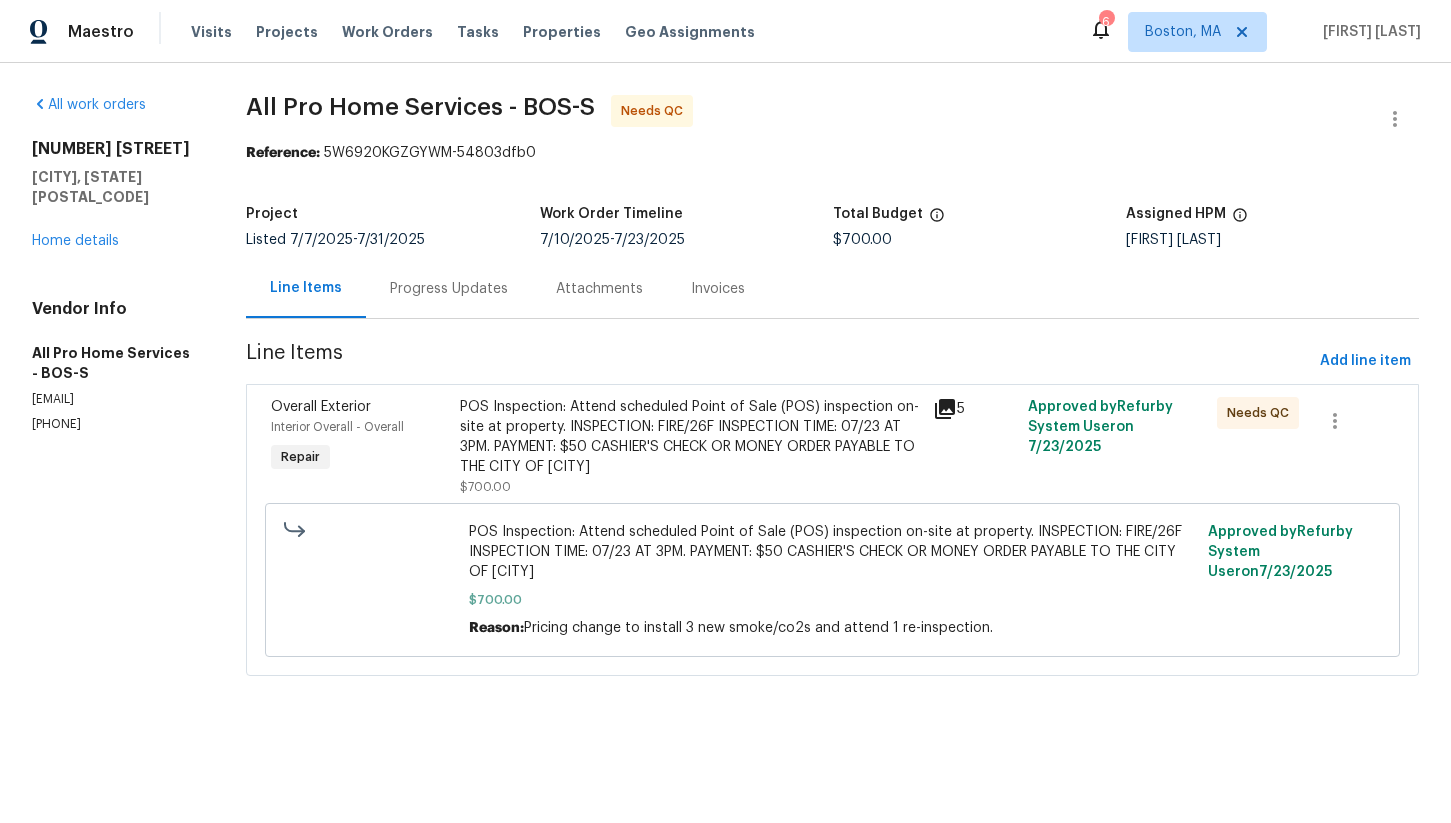 scroll, scrollTop: 0, scrollLeft: 0, axis: both 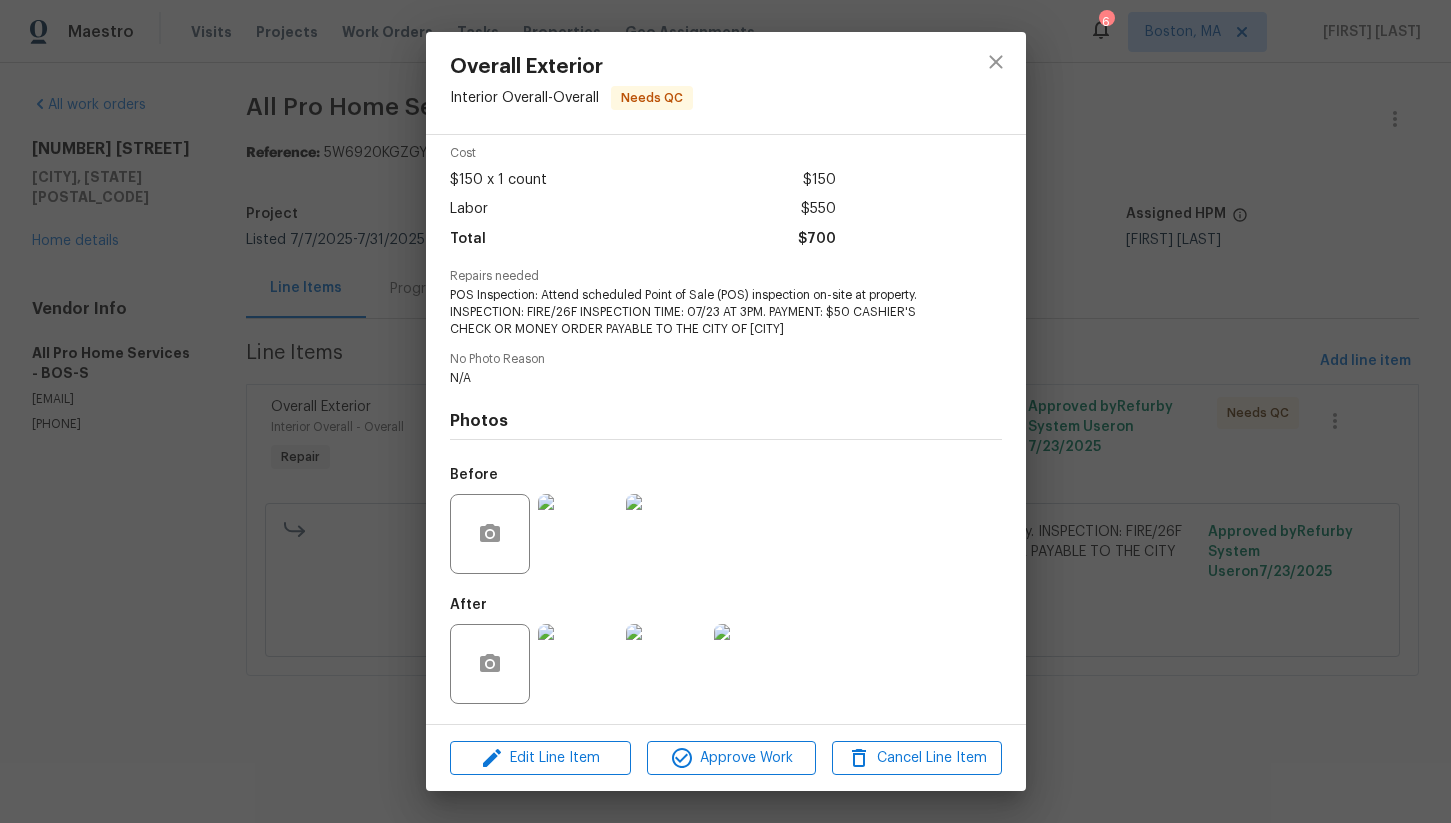 click at bounding box center [578, 664] 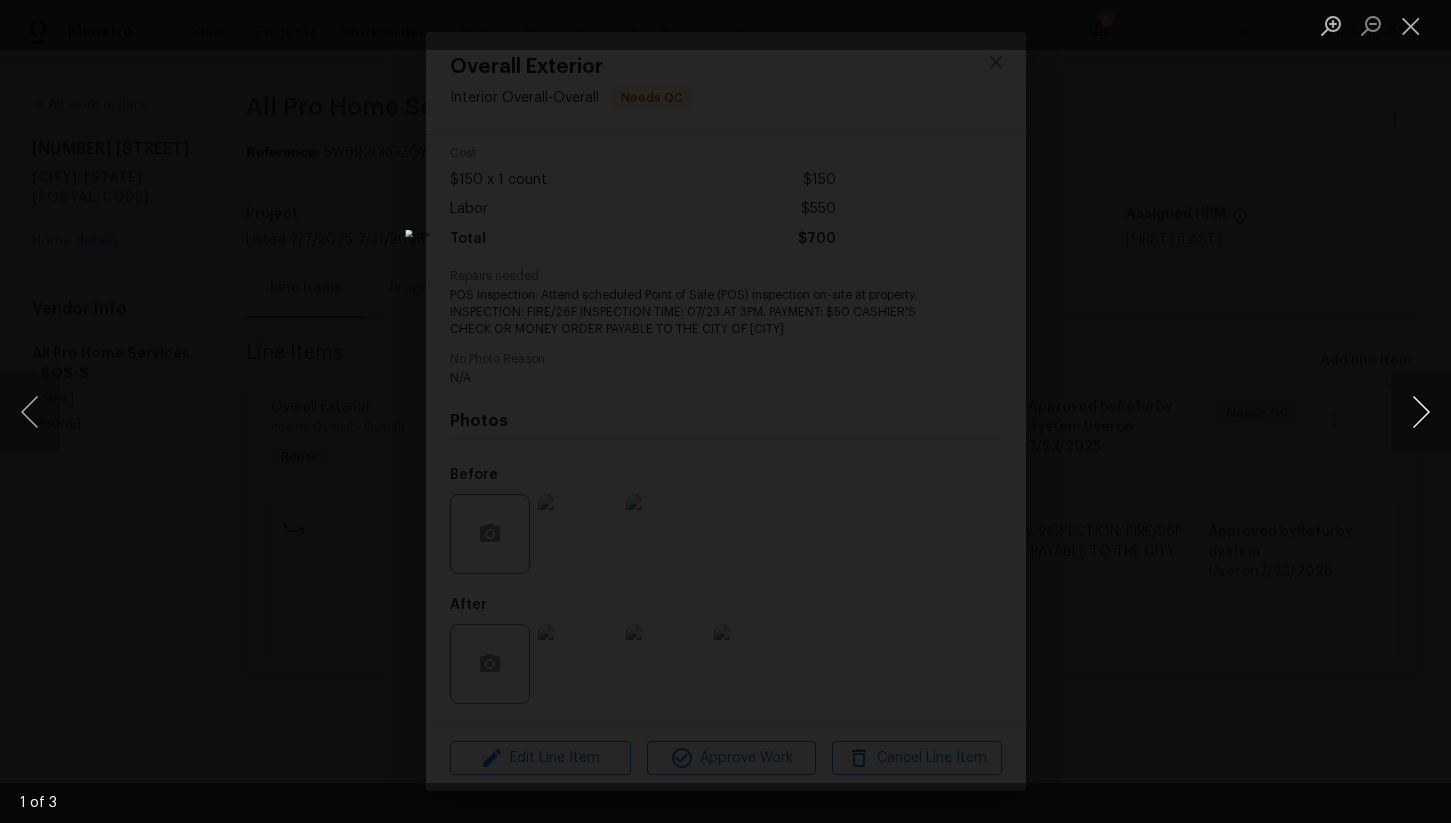 click at bounding box center [1421, 412] 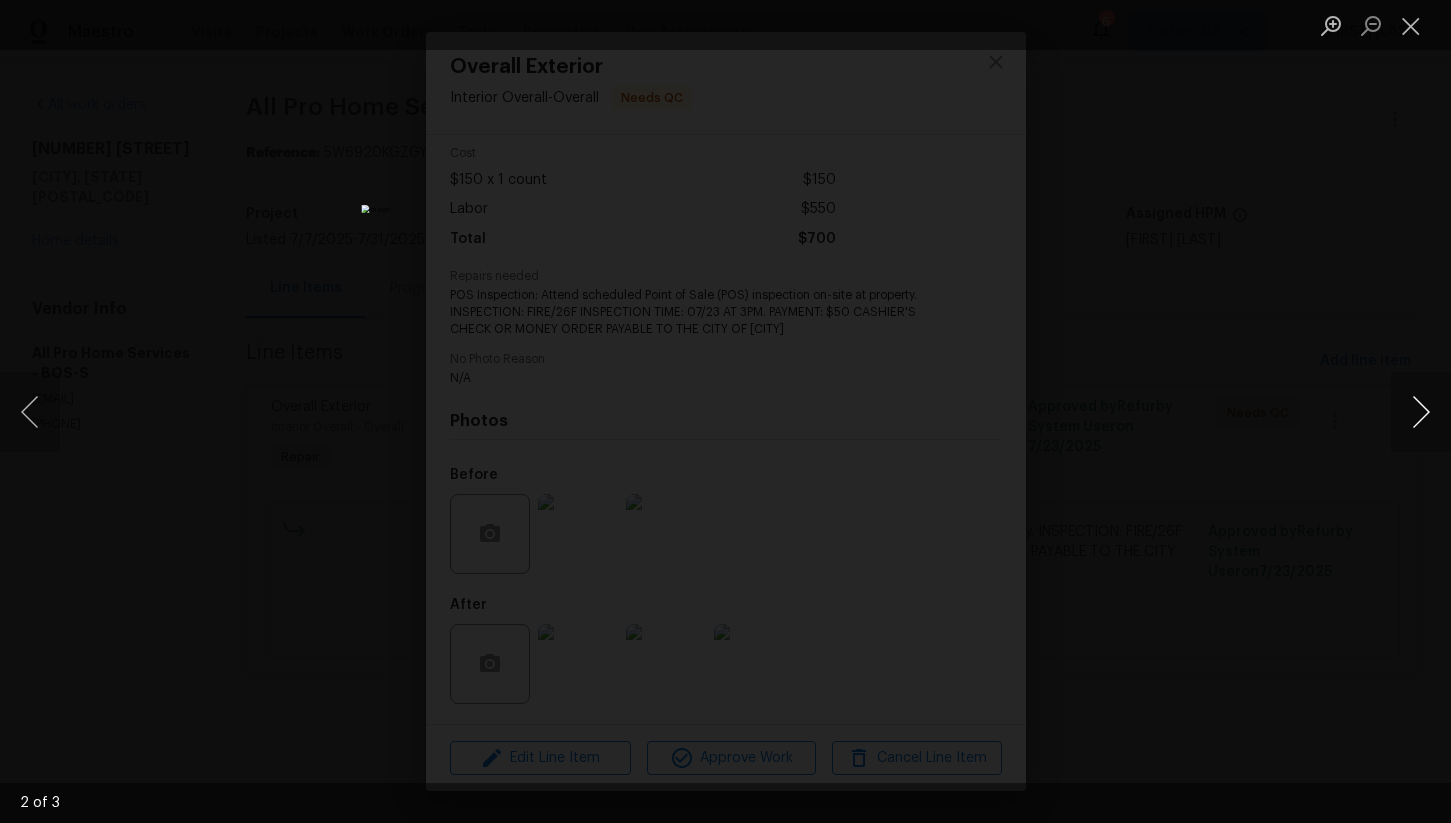 click at bounding box center (1421, 412) 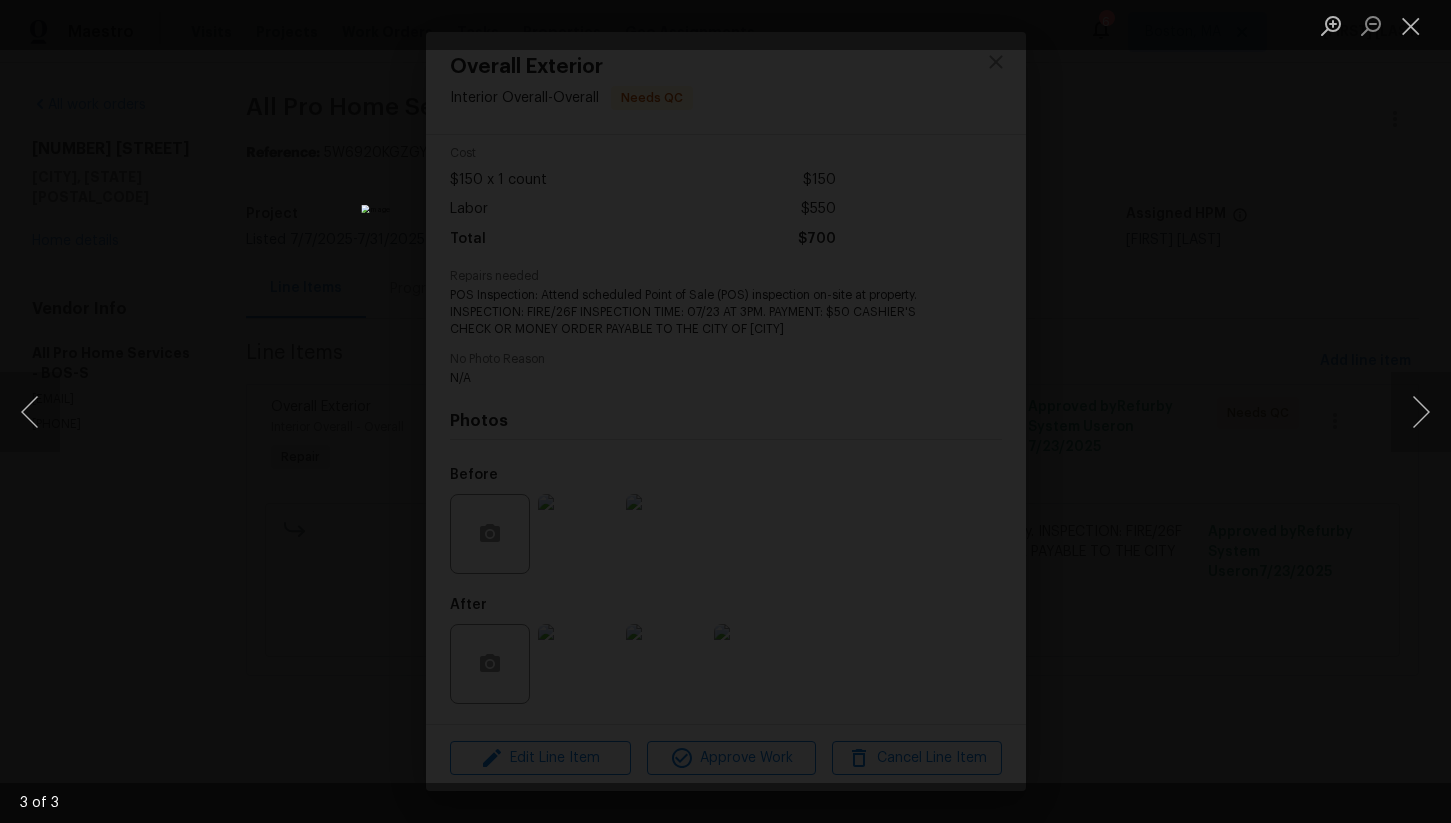 click at bounding box center [725, 411] 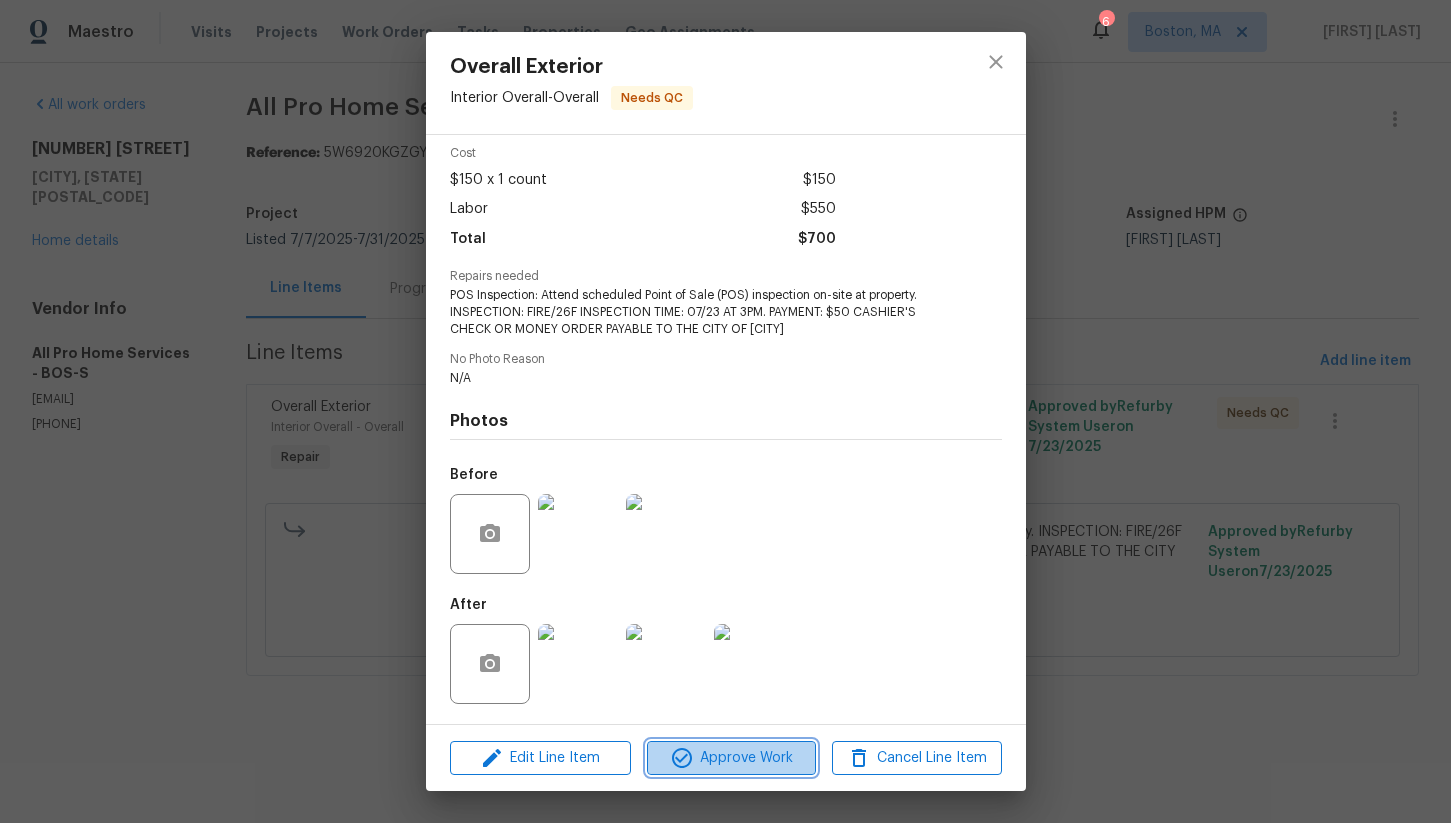 click on "Approve Work" at bounding box center (731, 758) 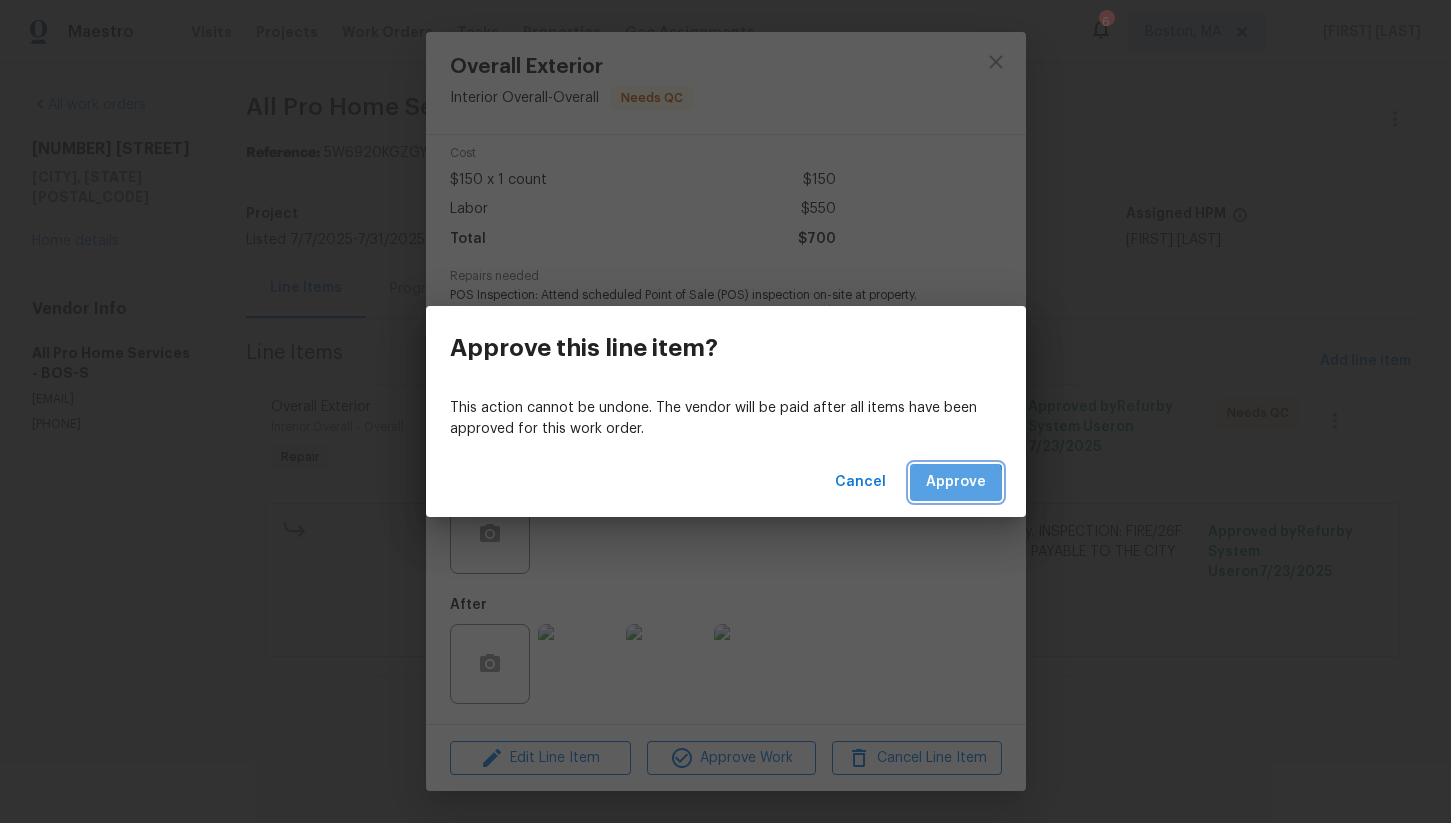 click on "Approve" at bounding box center [956, 482] 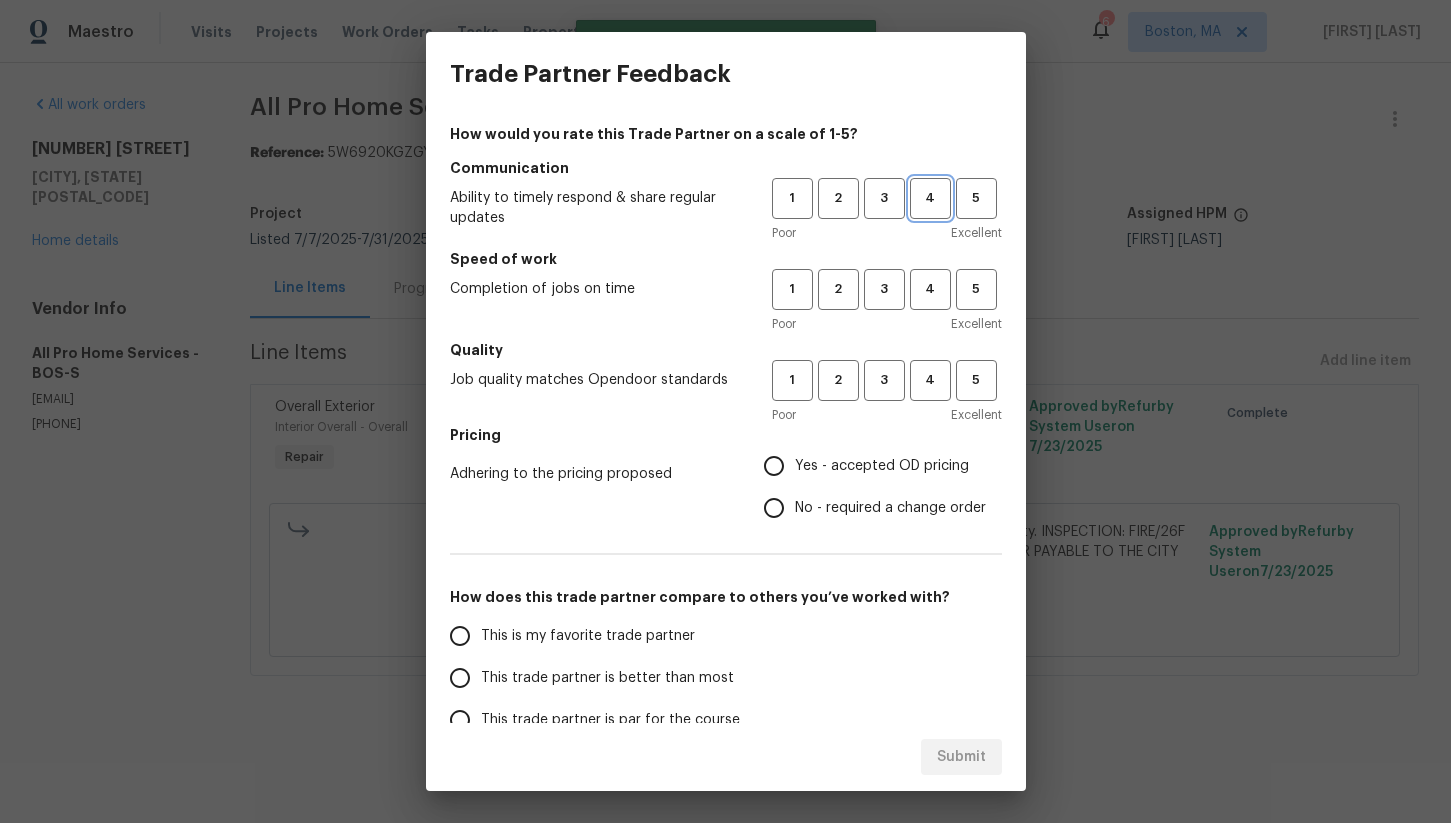 click on "4" at bounding box center [930, 198] 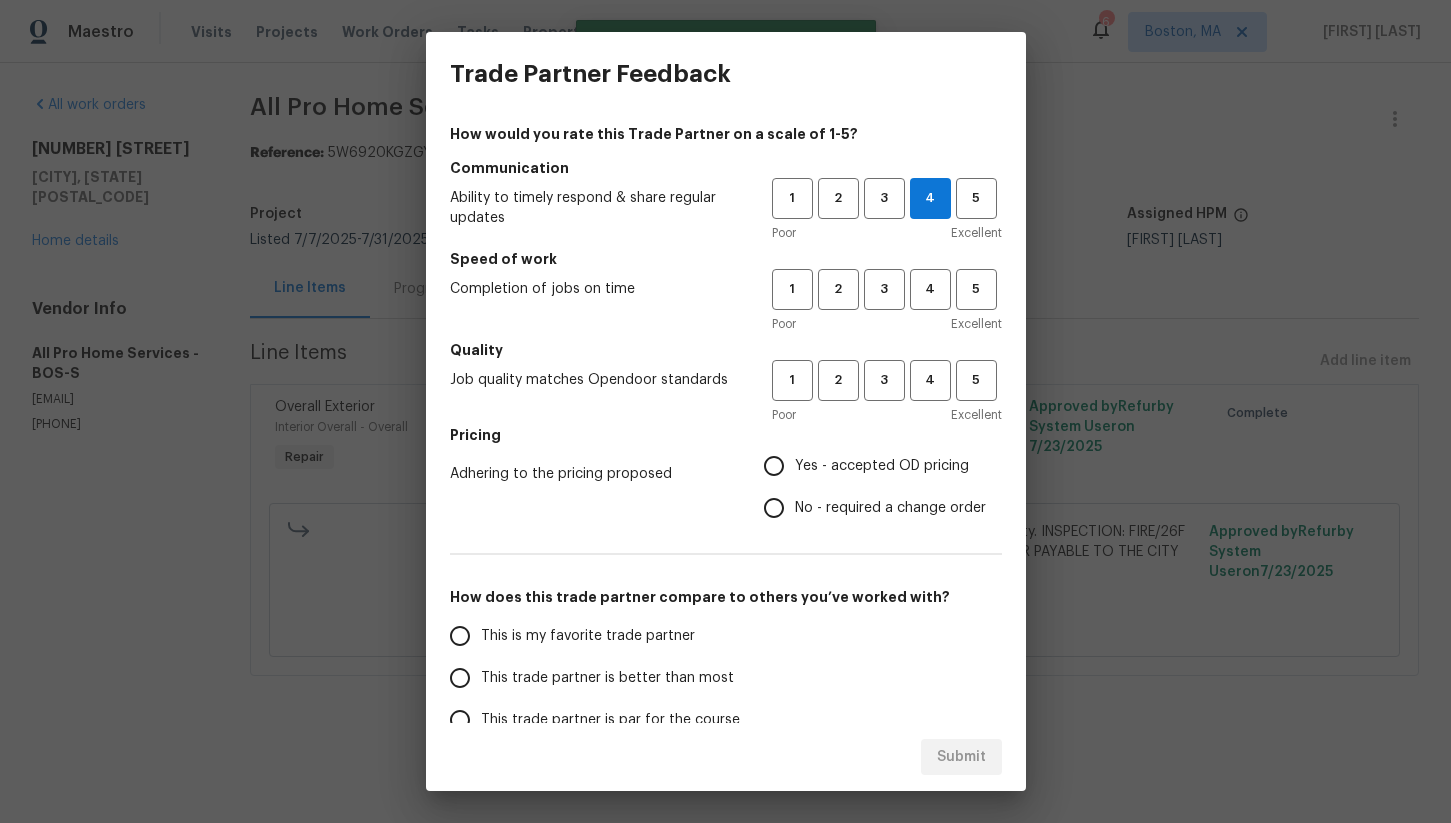 click on "1 2 3 4 5 Poor Excellent" at bounding box center [887, 301] 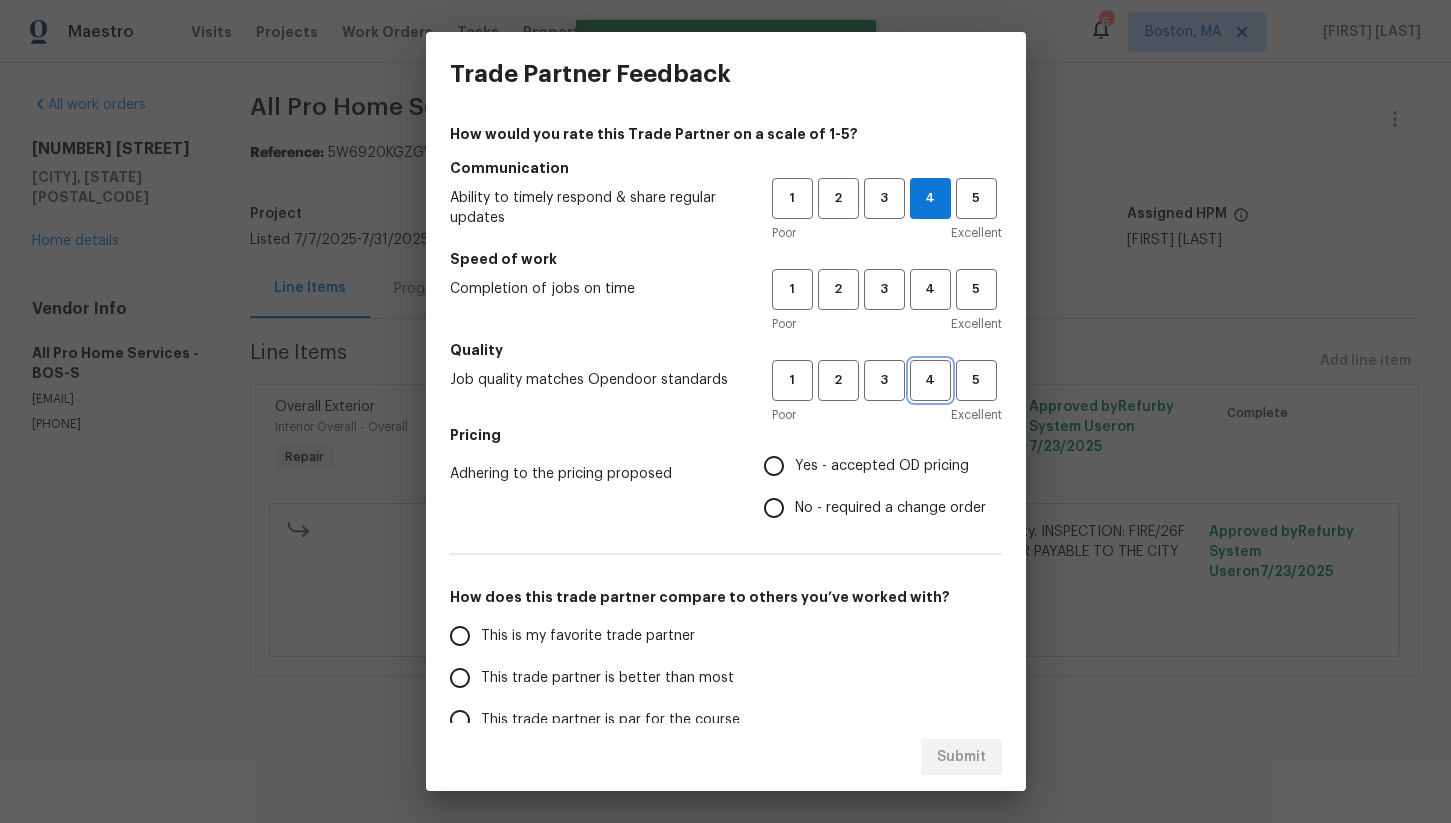click on "4" at bounding box center [930, 380] 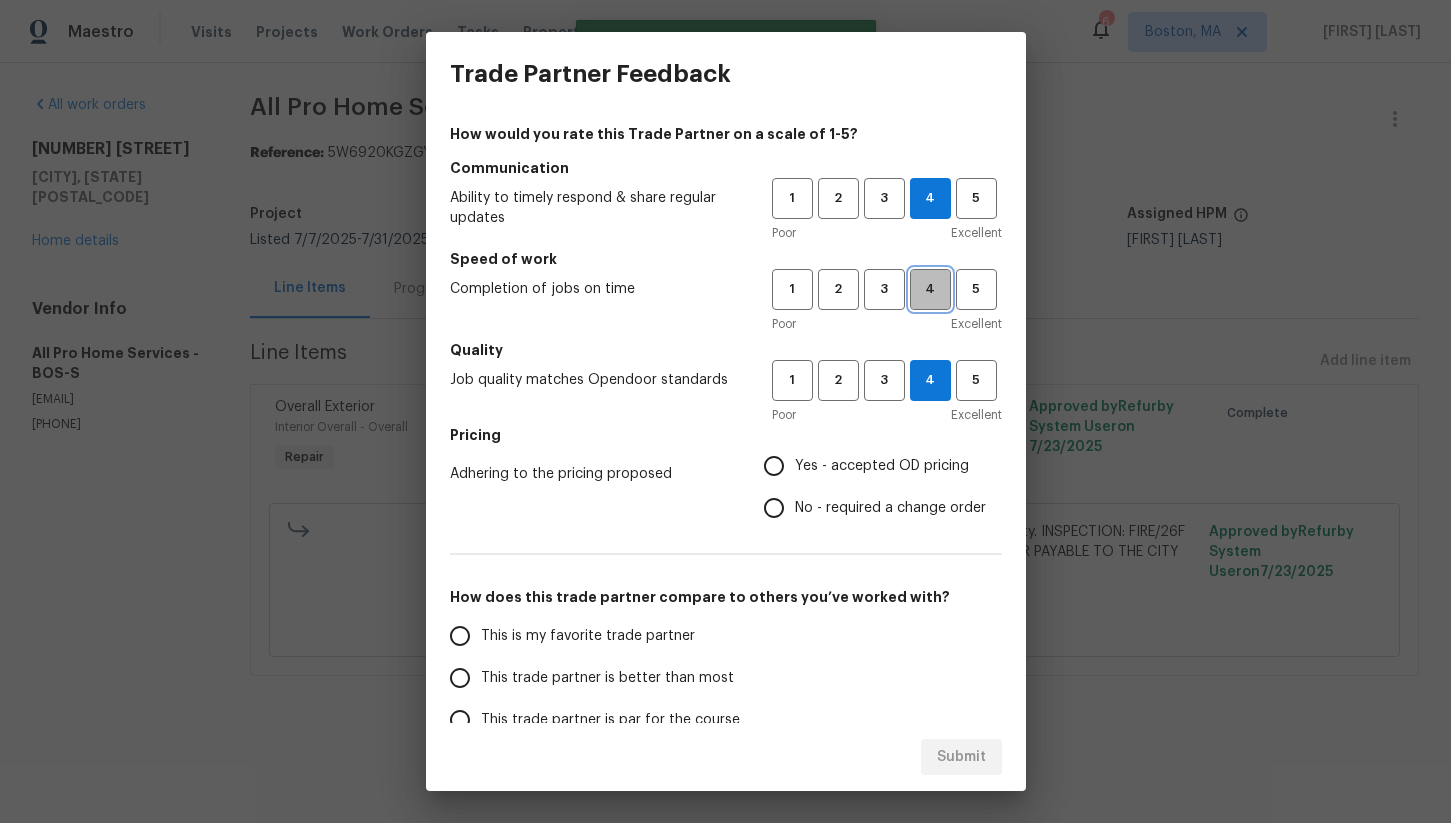 click on "4" at bounding box center (930, 289) 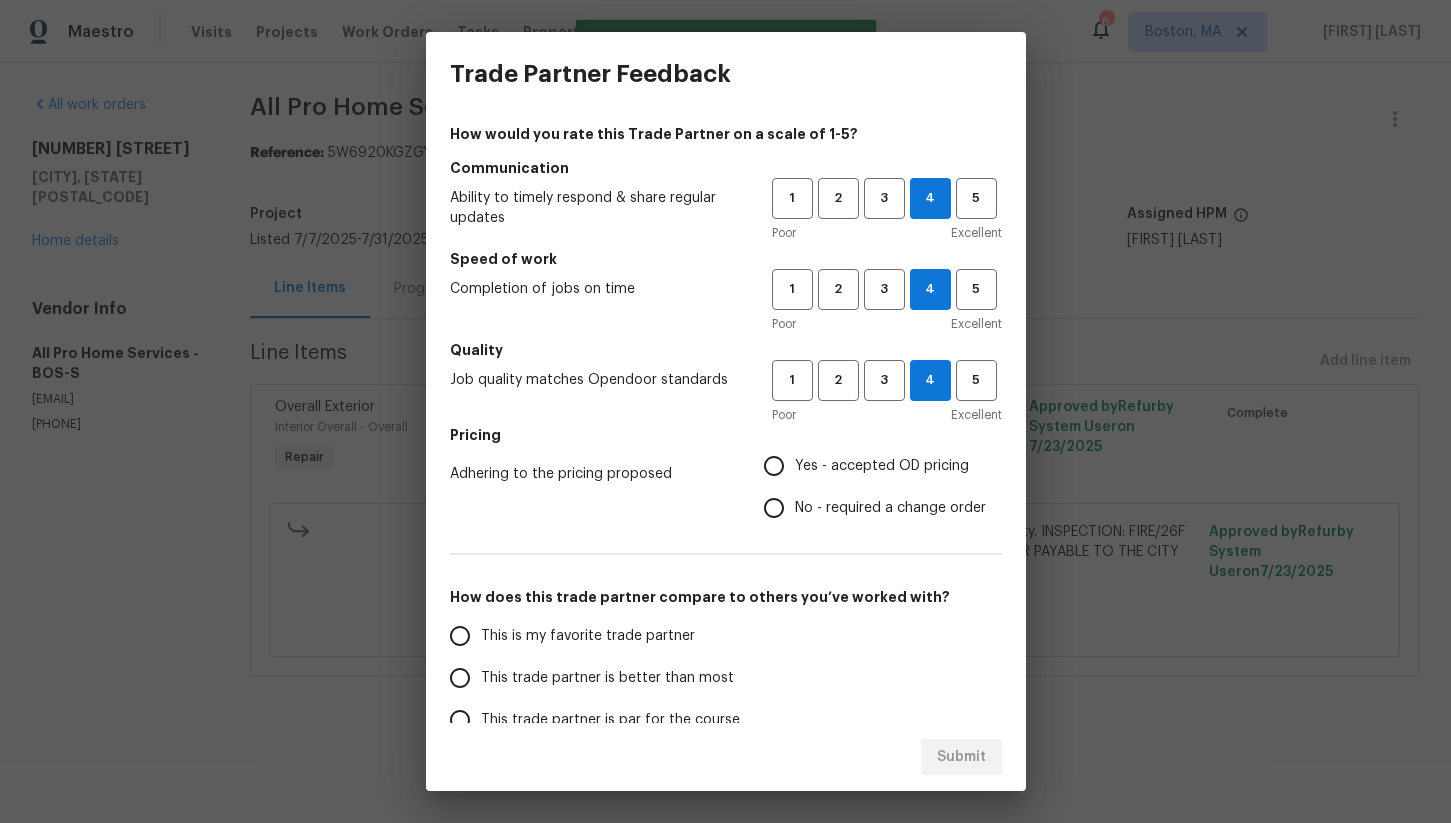 click on "Yes - accepted OD pricing" at bounding box center [774, 466] 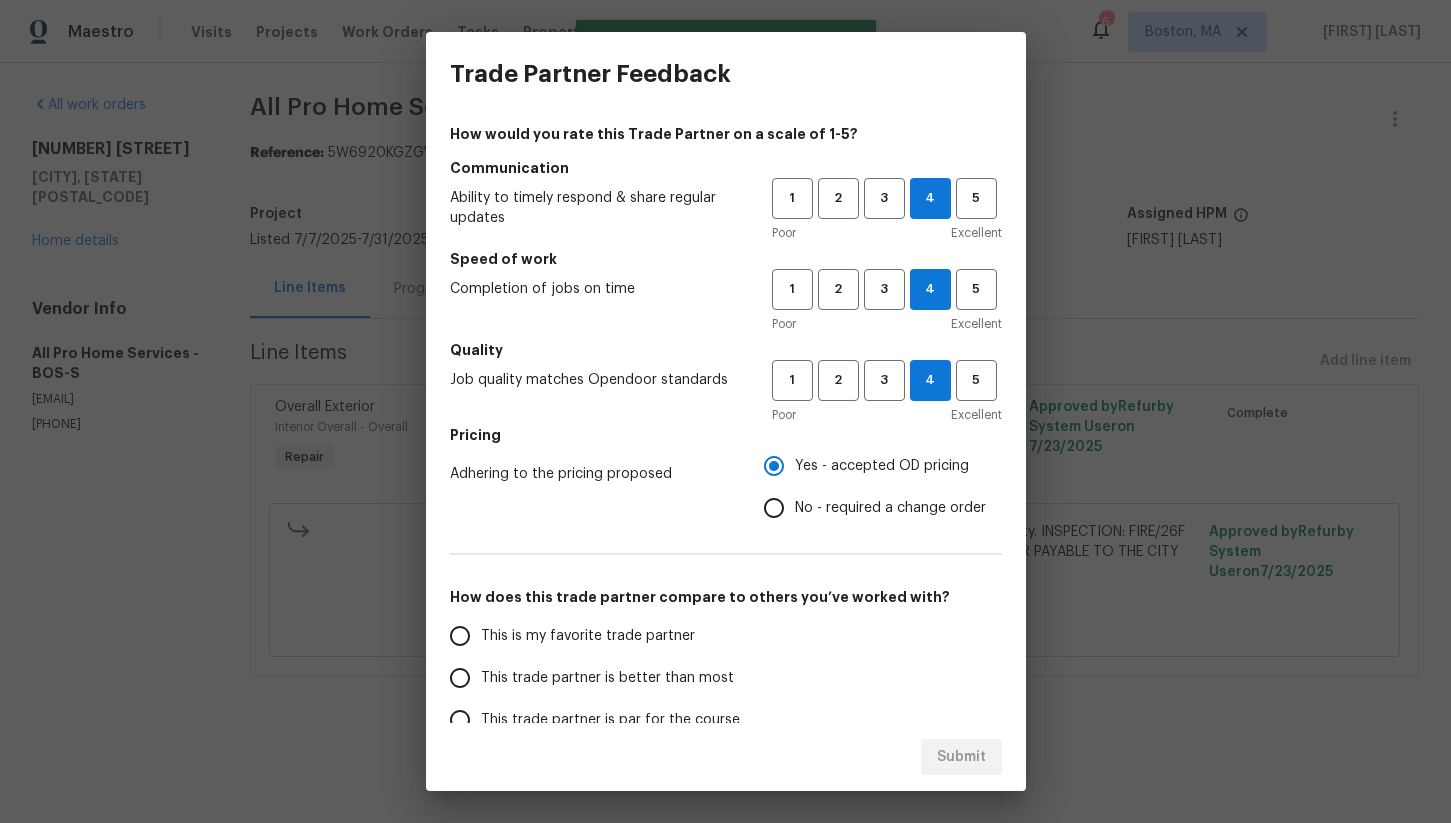 click on "This trade partner is better than most" at bounding box center (607, 678) 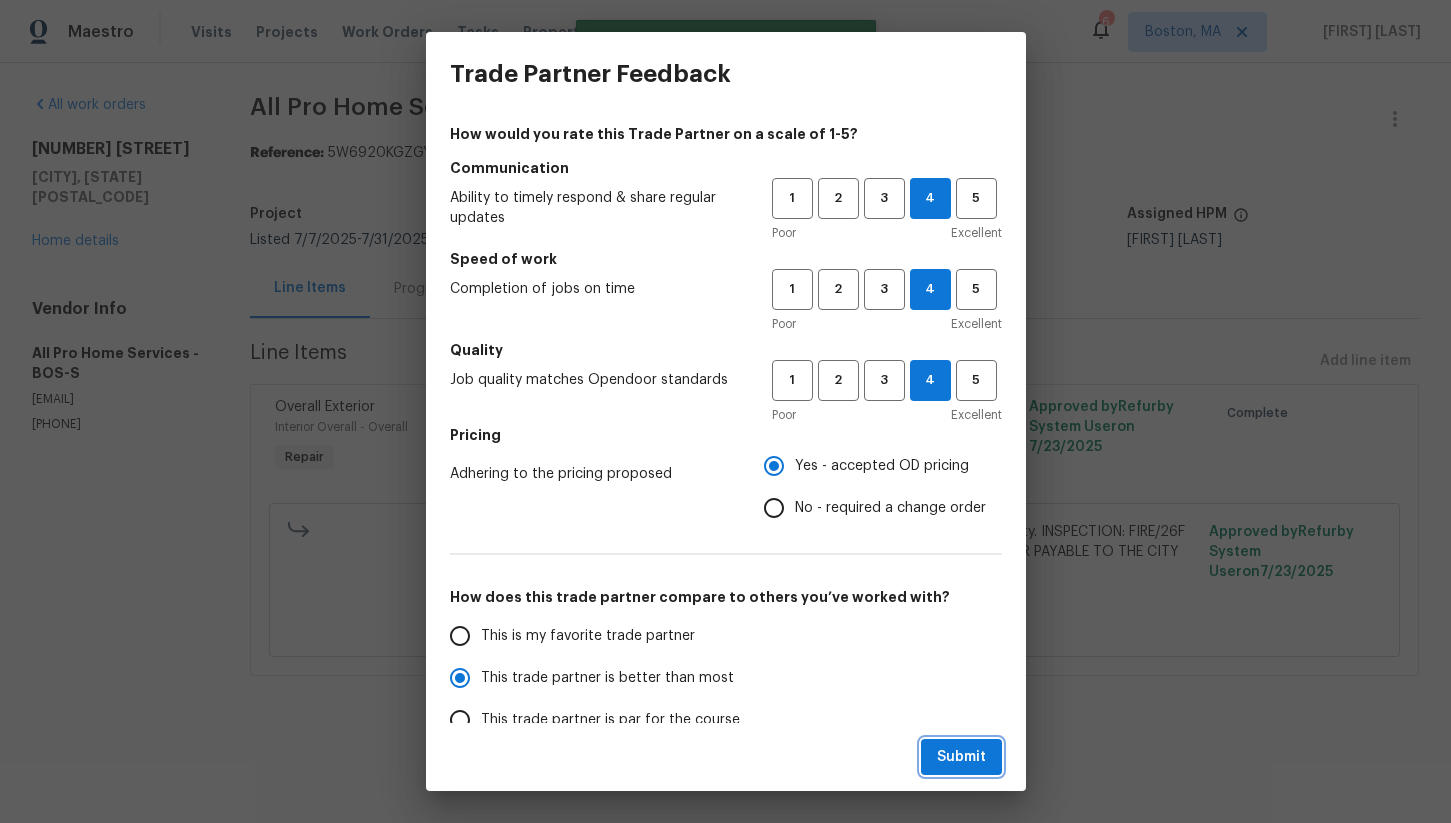 click on "Submit" at bounding box center (961, 757) 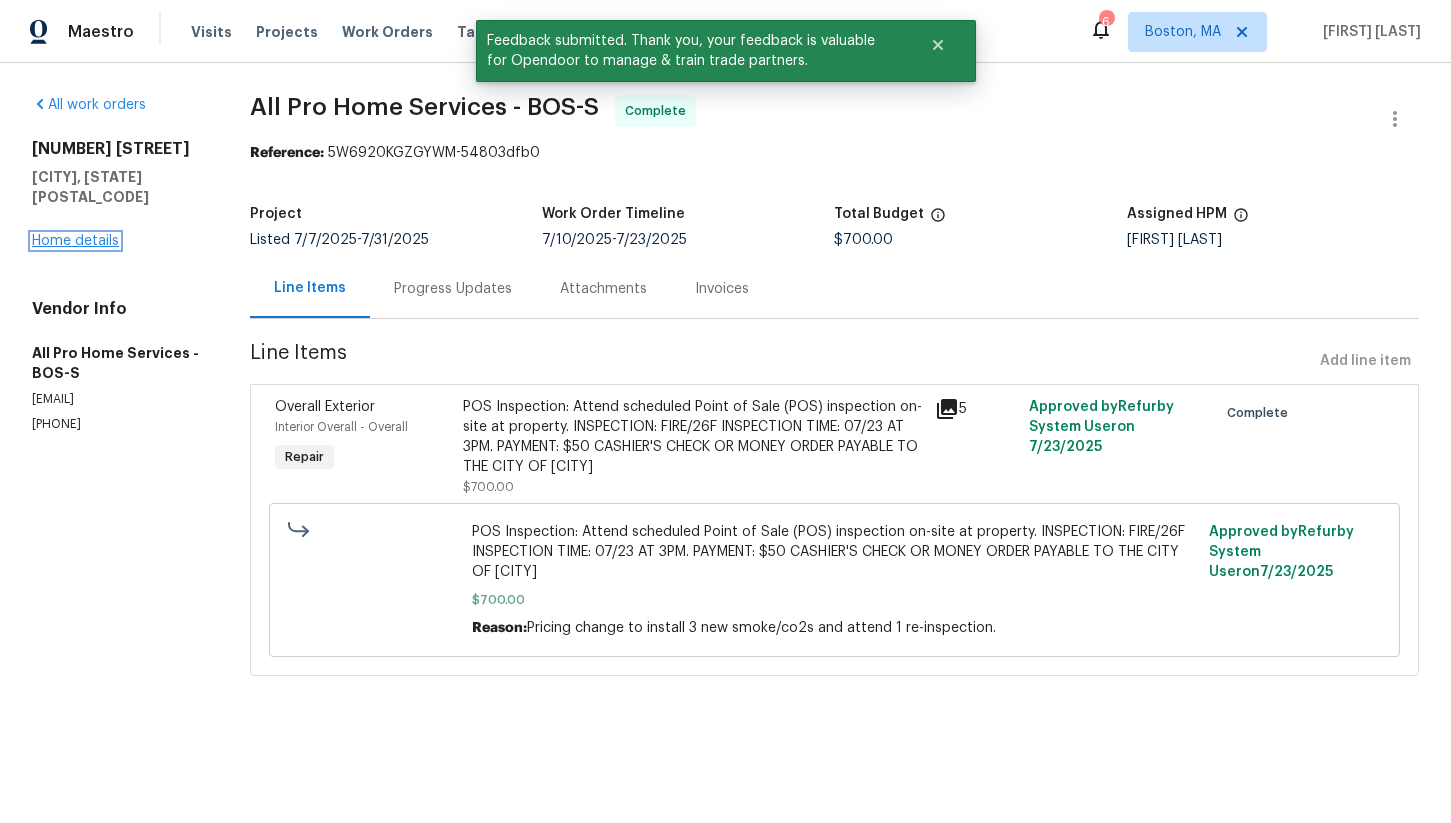 click on "Home details" at bounding box center (75, 241) 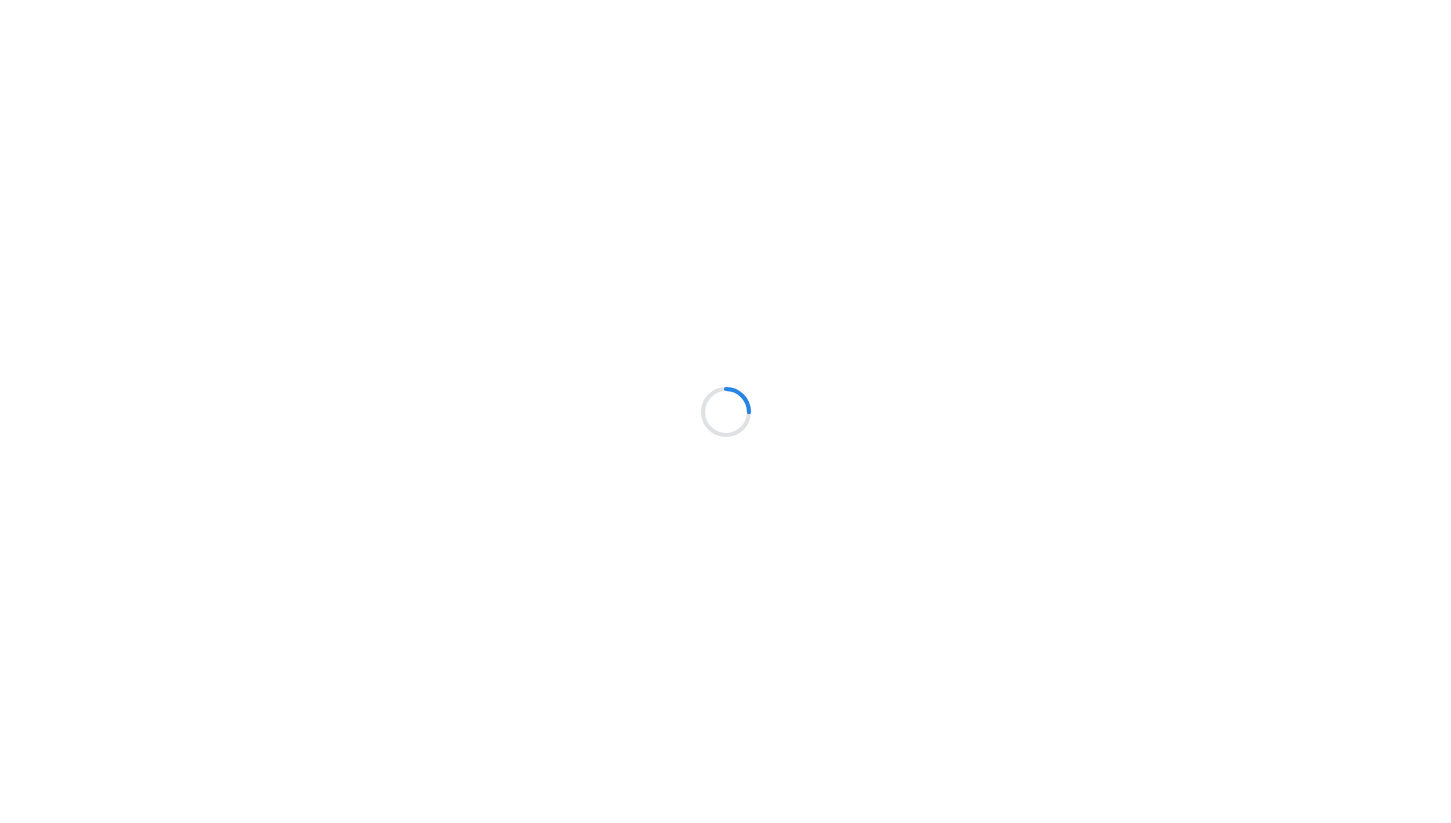 scroll, scrollTop: 0, scrollLeft: 0, axis: both 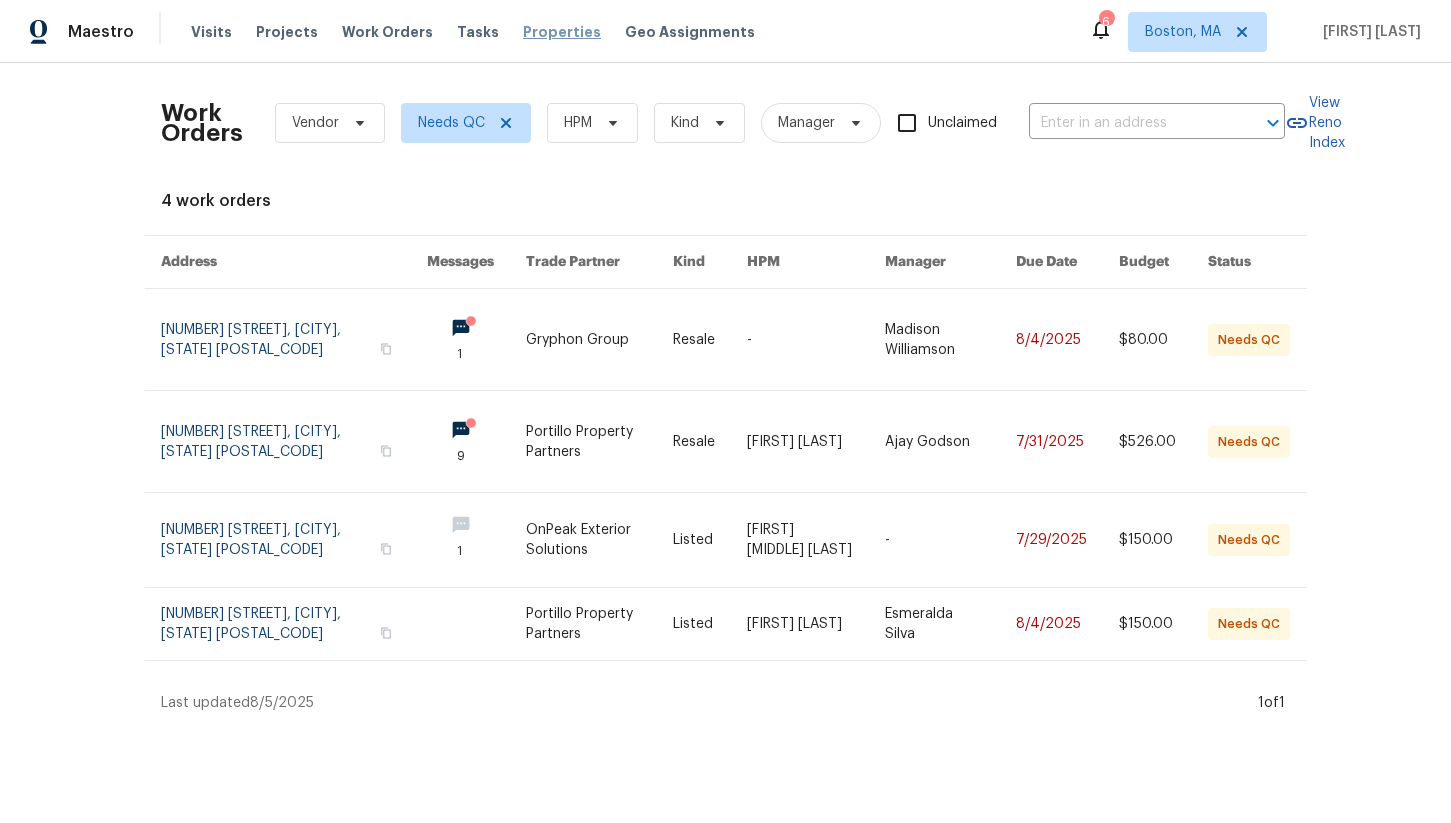 click on "Properties" at bounding box center [562, 32] 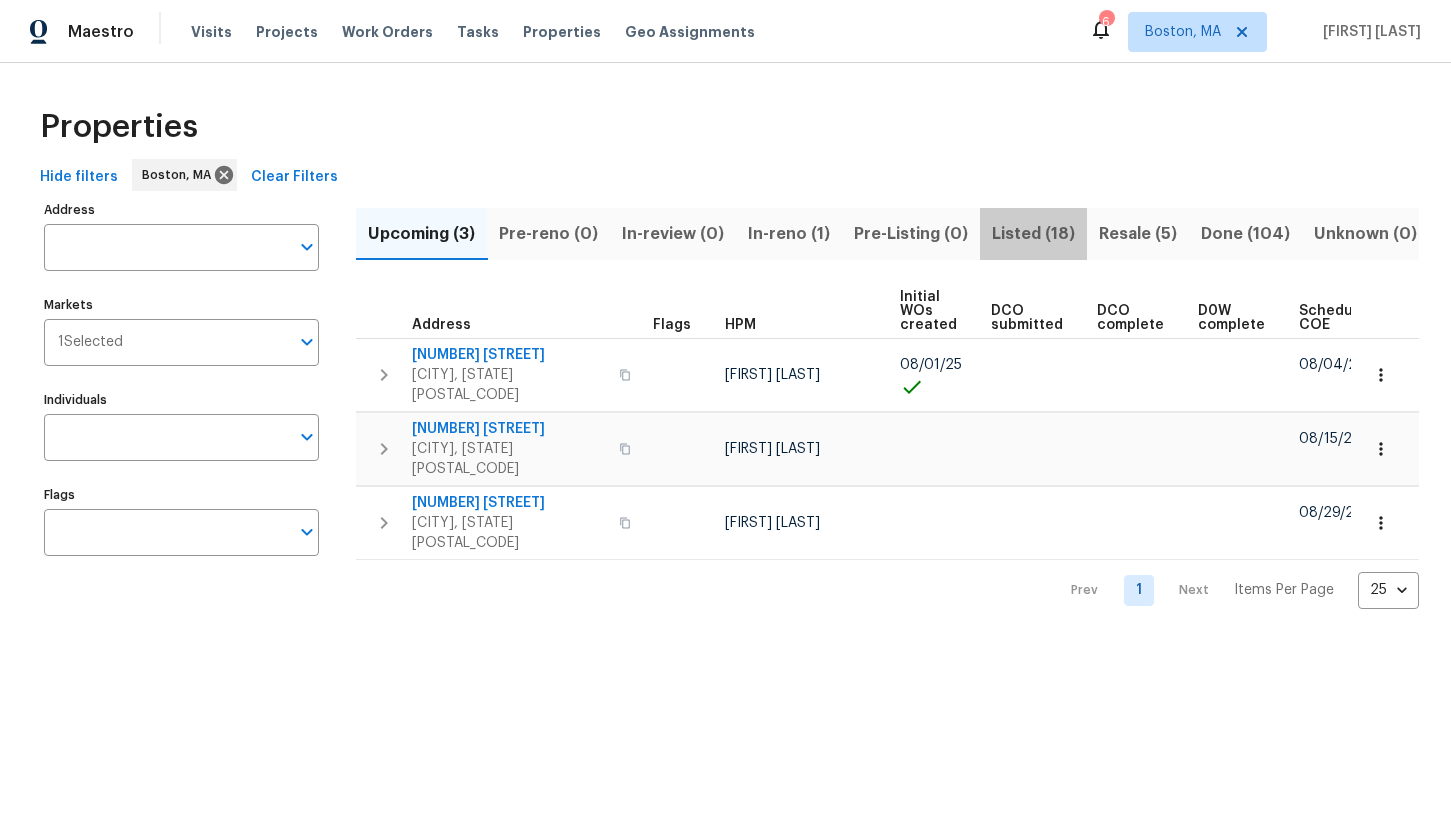 click on "Listed (18)" at bounding box center (1033, 234) 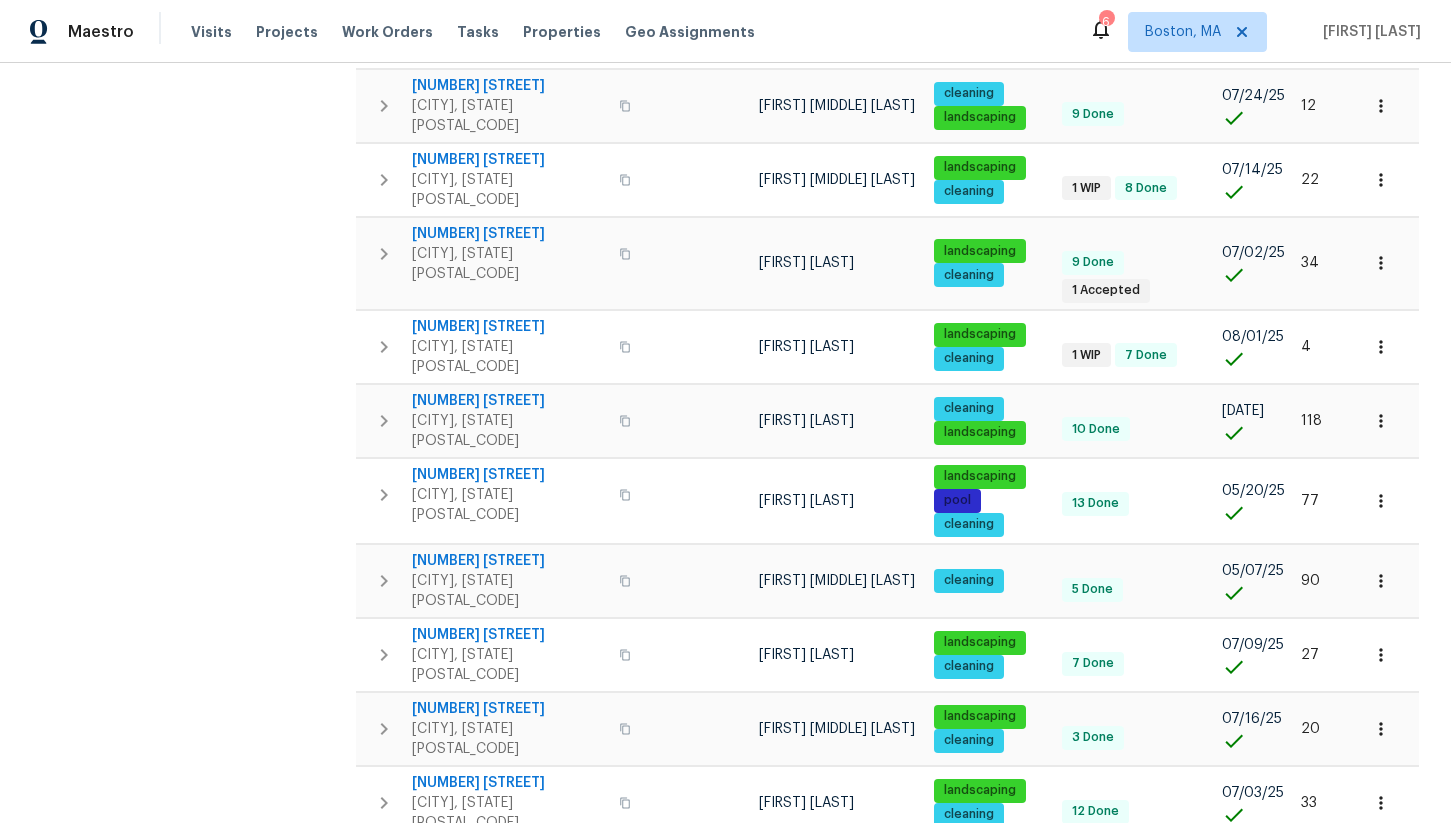 scroll, scrollTop: 677, scrollLeft: 0, axis: vertical 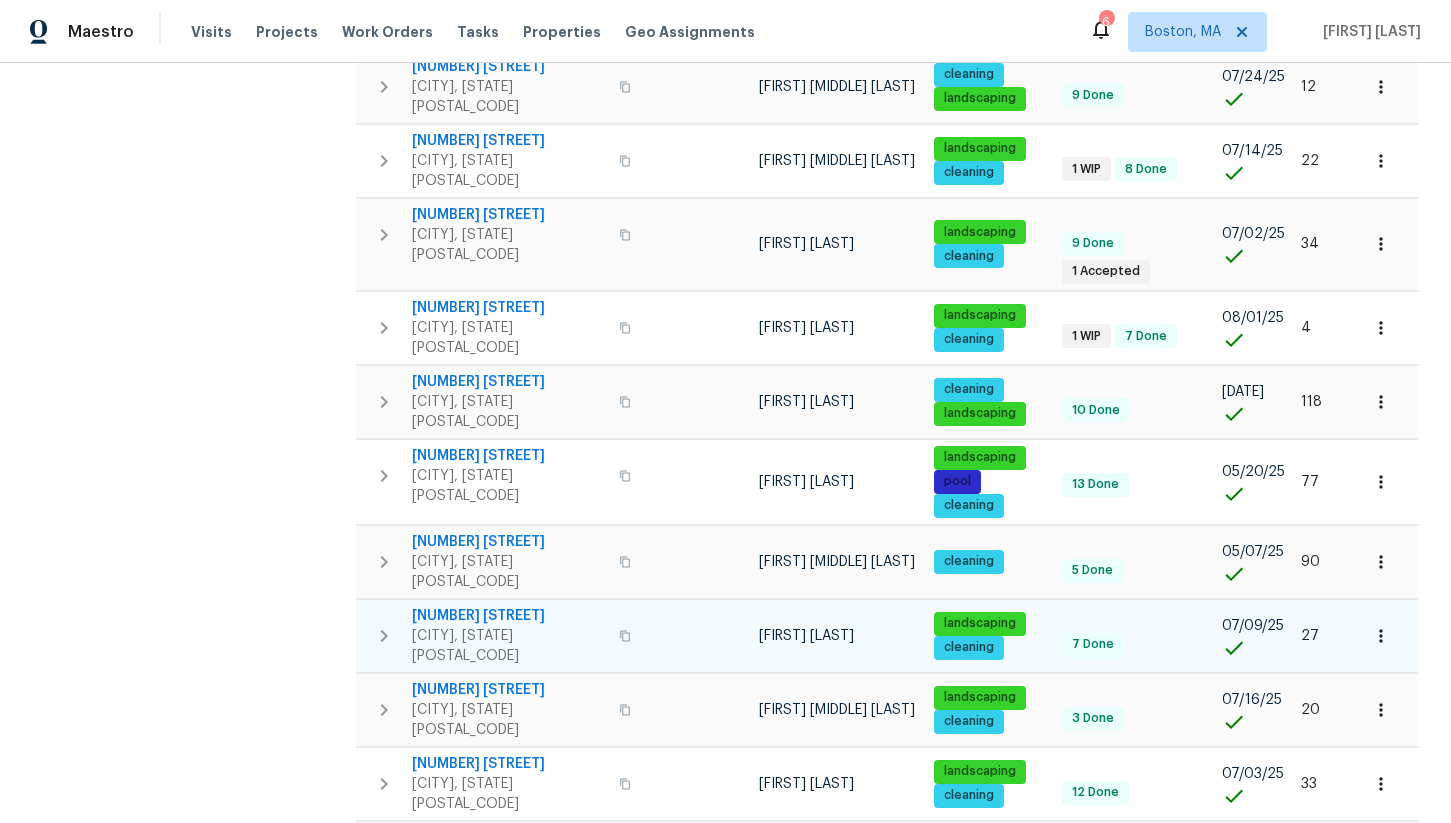click on "611 N Bedford St" at bounding box center [509, 616] 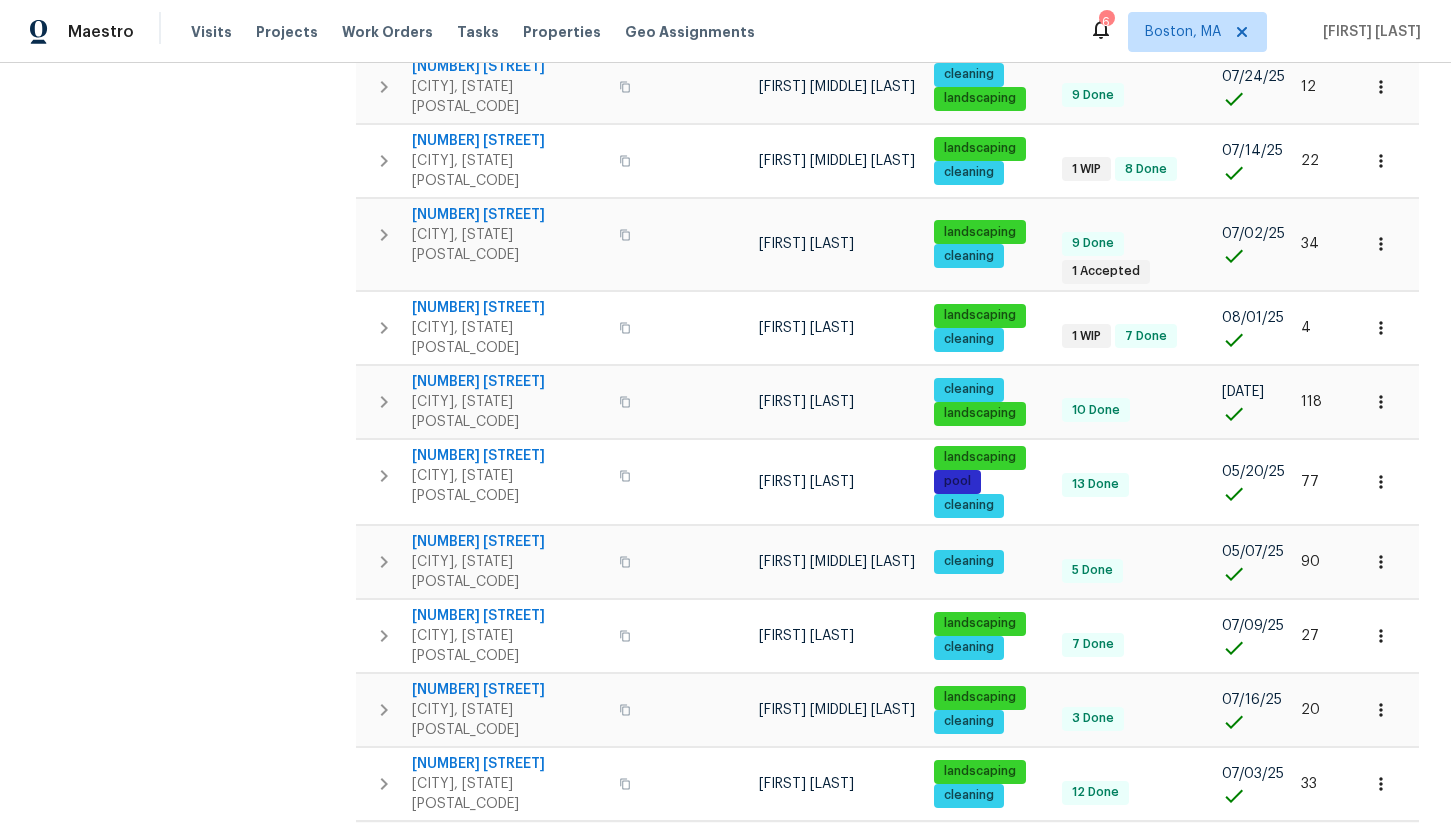 scroll, scrollTop: 0, scrollLeft: 0, axis: both 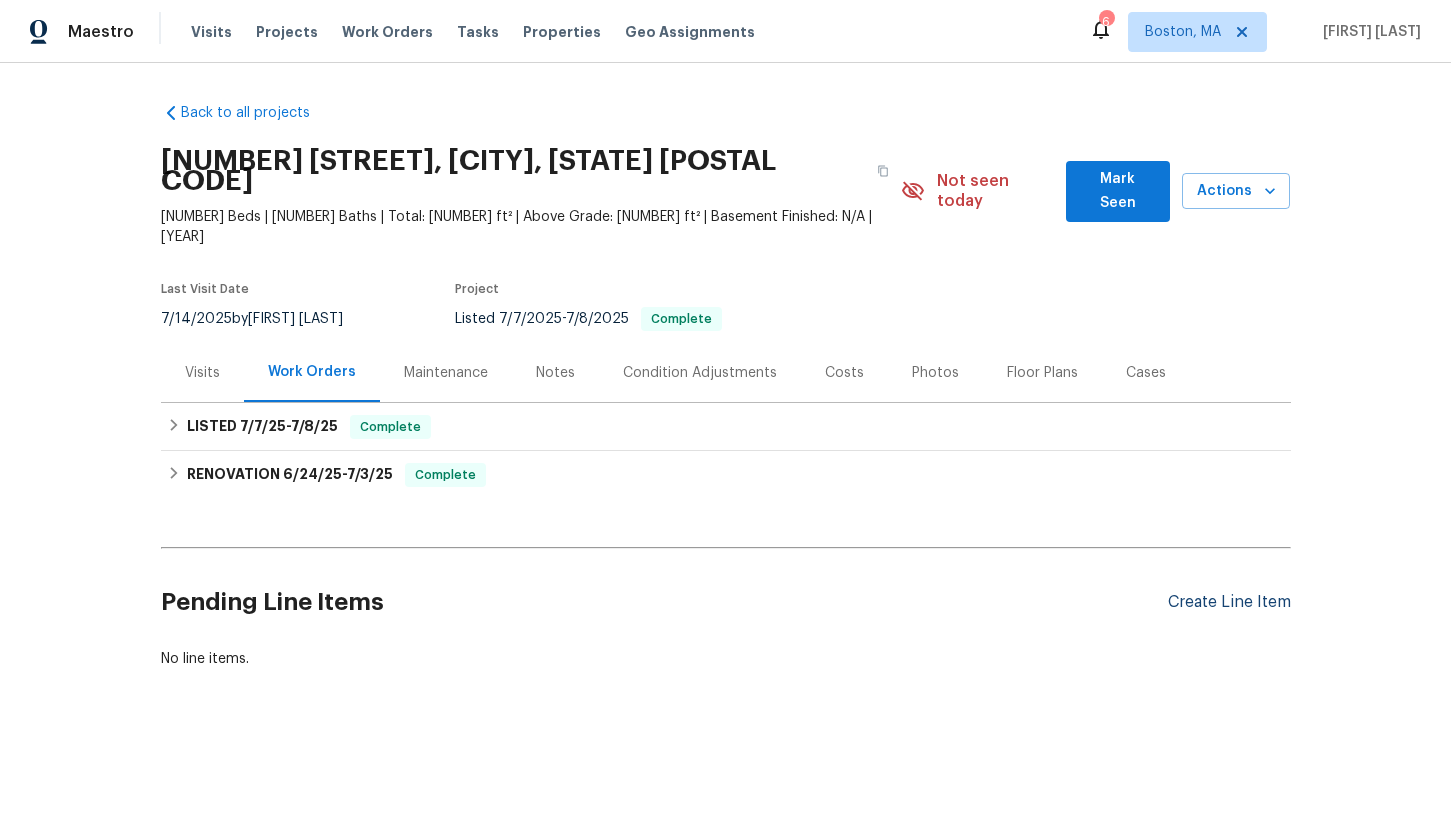 click on "Create Line Item" at bounding box center [1229, 602] 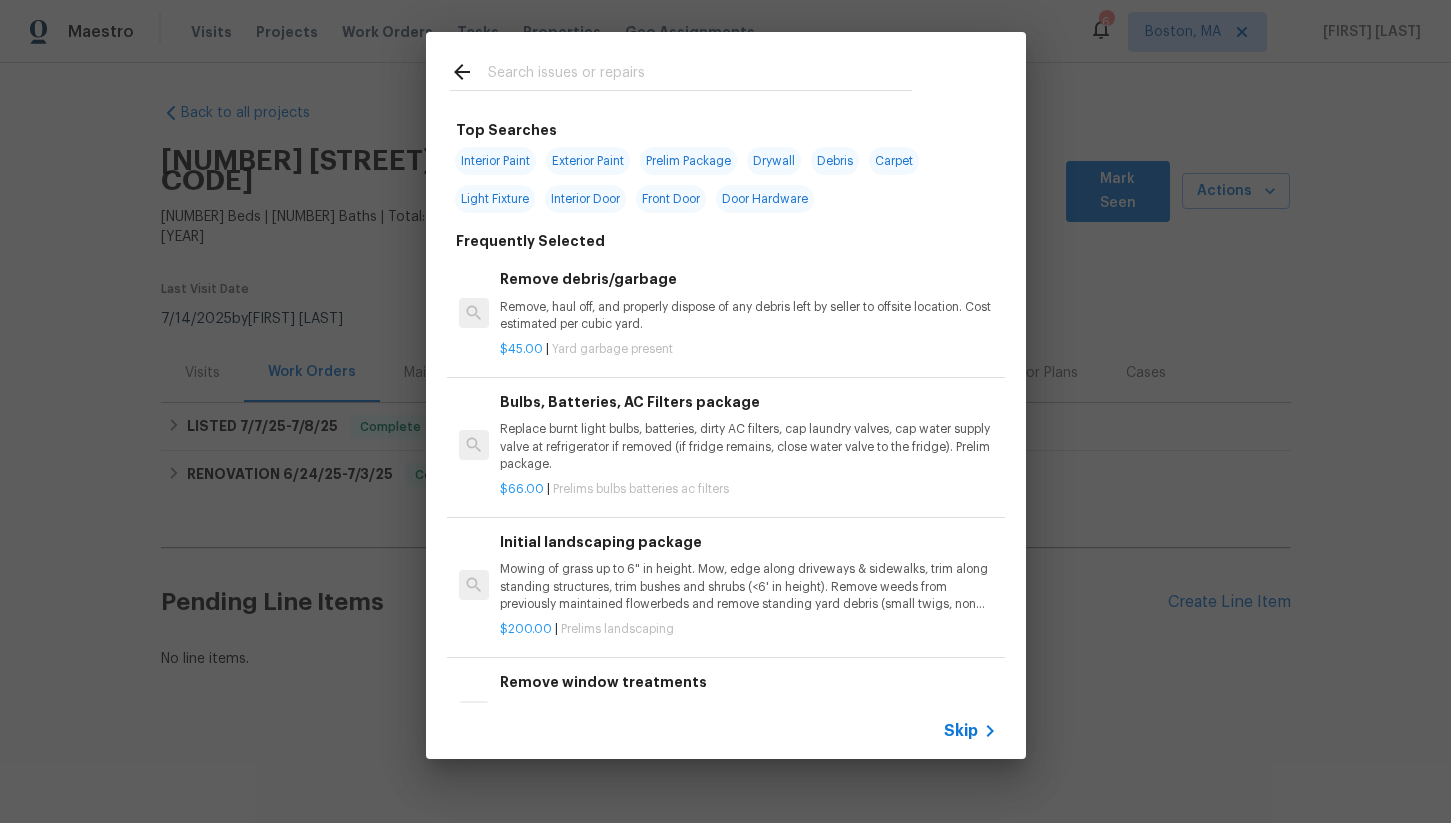 click at bounding box center (700, 75) 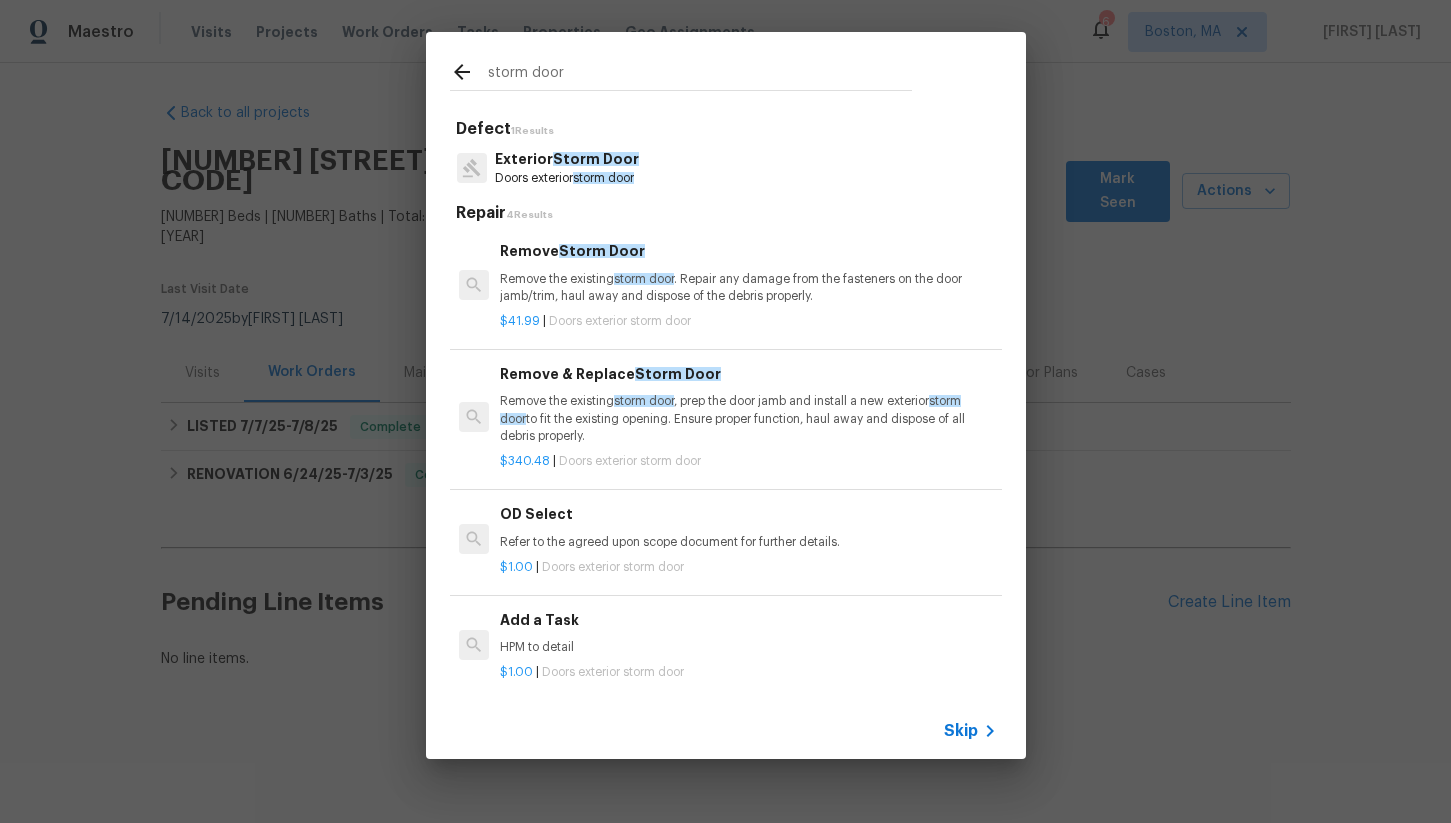 type on "storm door" 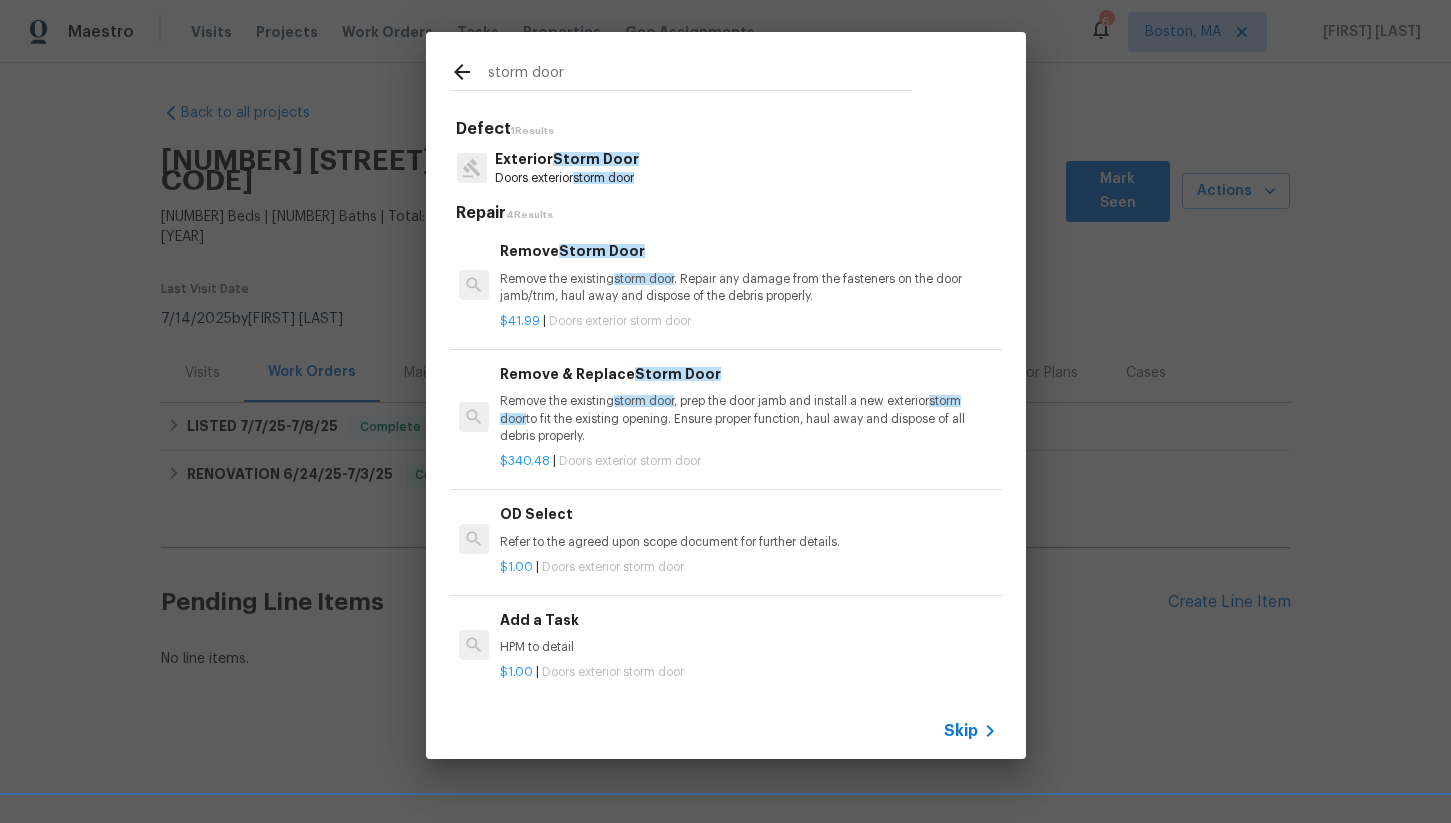 click on "Doors exterior  storm door" at bounding box center (567, 178) 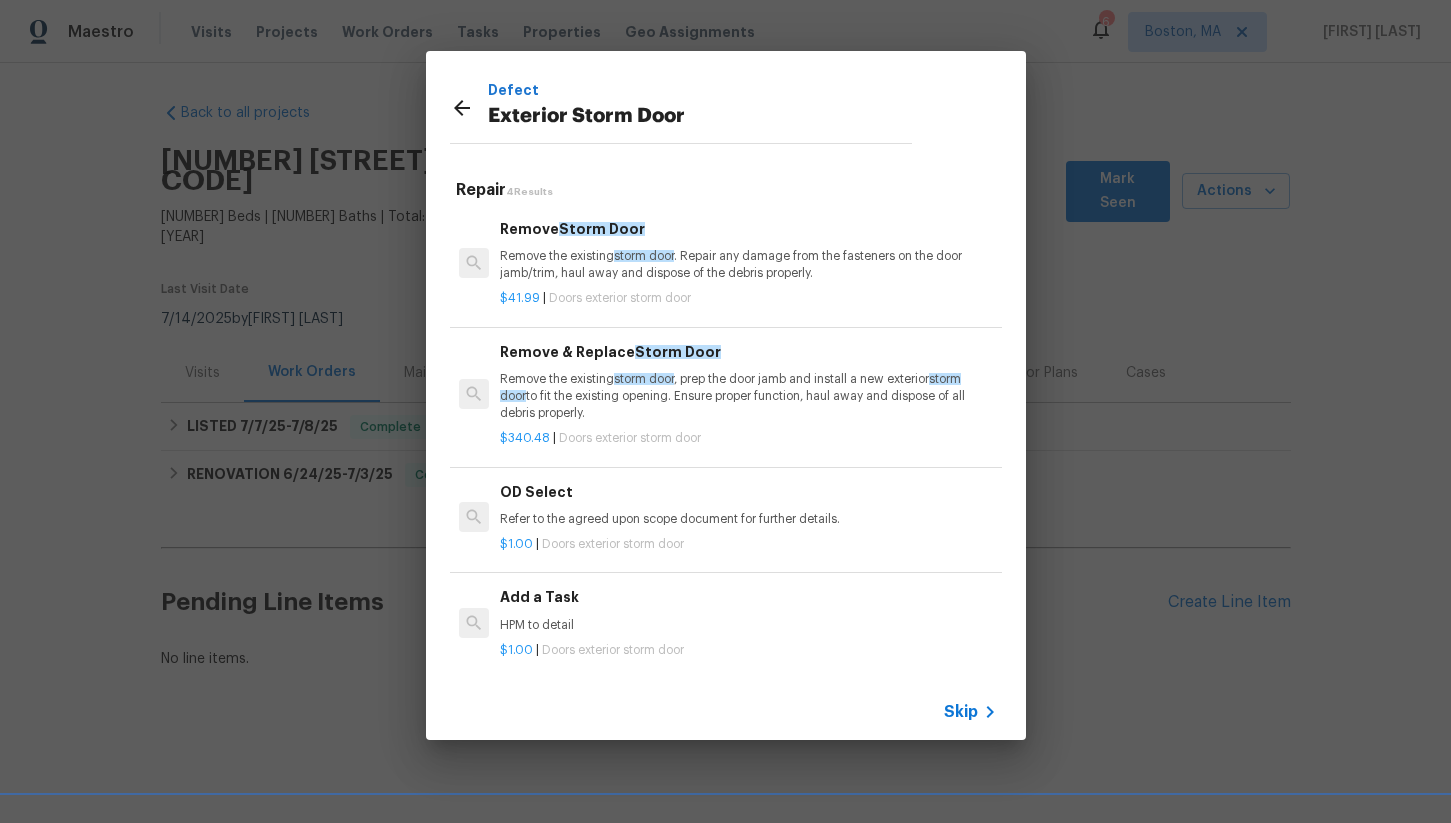 click on "Remove the existing  storm door , prep the door jamb and install a new exterior  storm door  to fit the existing opening. Ensure proper function, haul away and dispose of all debris properly." at bounding box center (748, 396) 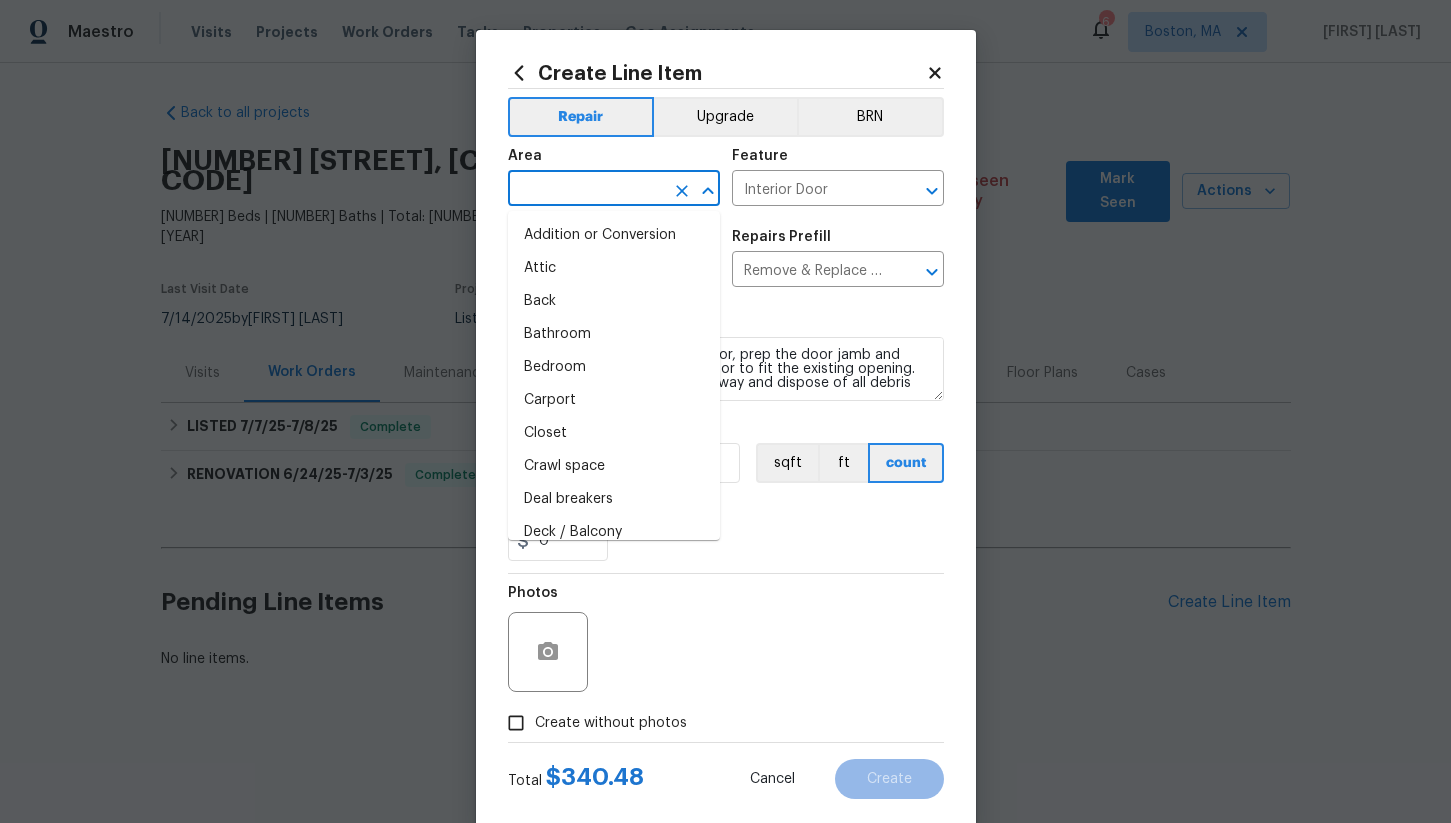 click at bounding box center (586, 190) 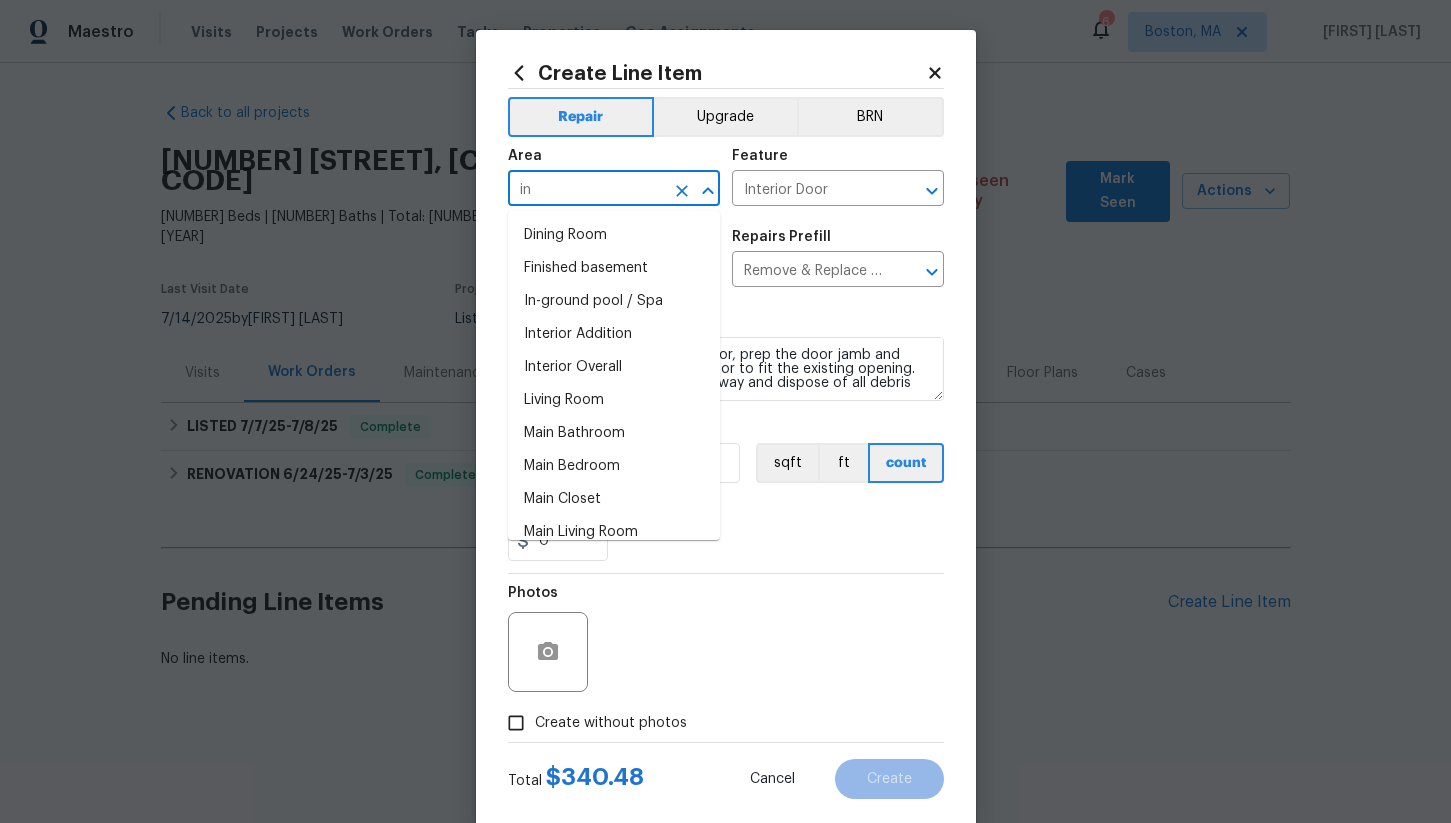type on "i" 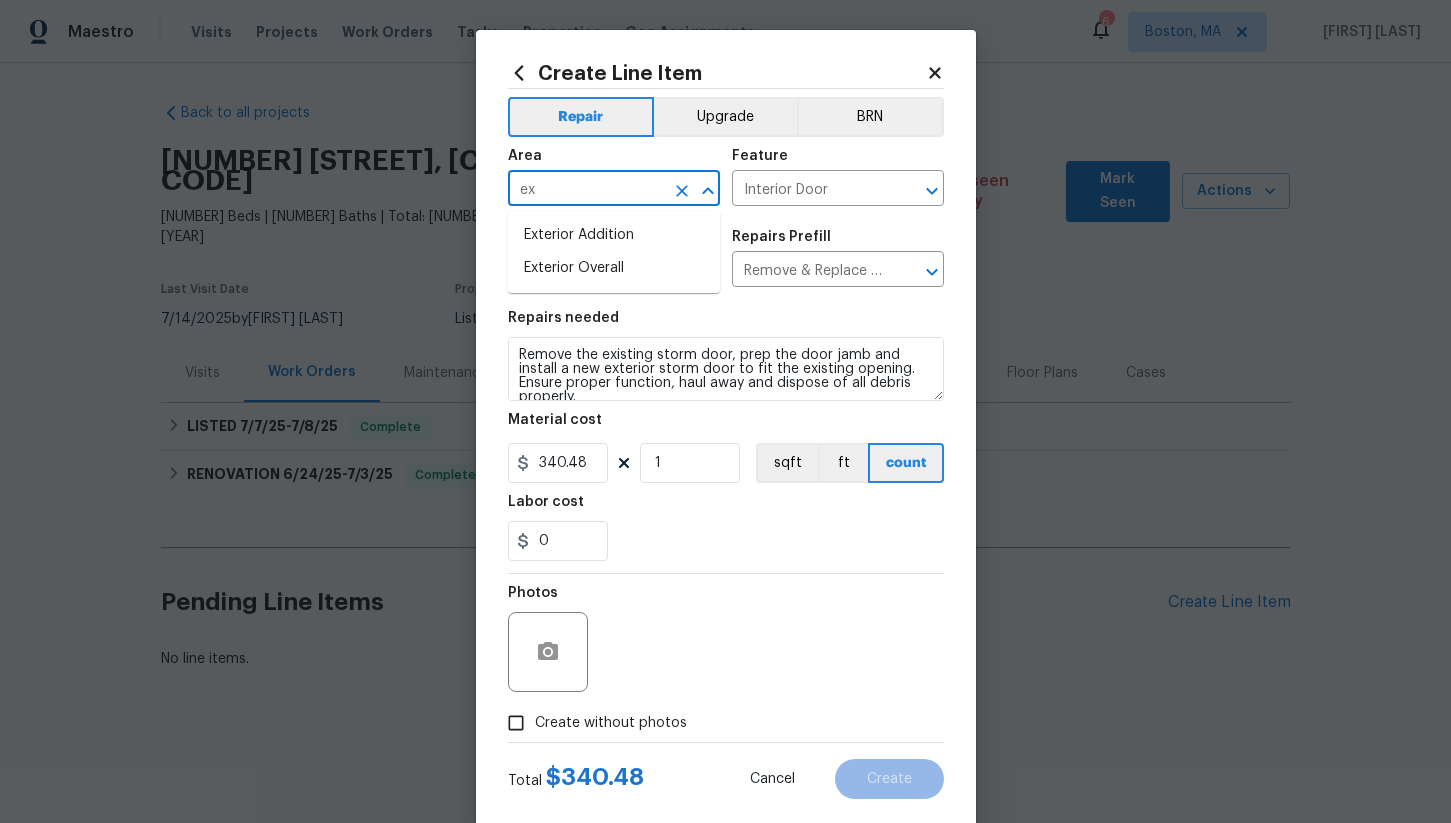 type on "e" 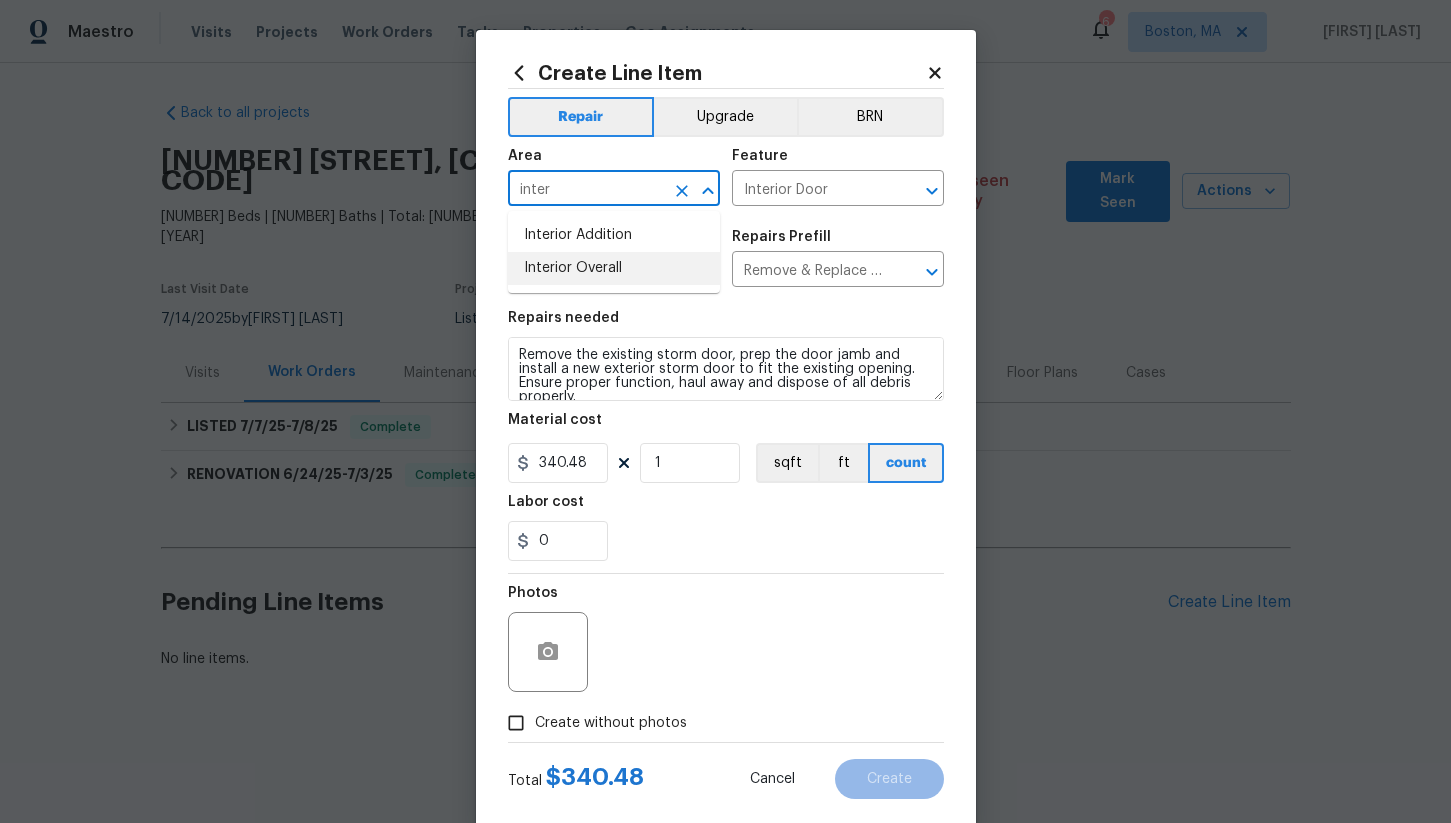 click on "Interior Overall" at bounding box center (614, 268) 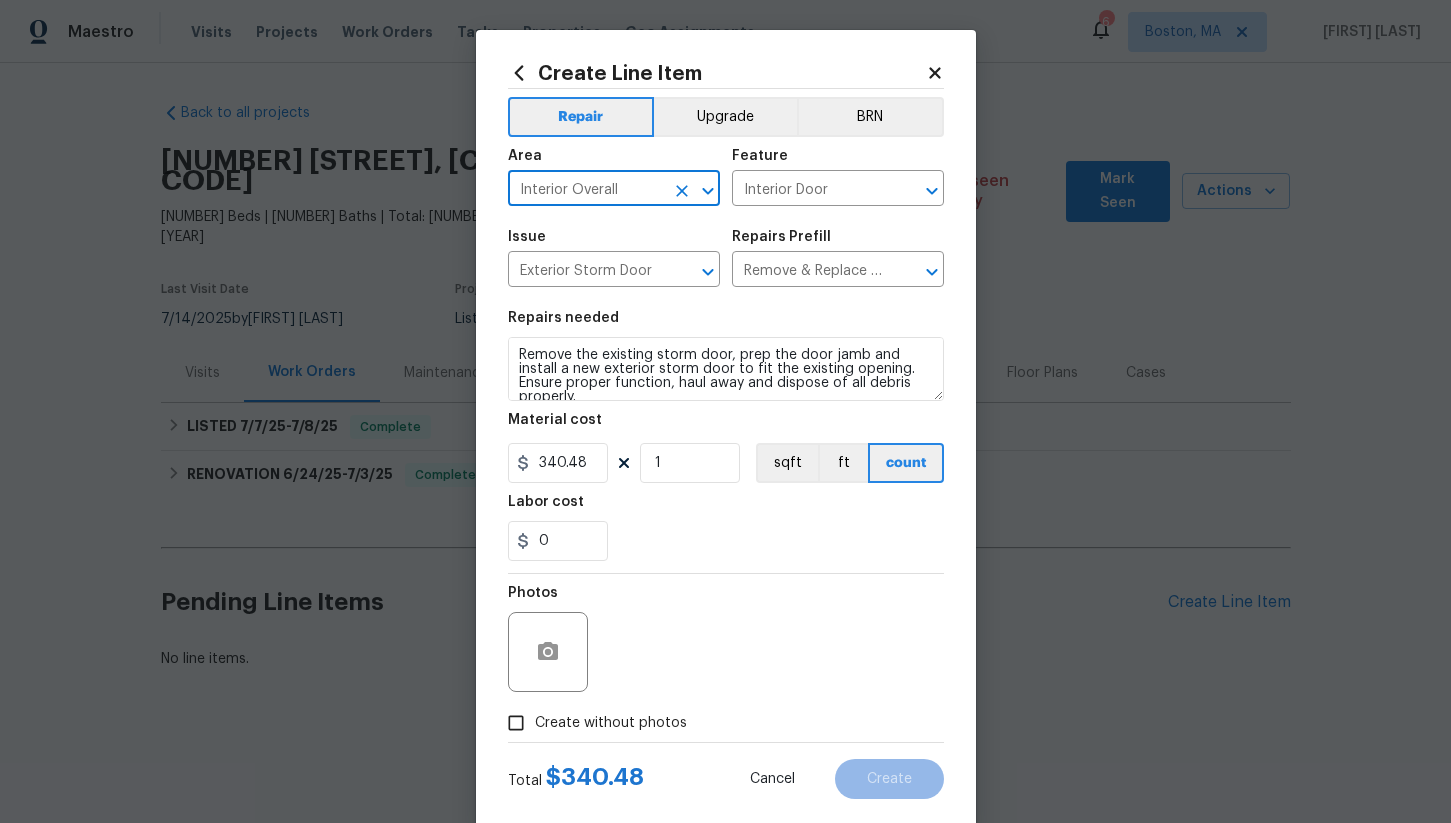 type on "Interior Overall" 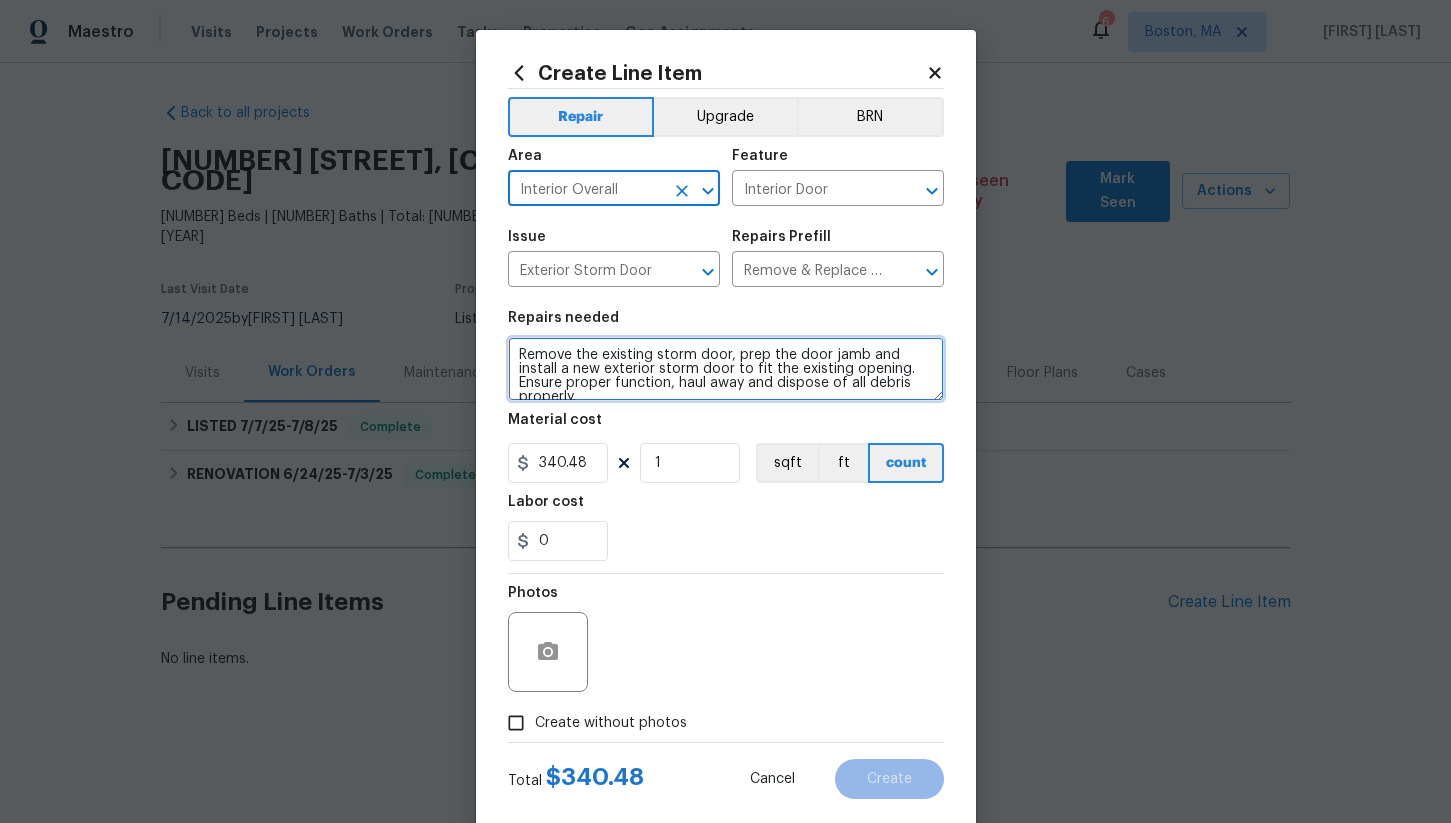click on "Remove the existing storm door, prep the door jamb and install a new exterior storm door to fit the existing opening. Ensure proper function, haul away and dispose of all debris properly." at bounding box center [726, 369] 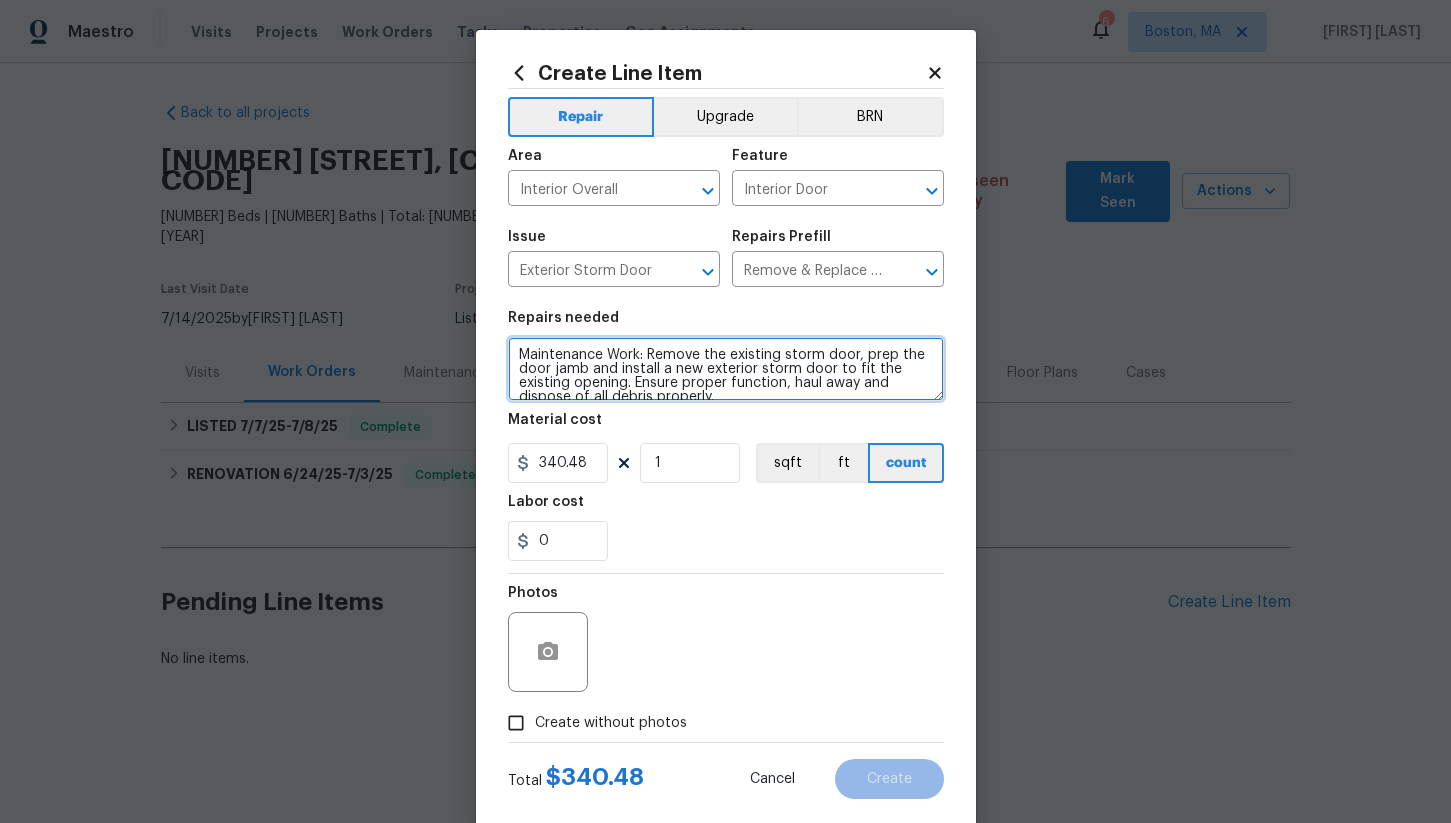 scroll, scrollTop: 14, scrollLeft: 0, axis: vertical 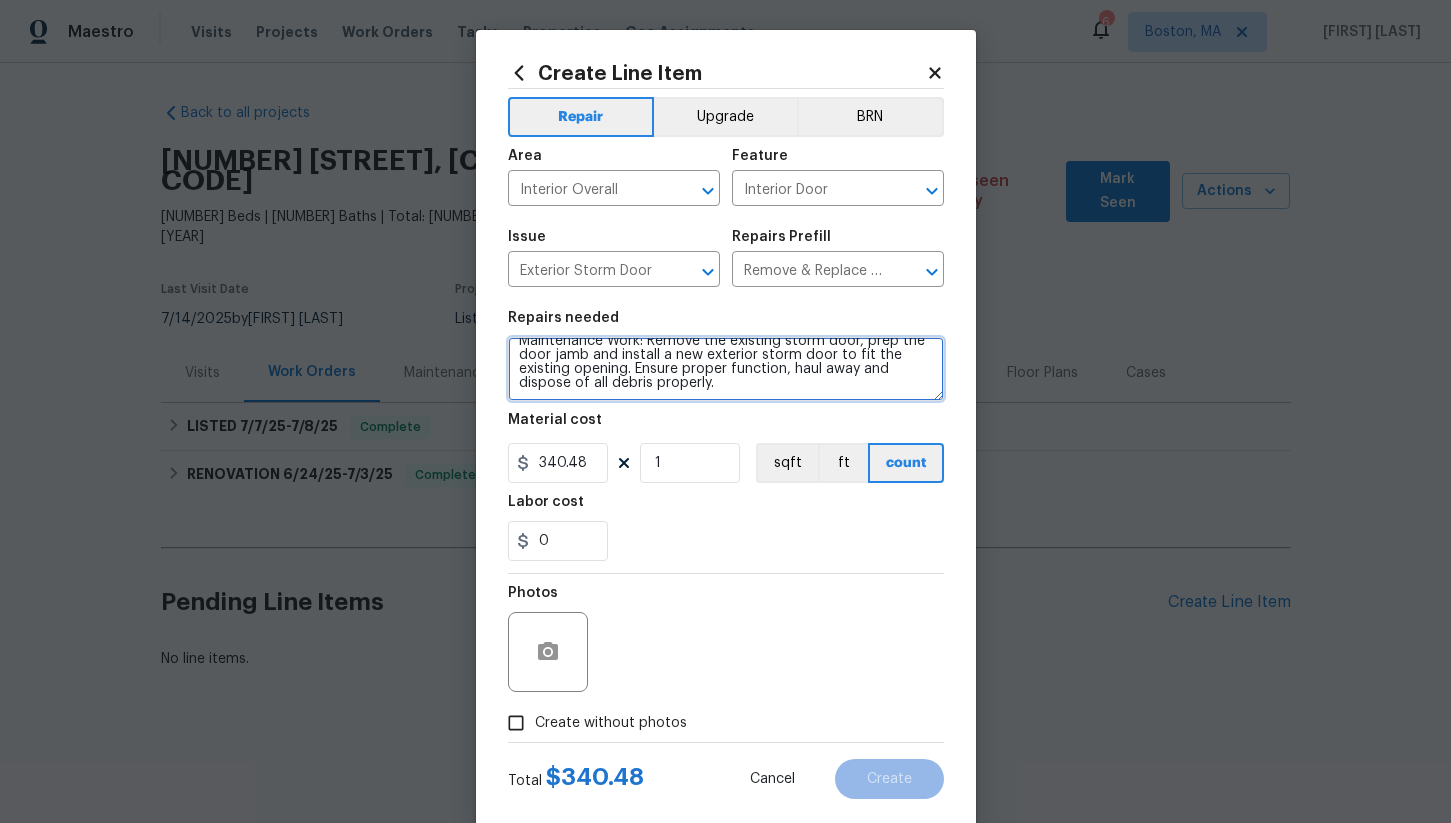 drag, startPoint x: 646, startPoint y: 360, endPoint x: 747, endPoint y: 533, distance: 200.32474 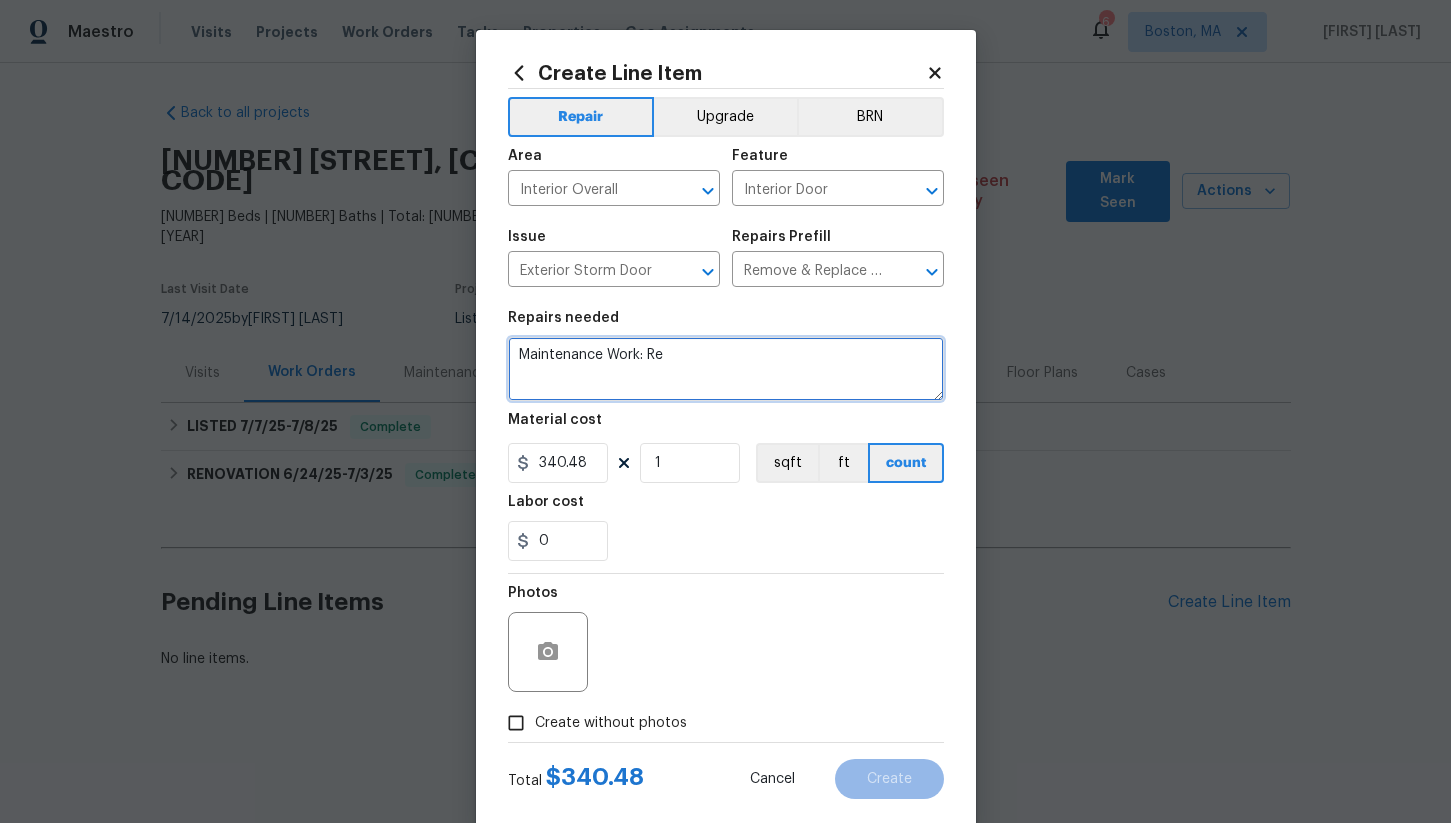 scroll, scrollTop: 0, scrollLeft: 0, axis: both 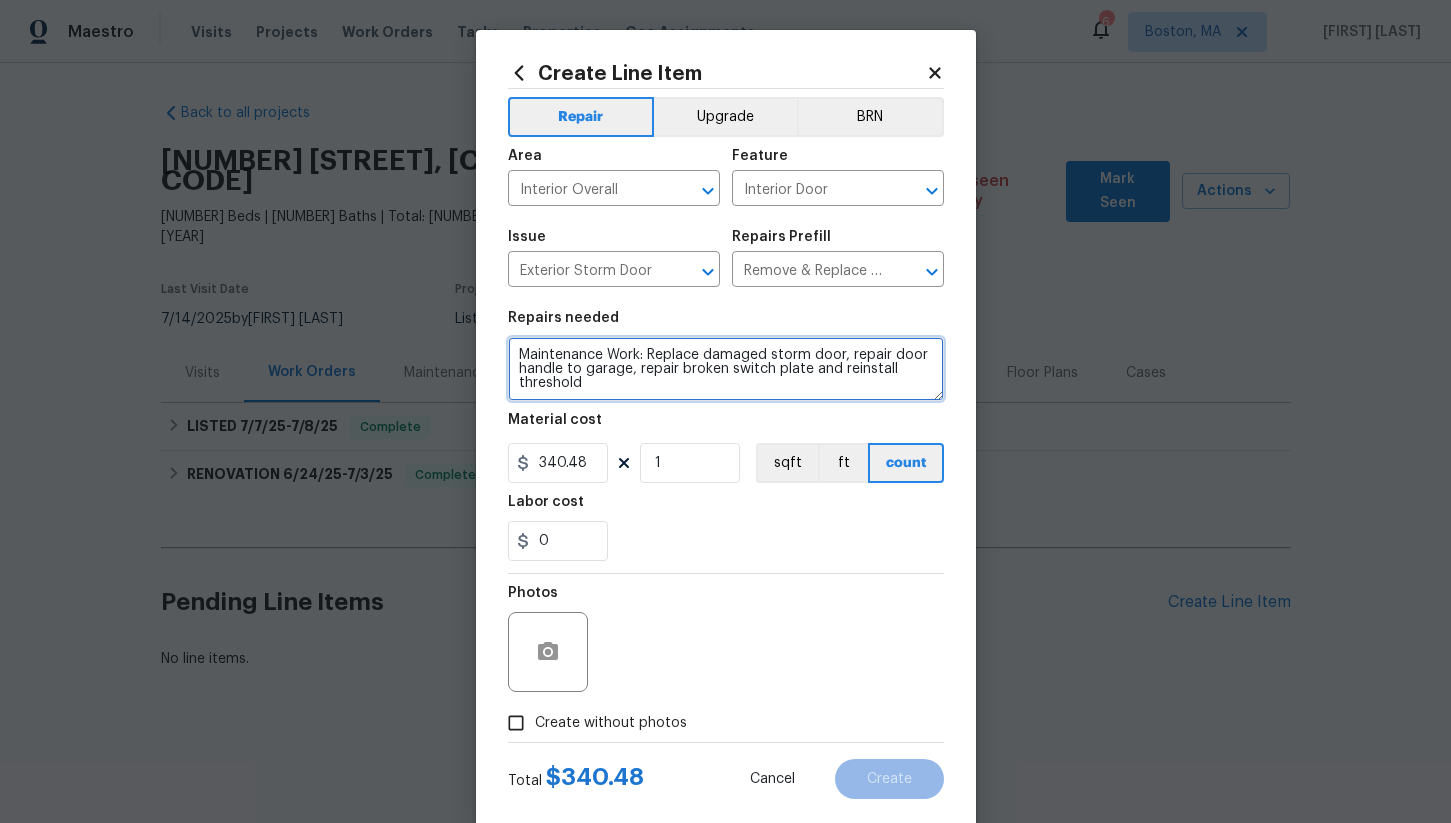 type on "Maintenance Work: Replace damaged storm door, repair door handle to garage, repair broken switch plate and reinstall threshold" 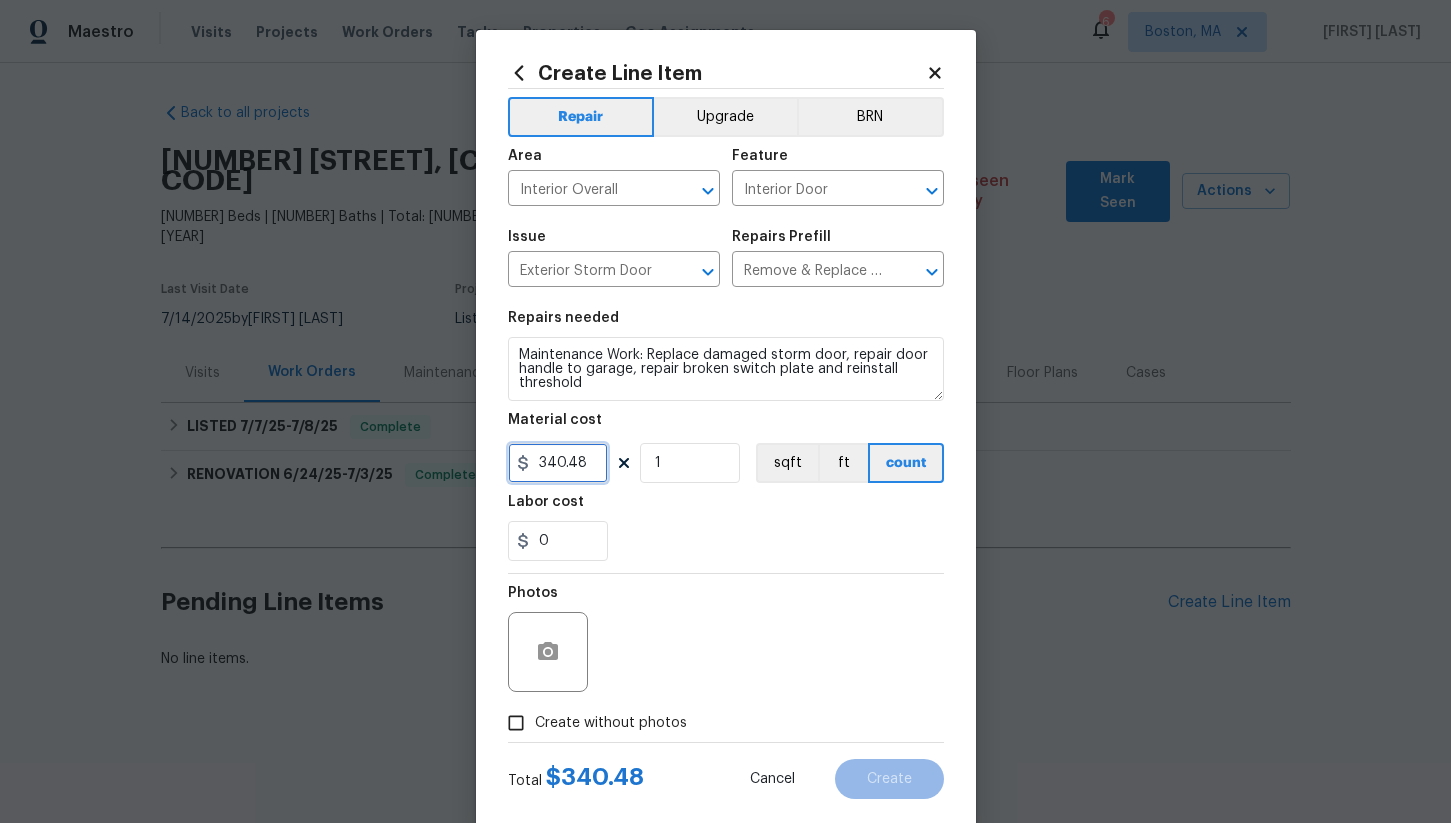 click on "340.48" at bounding box center [558, 463] 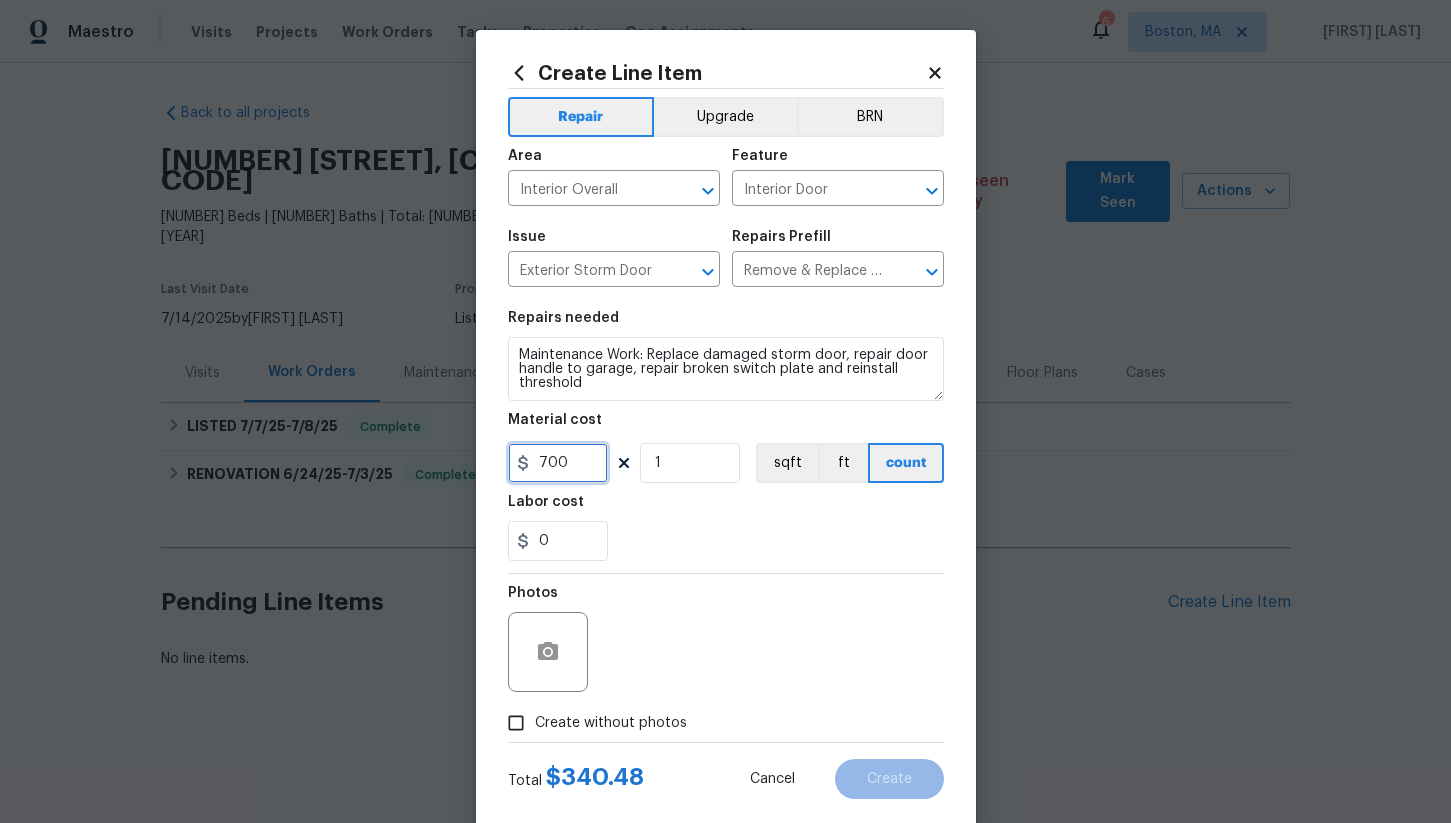 type on "700" 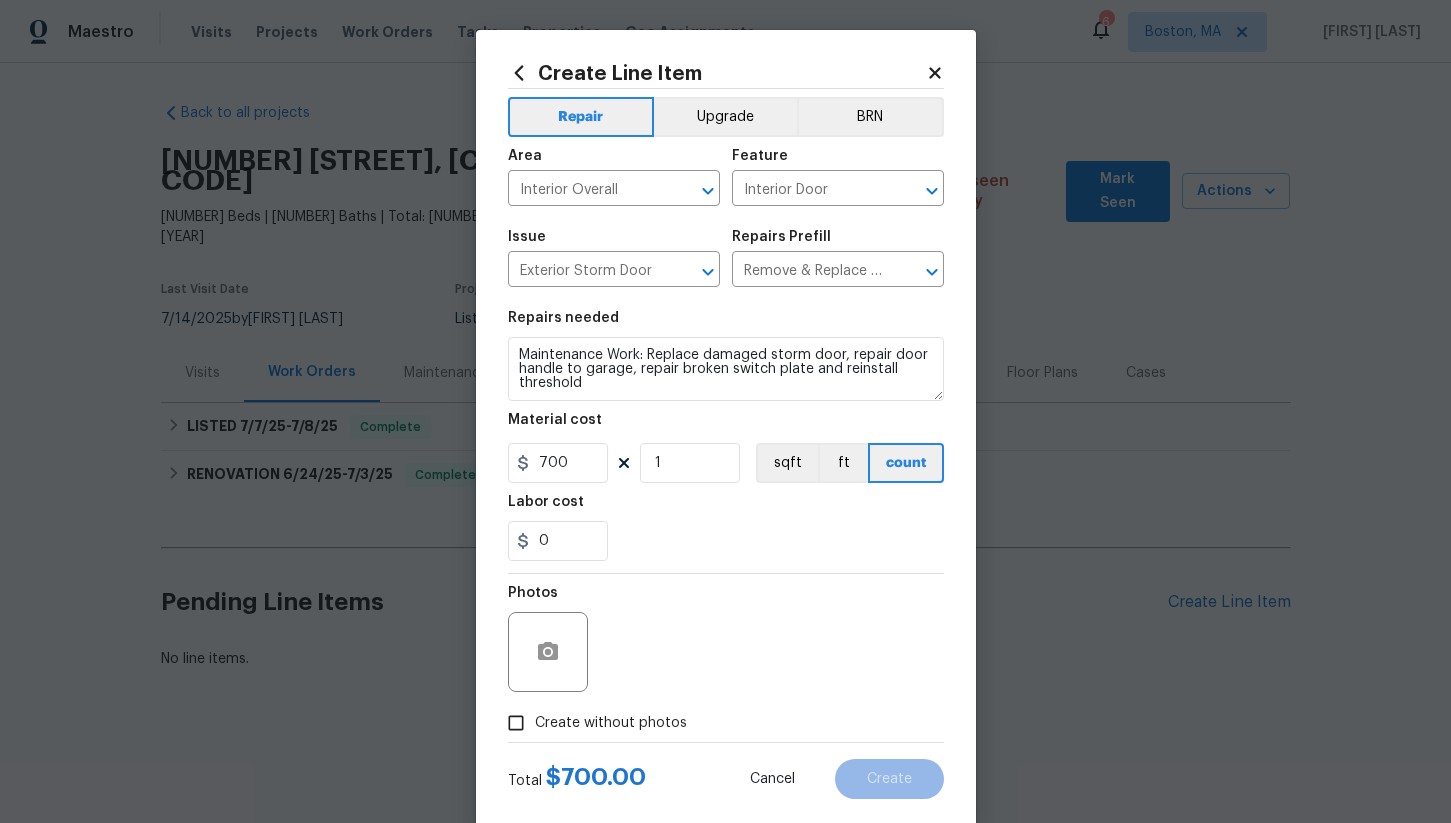 click on "Labor cost" at bounding box center [726, 508] 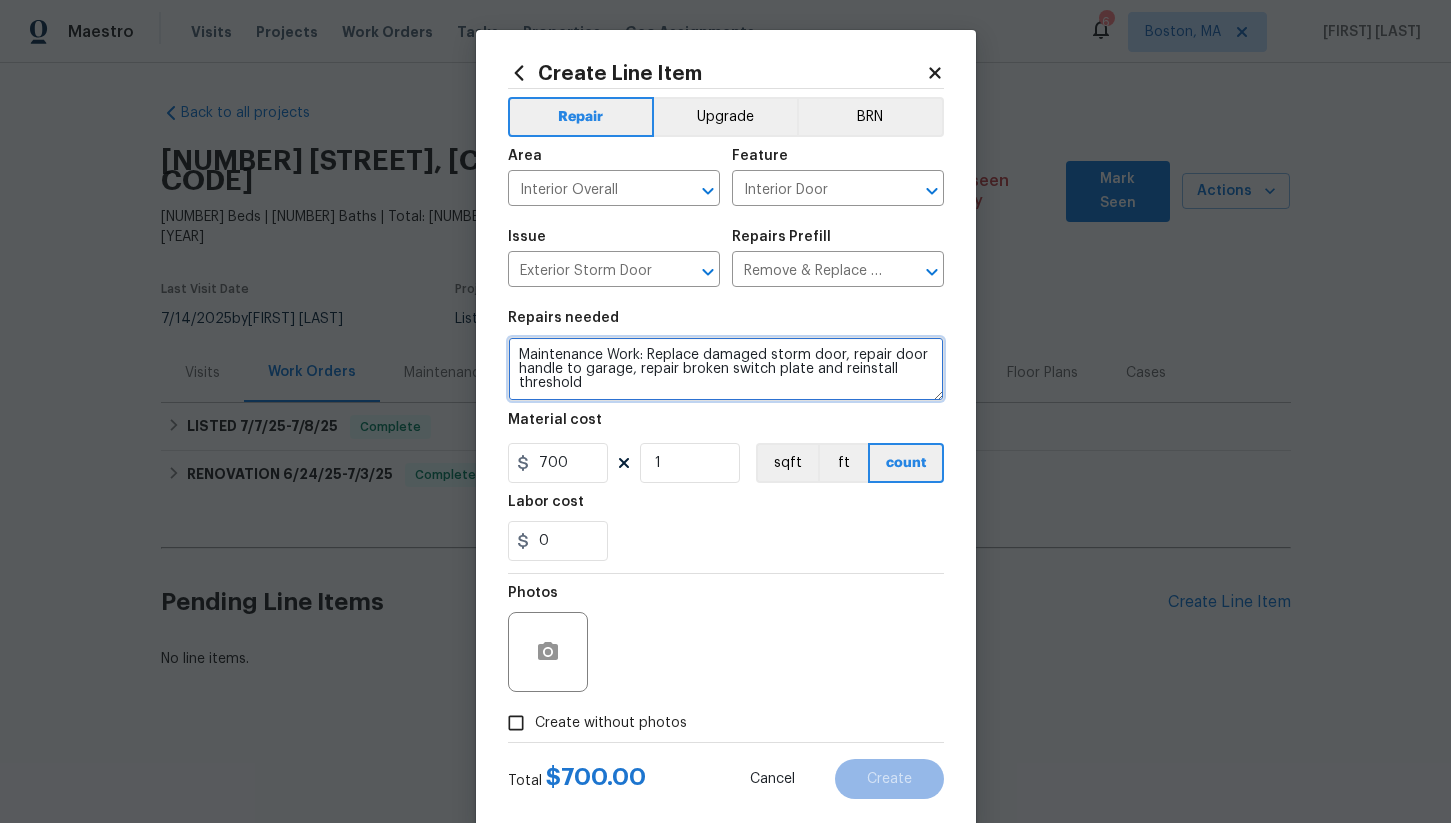 click on "Maintenance Work: Replace damaged storm door, repair door handle to garage, repair broken switch plate and reinstall threshold" at bounding box center (726, 369) 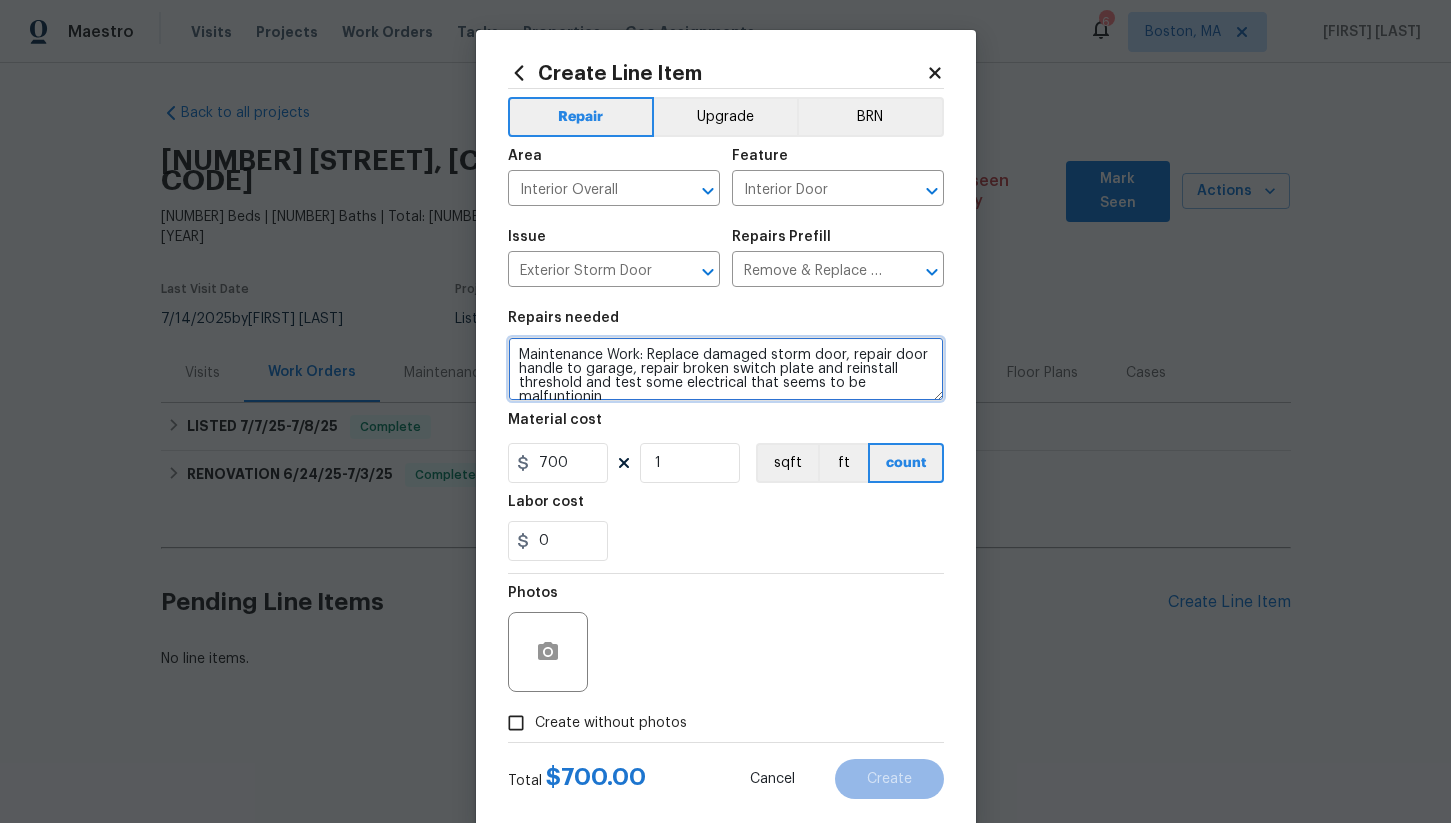 scroll, scrollTop: 4, scrollLeft: 0, axis: vertical 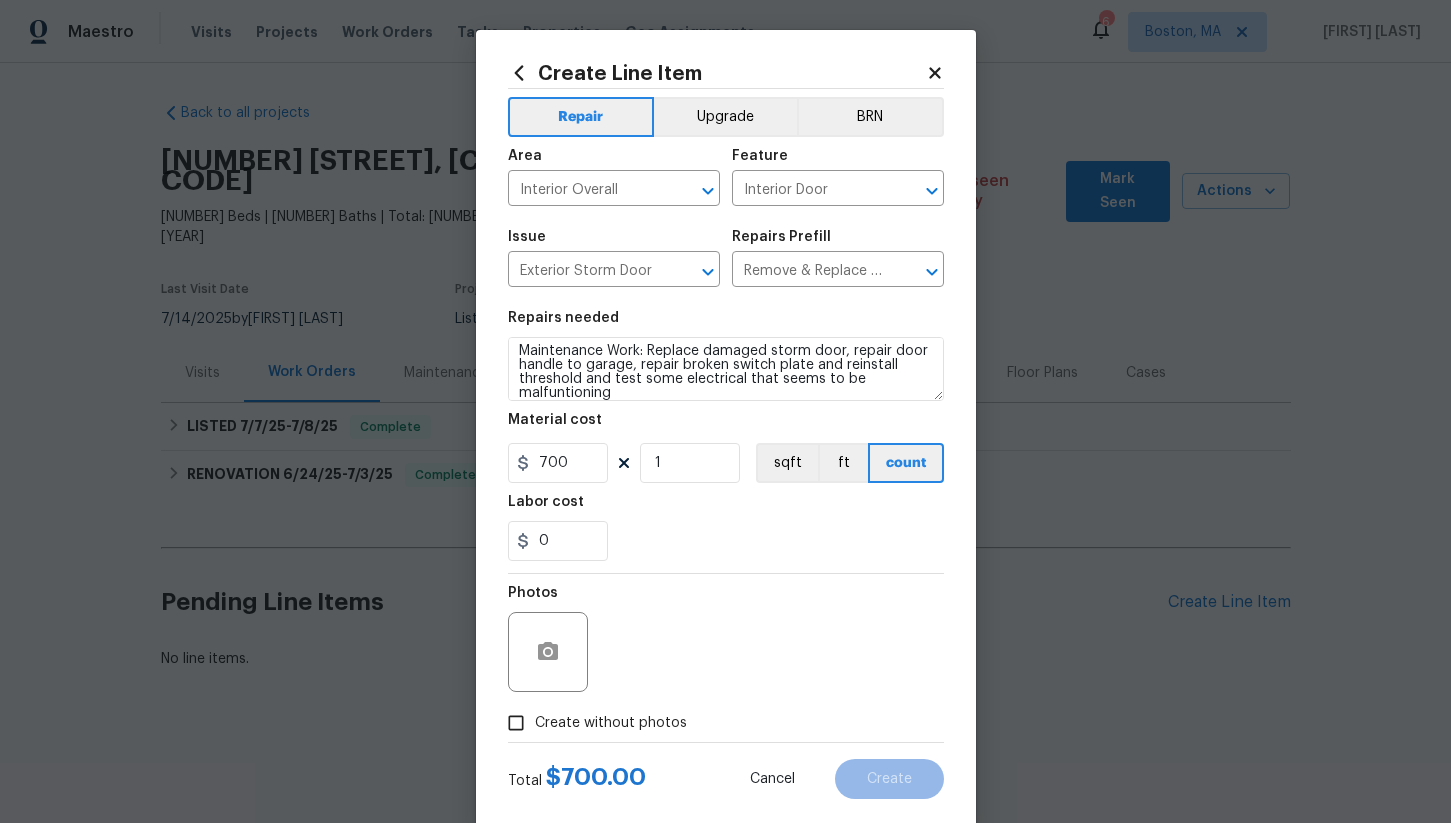 click on "Material cost" at bounding box center (726, 426) 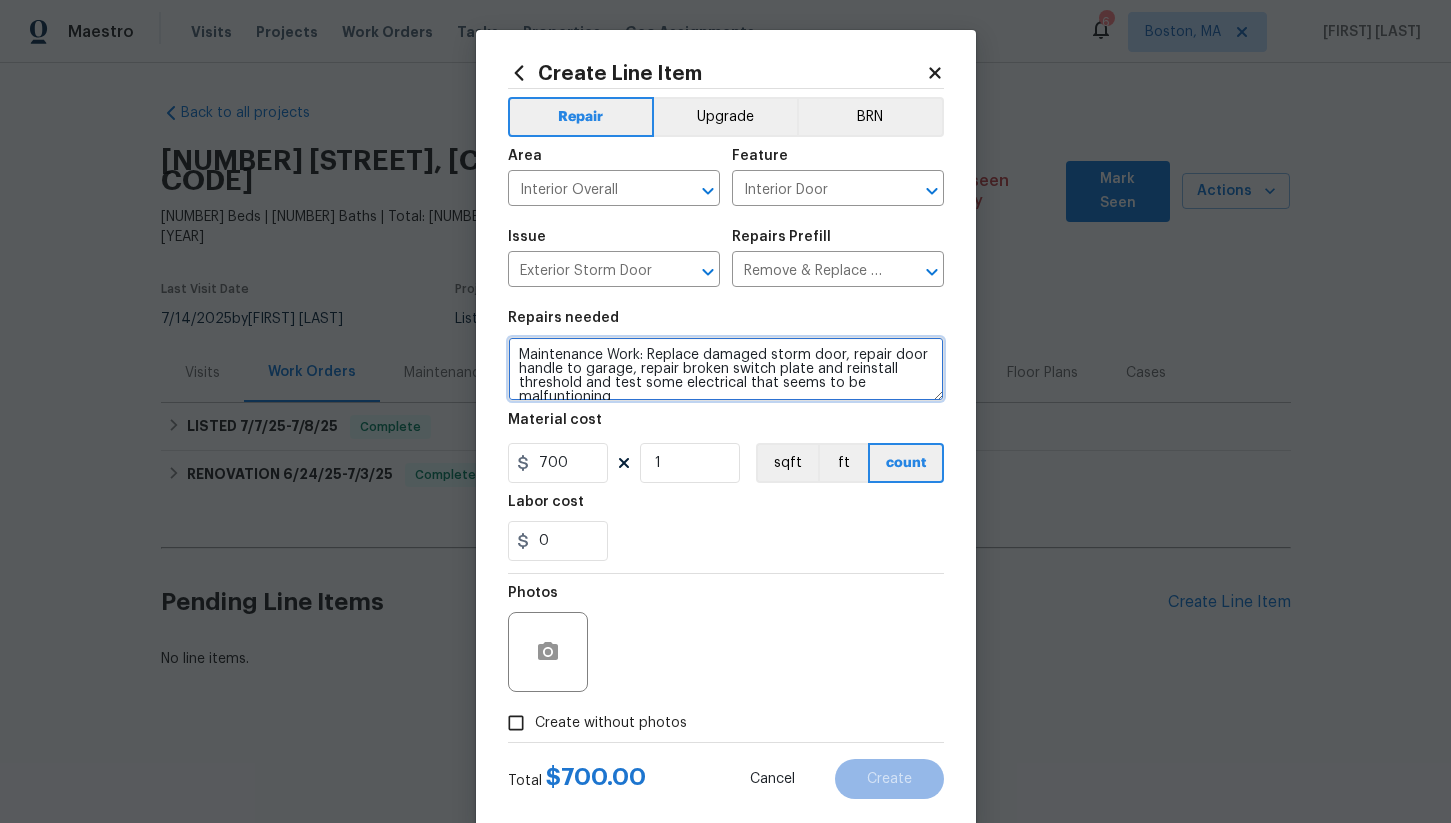 click on "Maintenance Work: Replace damaged storm door, repair door handle to garage, repair broken switch plate and reinstall threshold and test some electrical that seems to be malfuntioning" at bounding box center (726, 369) 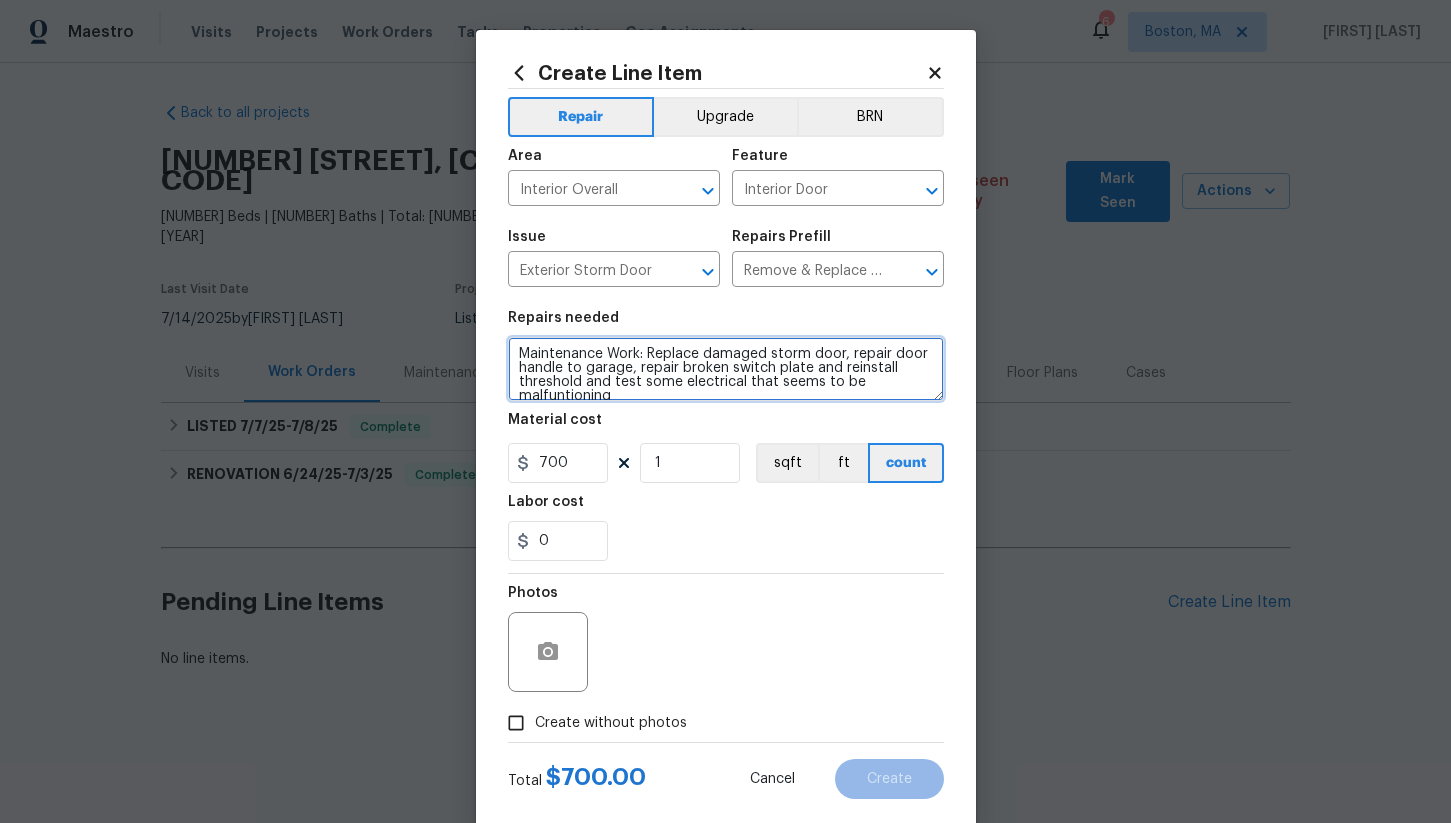 scroll, scrollTop: 14, scrollLeft: 0, axis: vertical 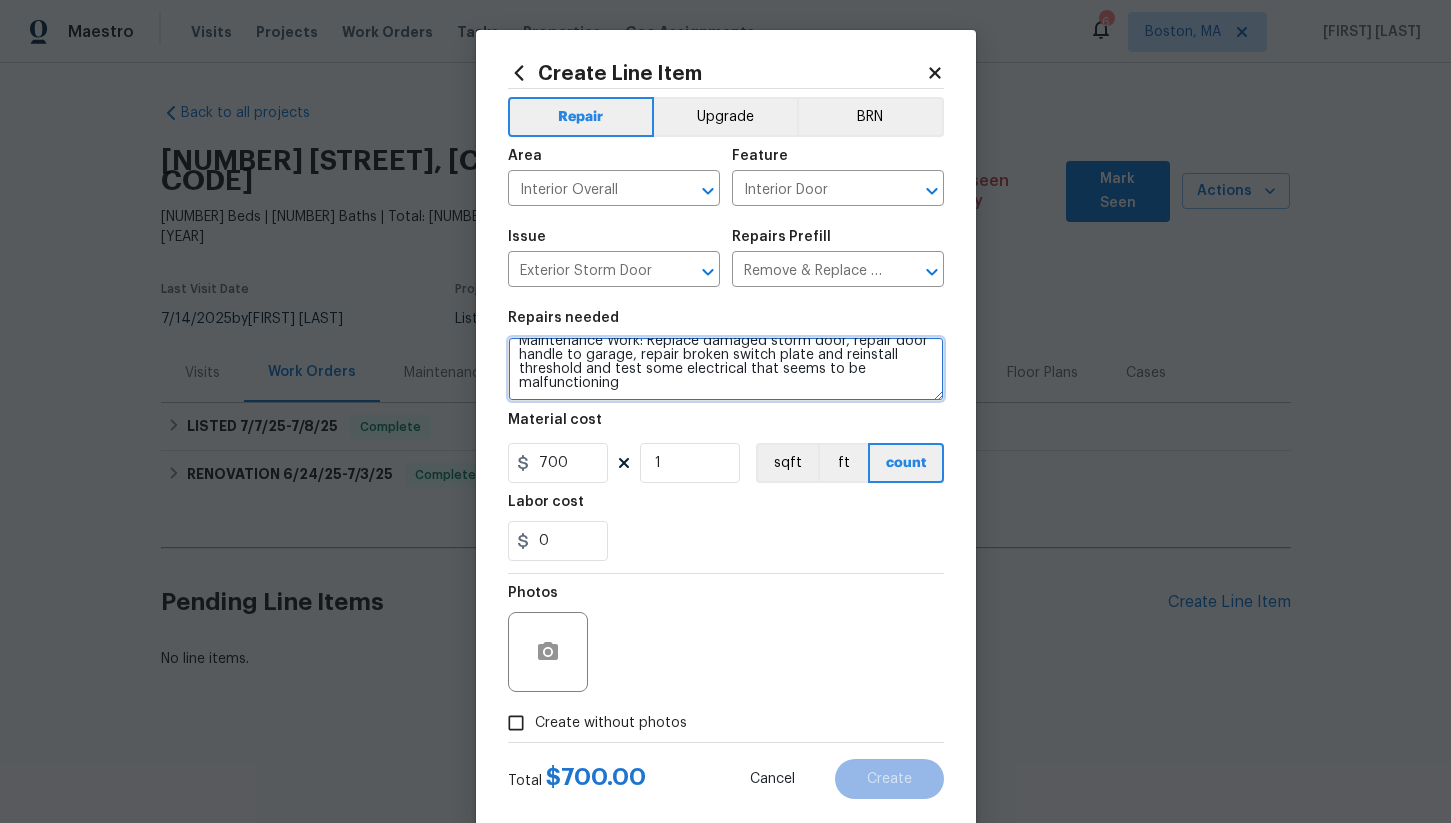 click on "Maintenance Work: Replace damaged storm door, repair door handle to garage, repair broken switch plate and reinstall threshold and test some electrical that seems to be malfunctioning" at bounding box center (726, 369) 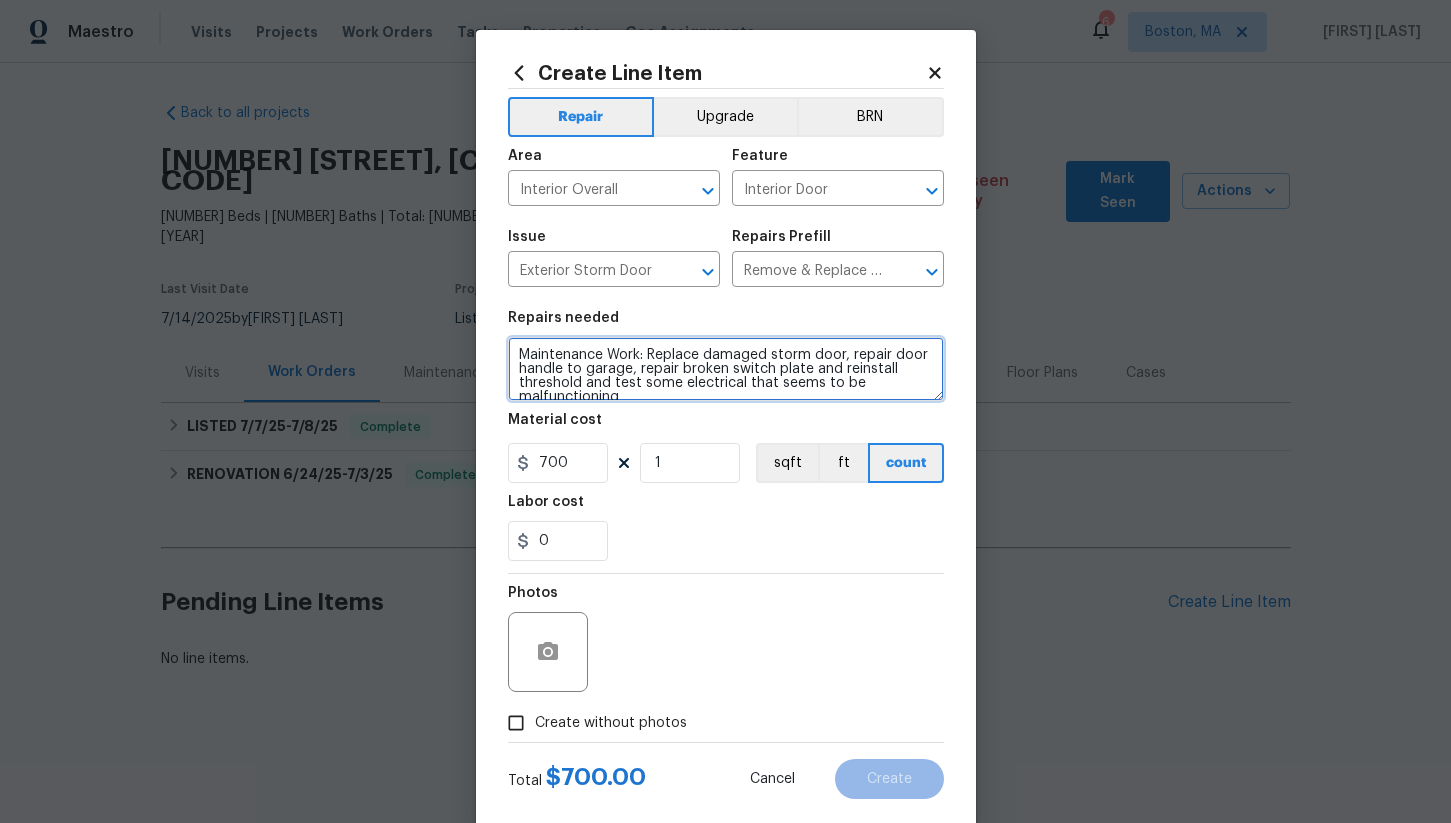 scroll, scrollTop: 14, scrollLeft: 0, axis: vertical 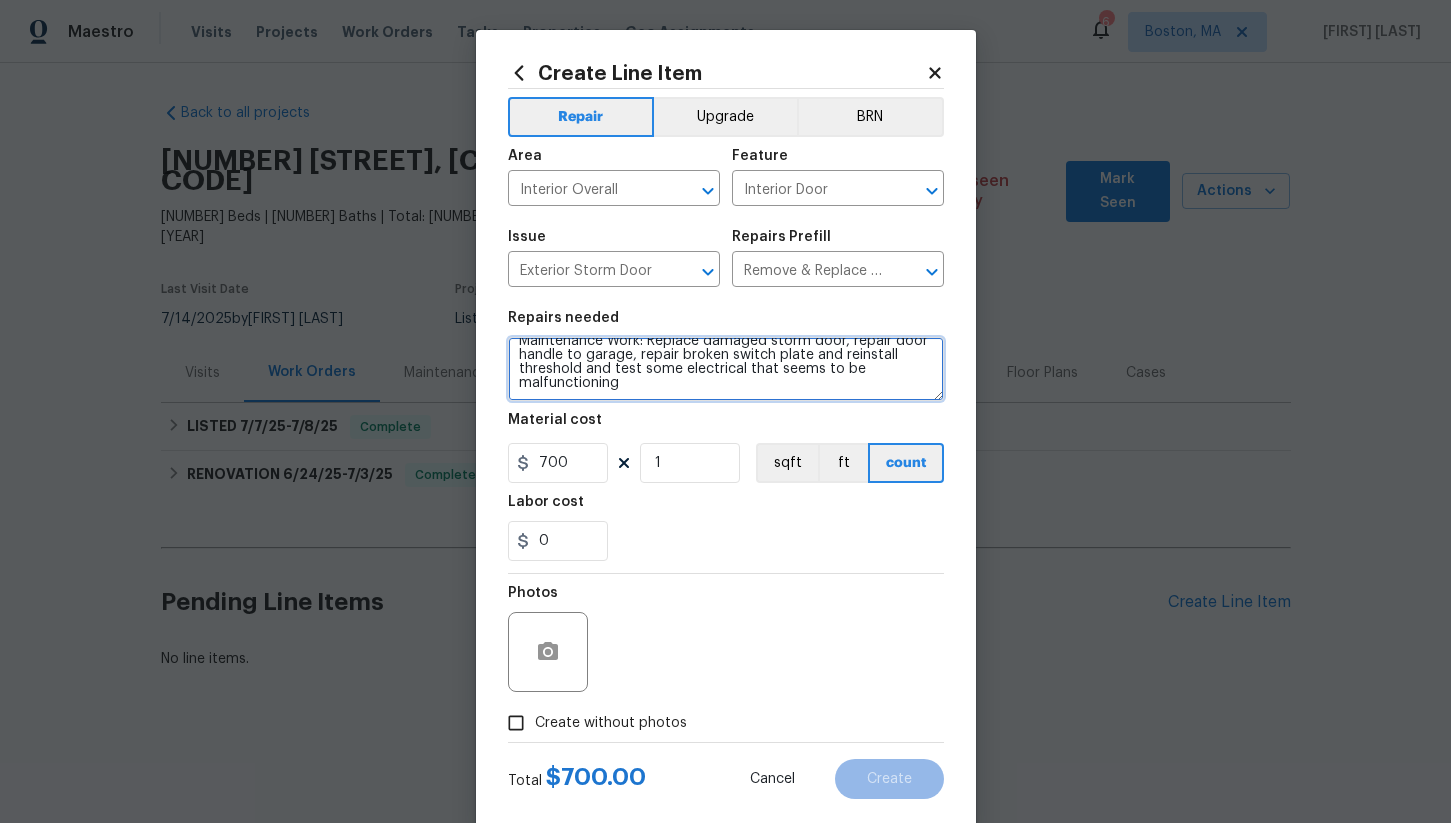 type on "Maintenance Work: Replace damaged storm door, repair door handle to garage, repair broken switch plate and reinstall threshold and test some electrical that seems to be malfunctioning" 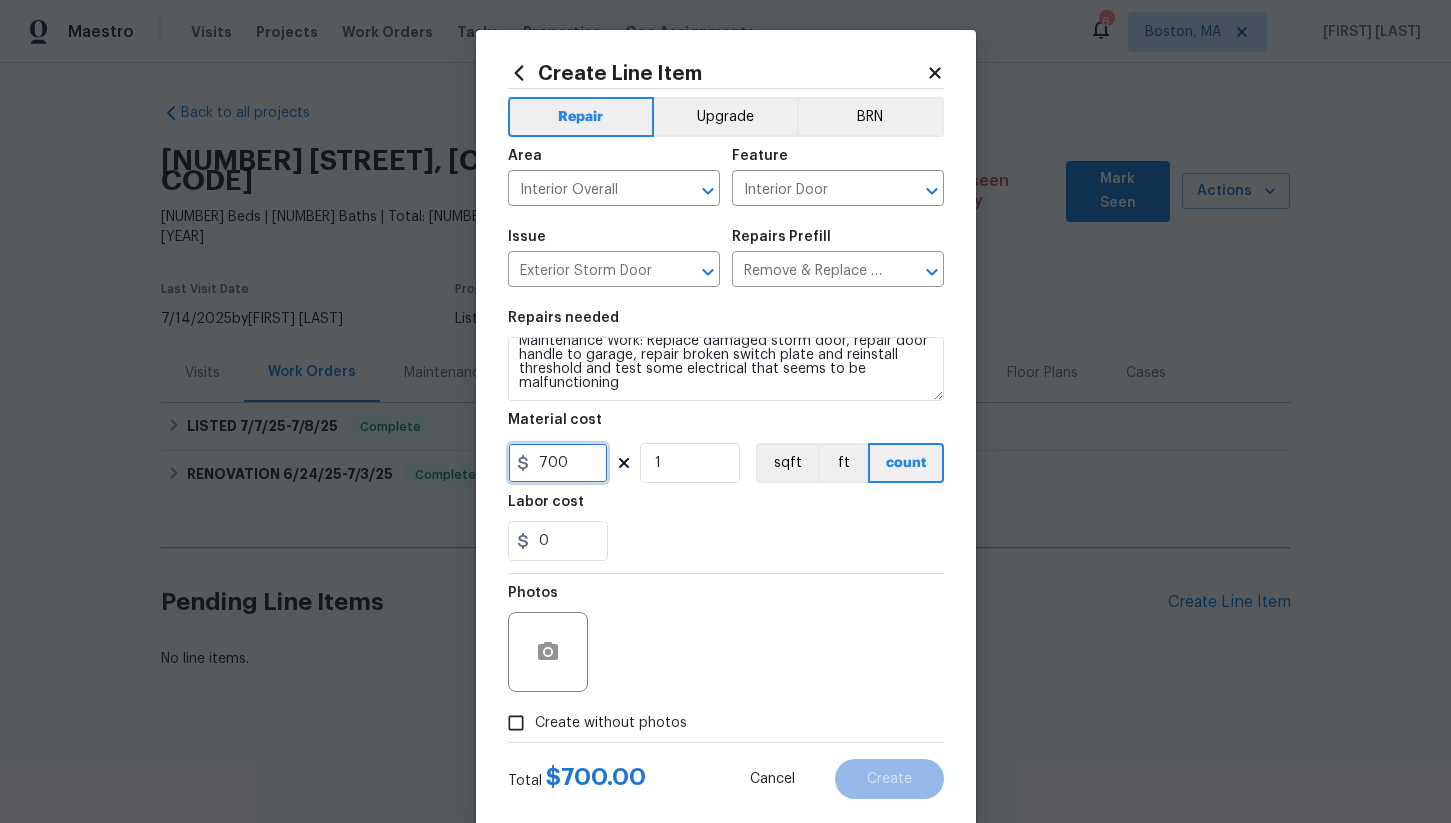 click on "700" at bounding box center [558, 463] 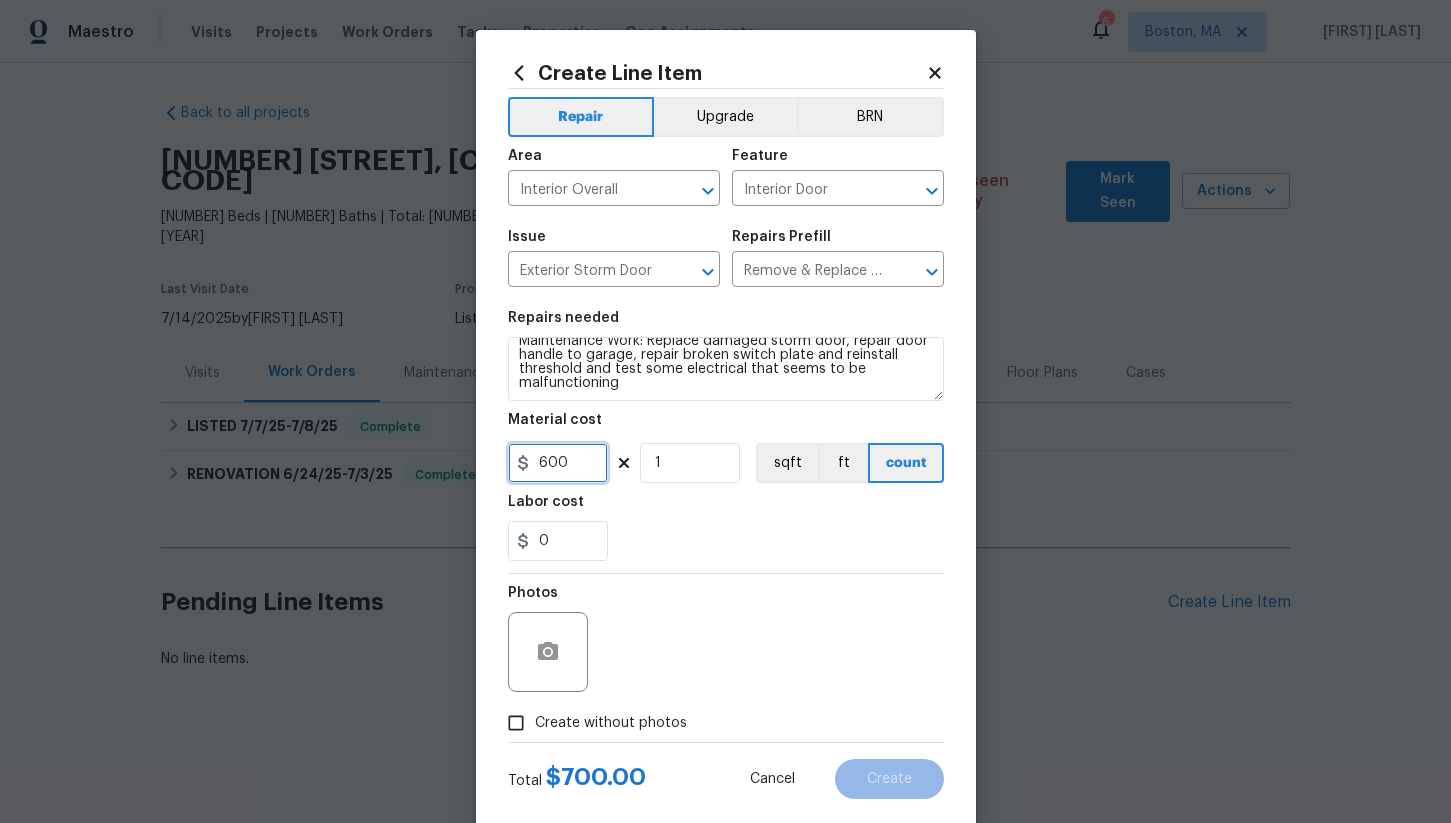 type on "600" 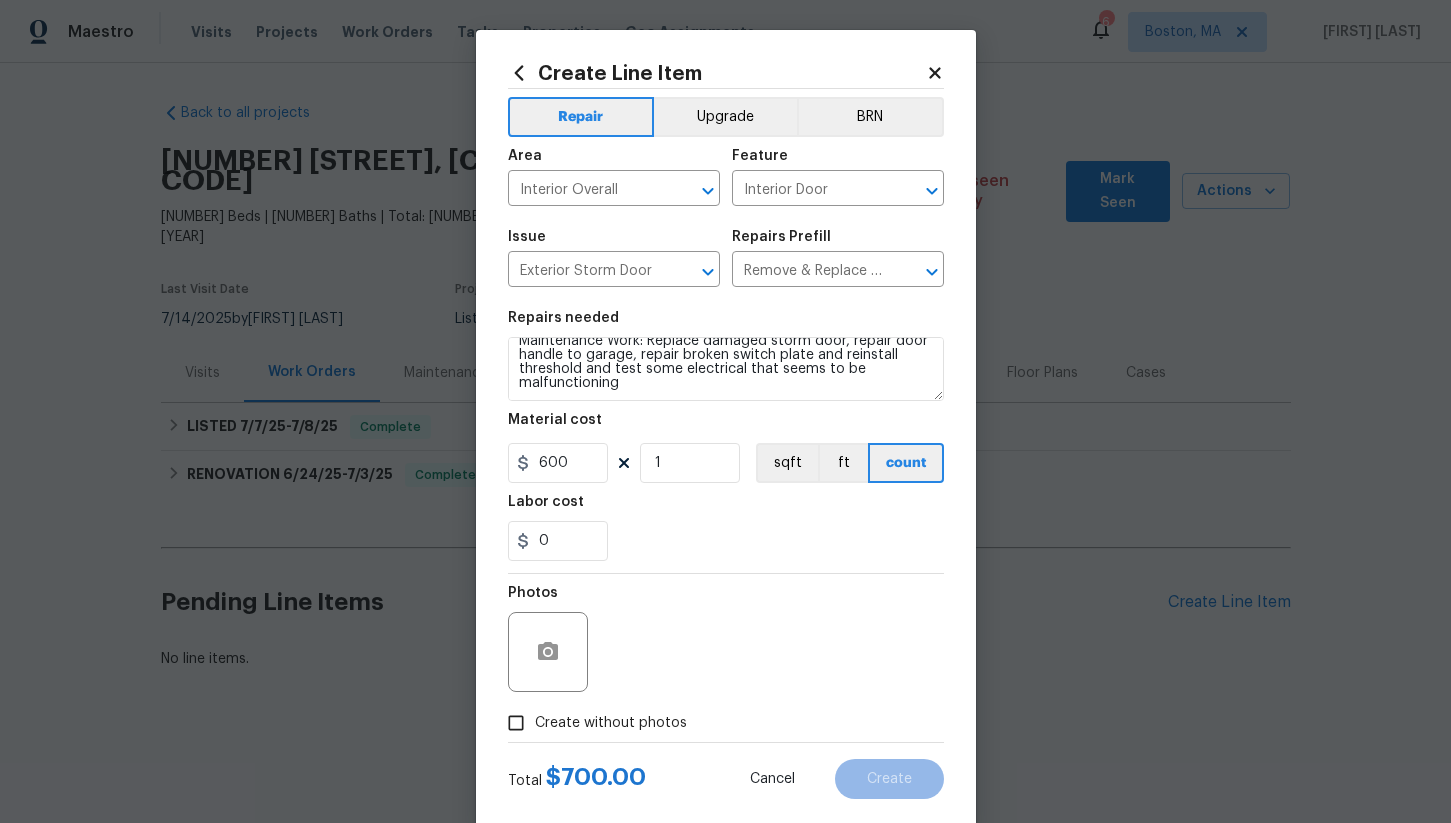 click on "Create without photos" at bounding box center [516, 723] 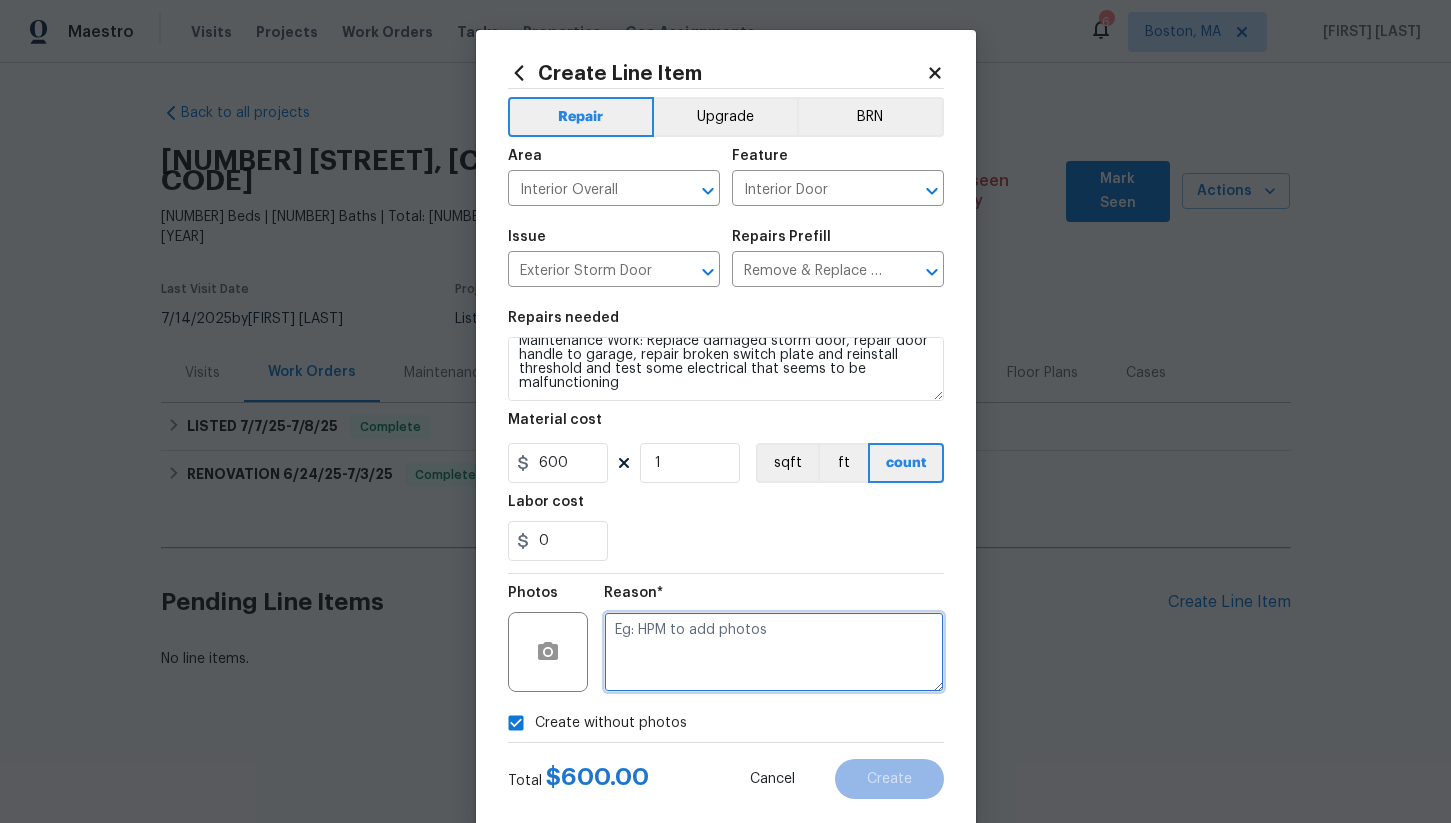 click at bounding box center (774, 652) 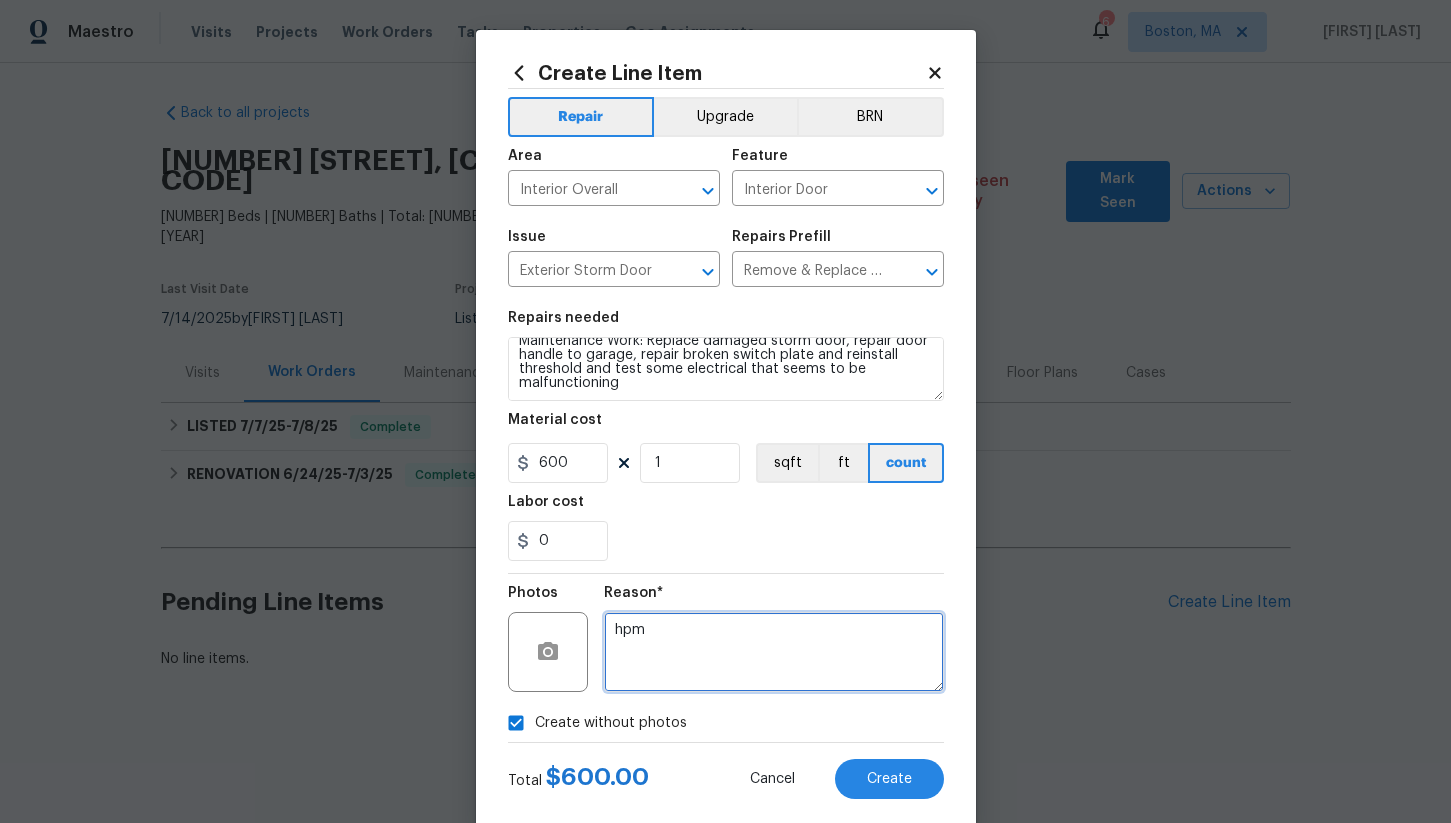 click on "hpm" at bounding box center (774, 652) 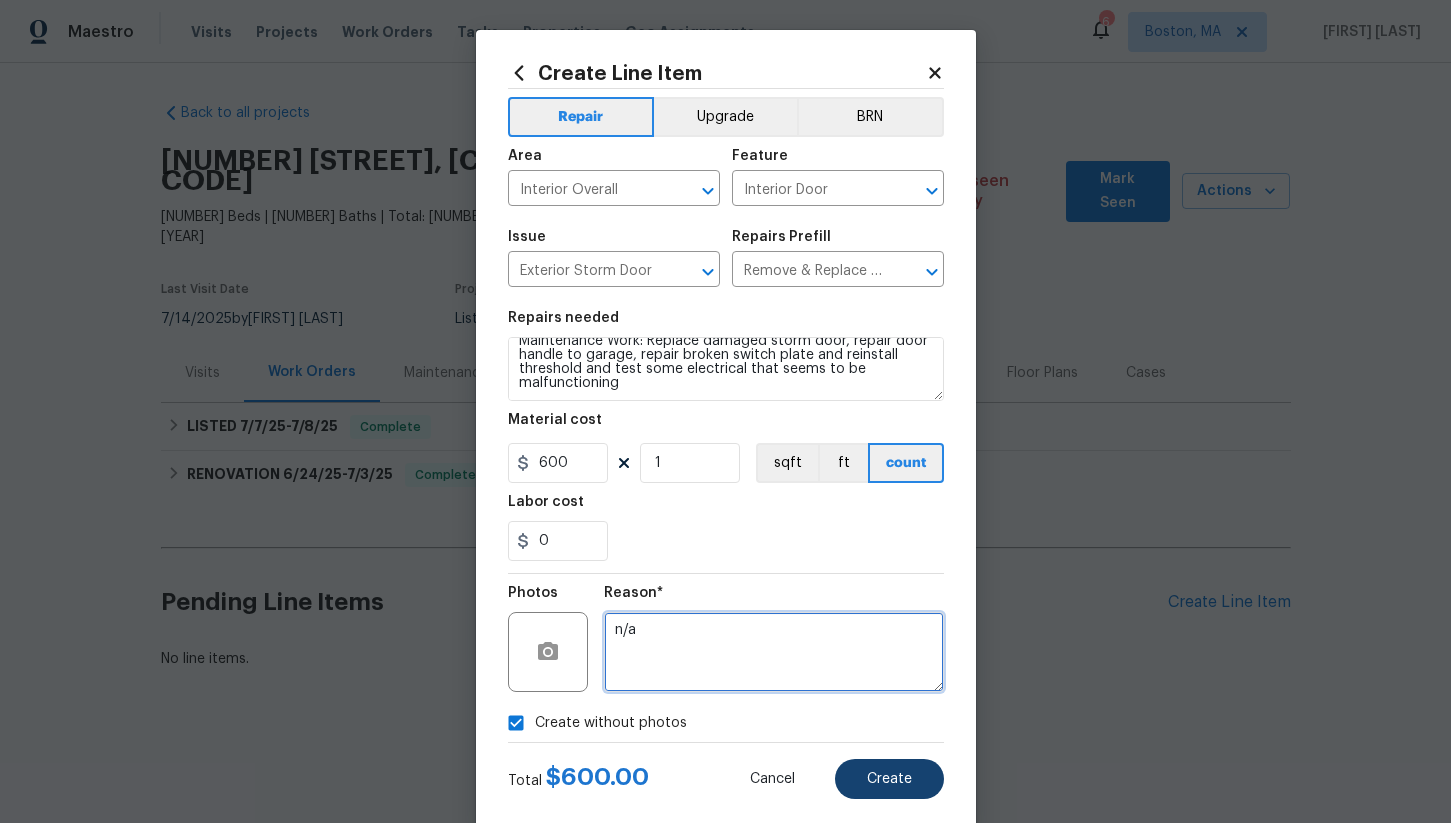 type on "n/a" 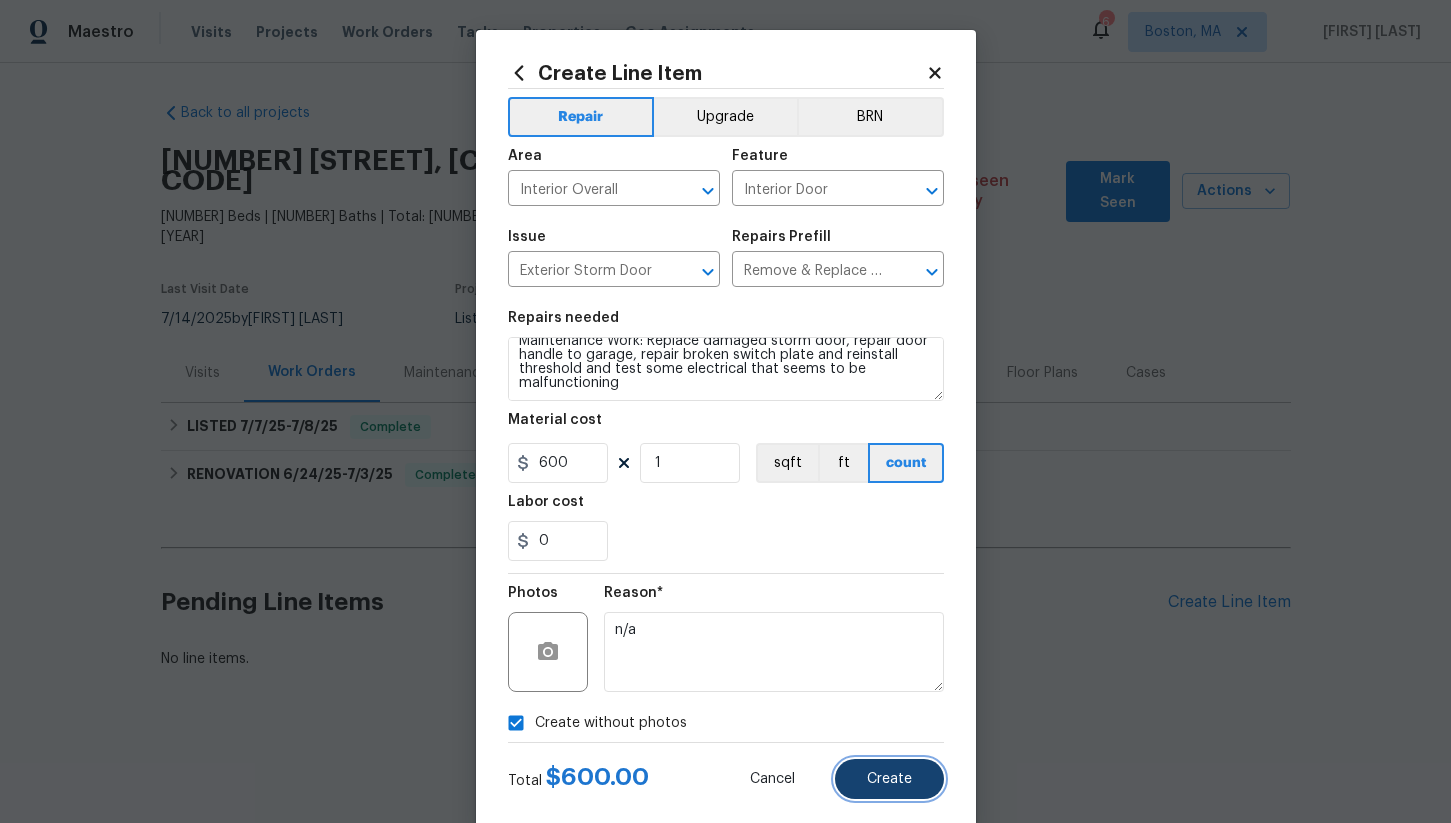 click on "Create" at bounding box center [889, 779] 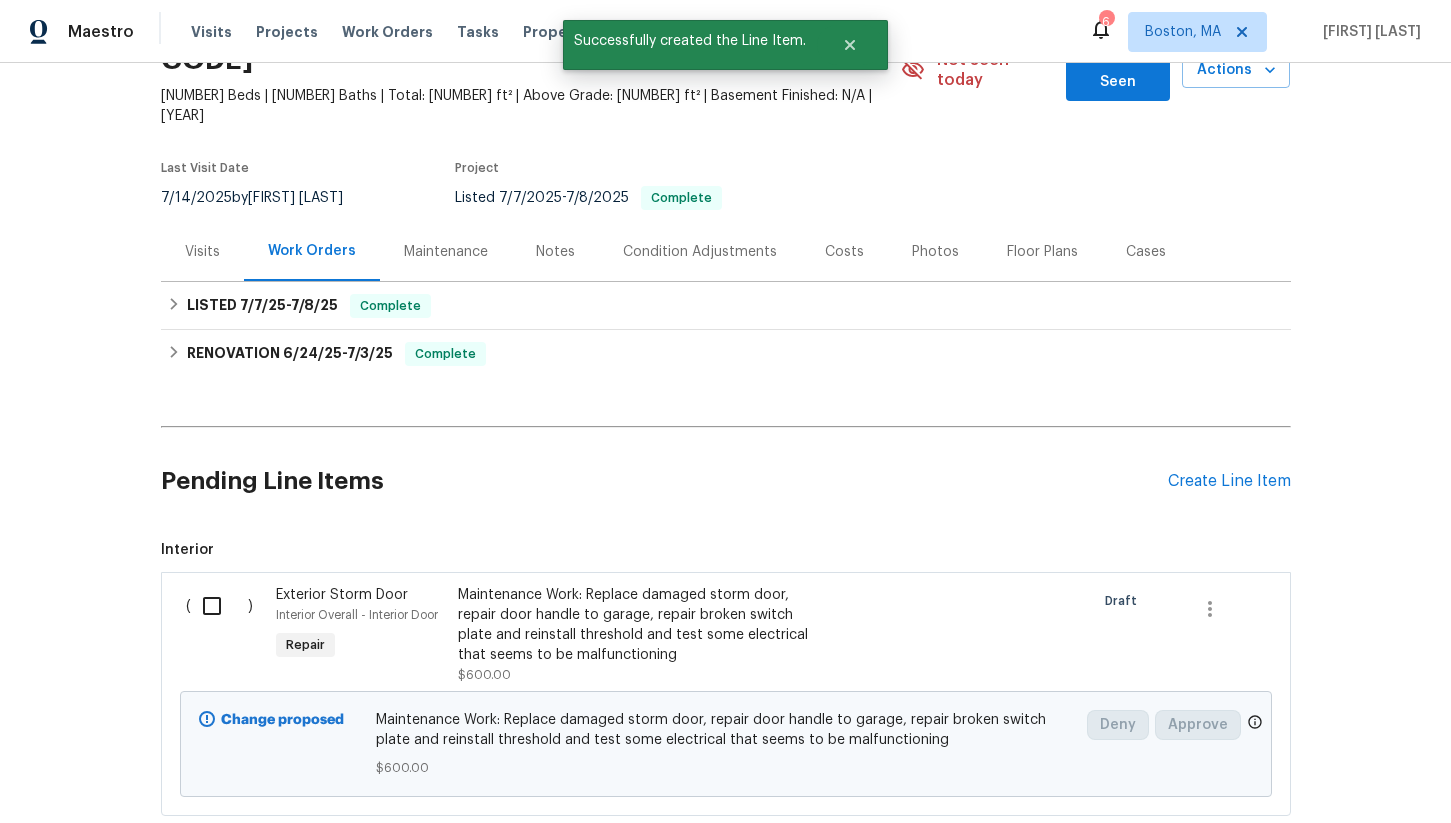 scroll, scrollTop: 187, scrollLeft: 0, axis: vertical 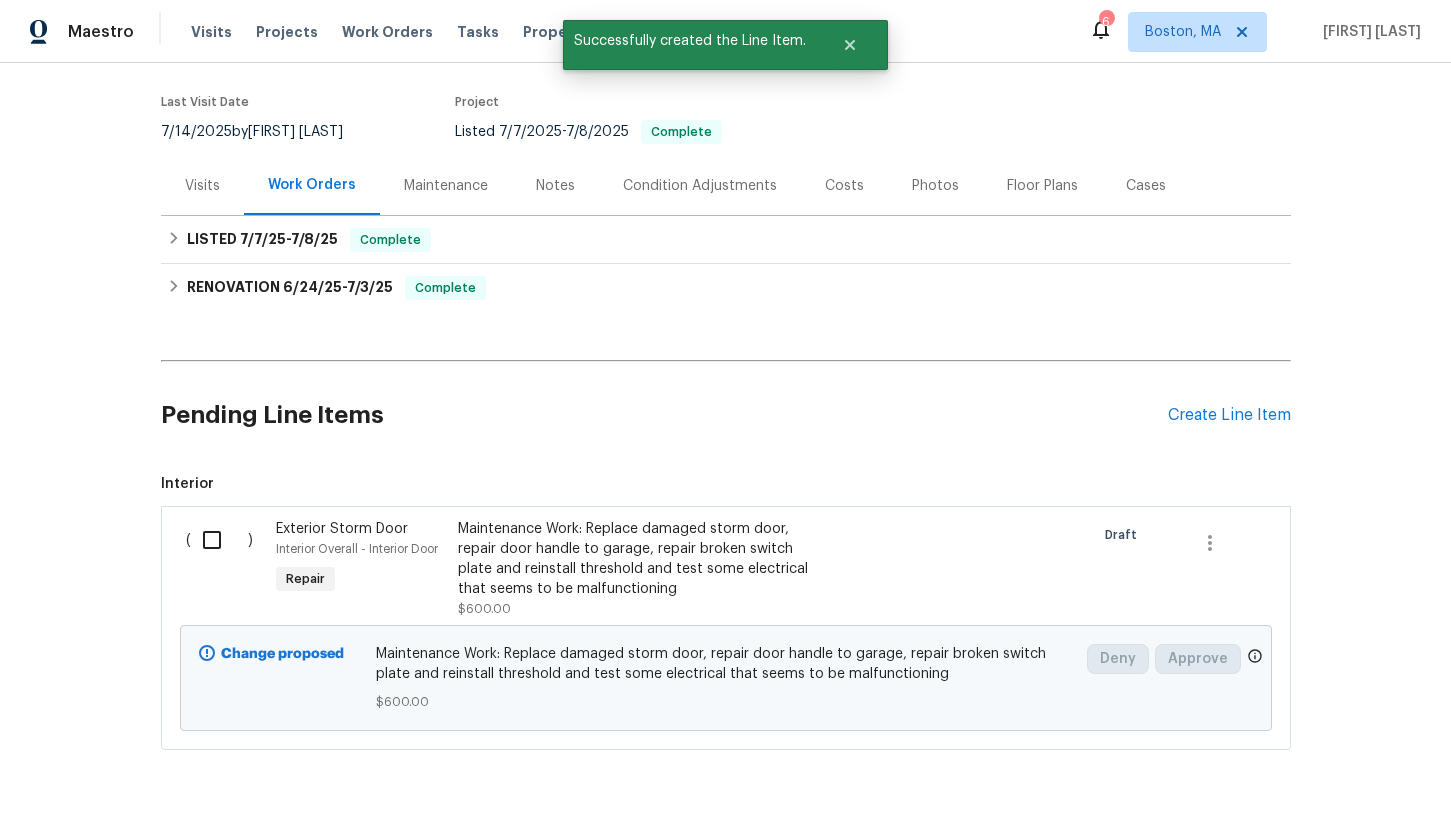 click at bounding box center (219, 540) 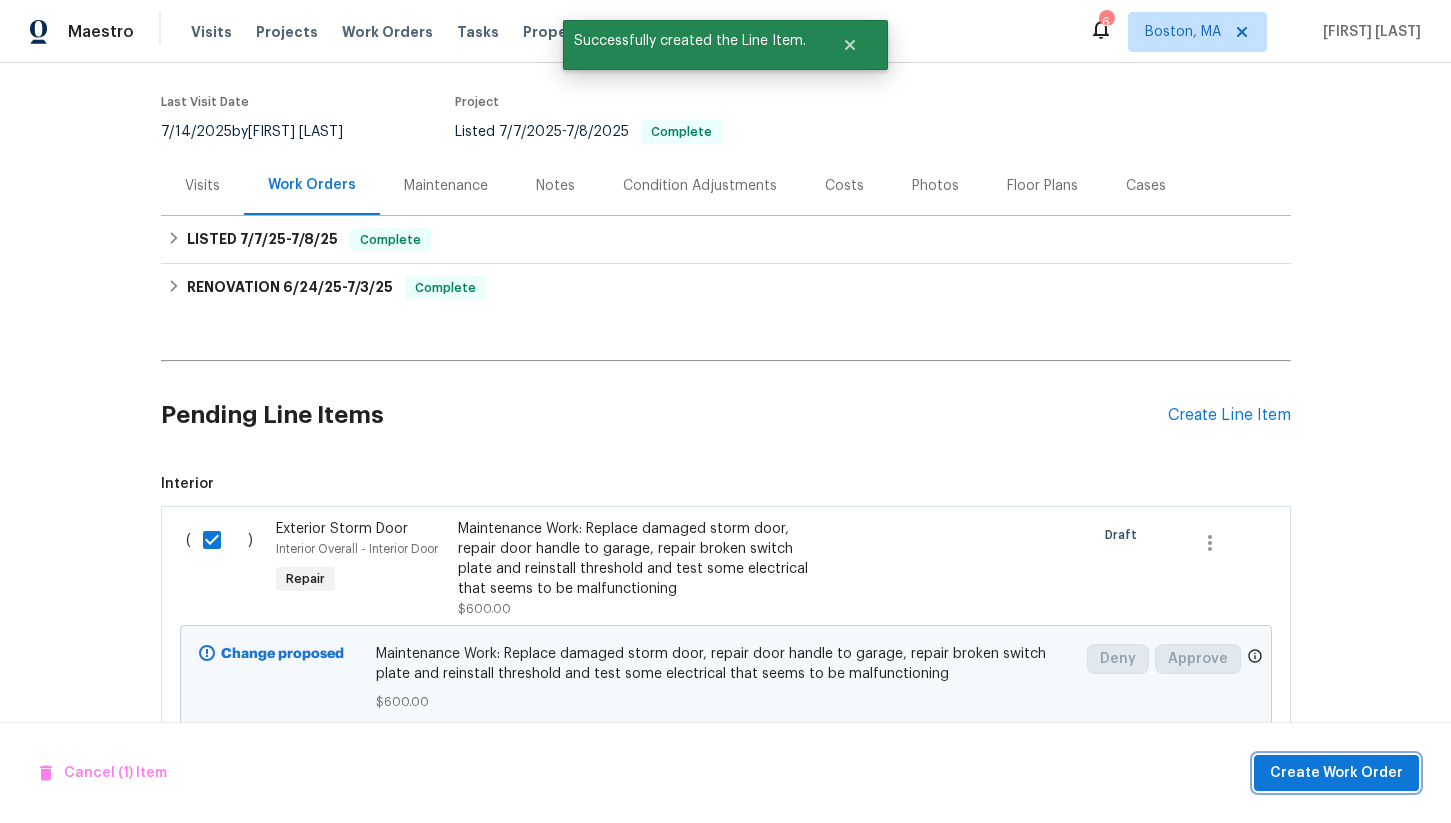 click on "Create Work Order" at bounding box center (1336, 773) 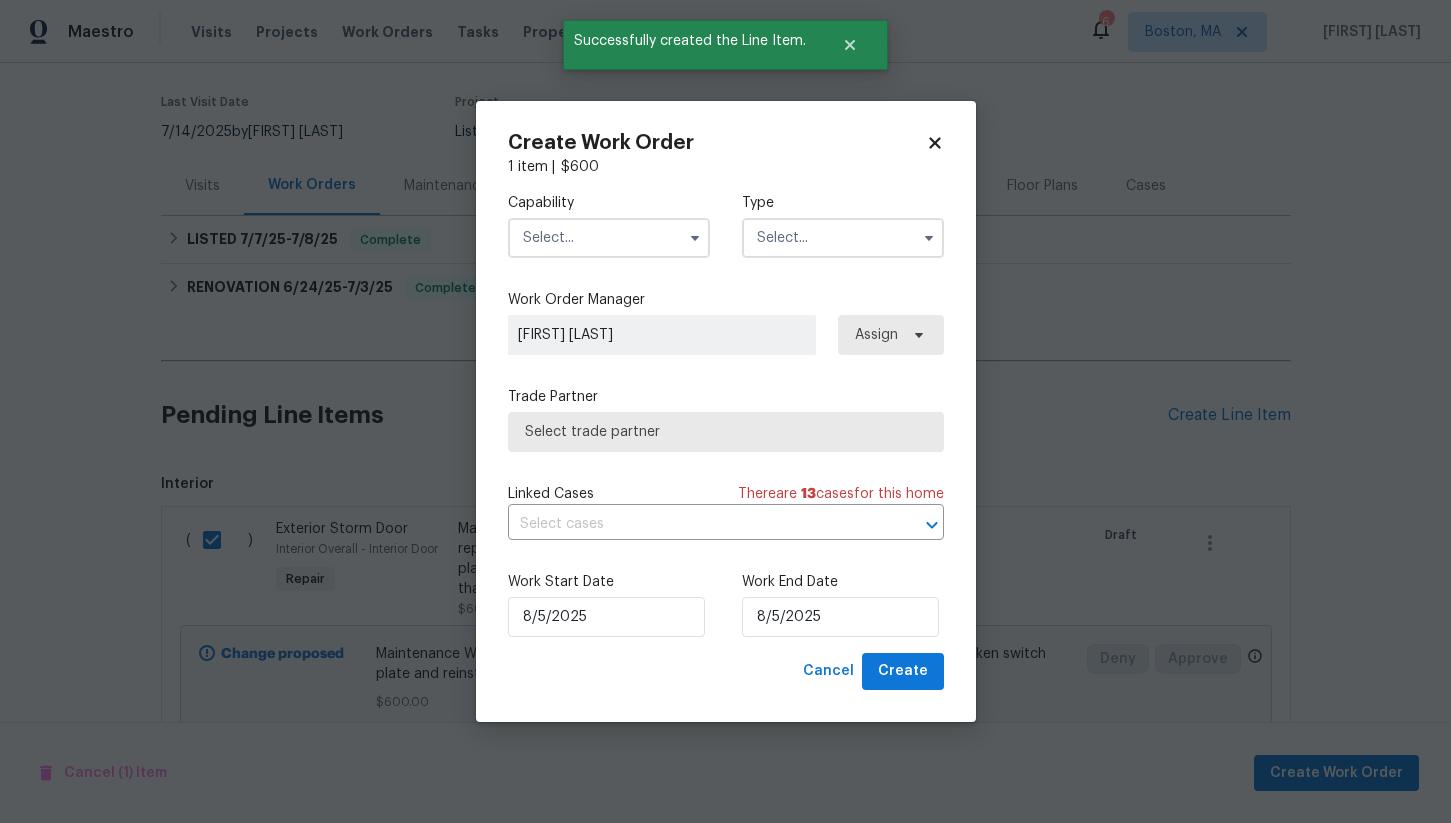 click at bounding box center [609, 238] 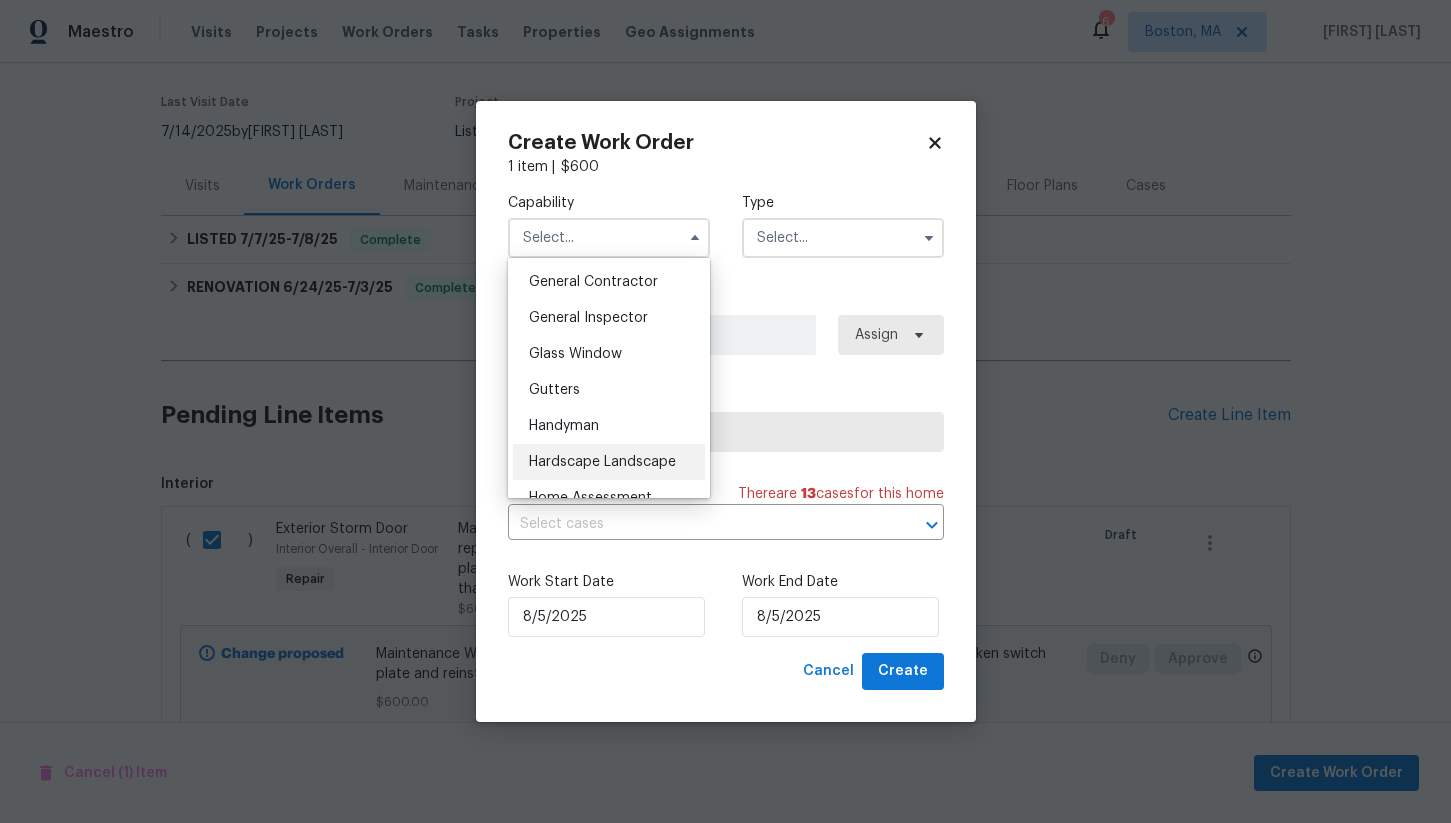 scroll, scrollTop: 953, scrollLeft: 0, axis: vertical 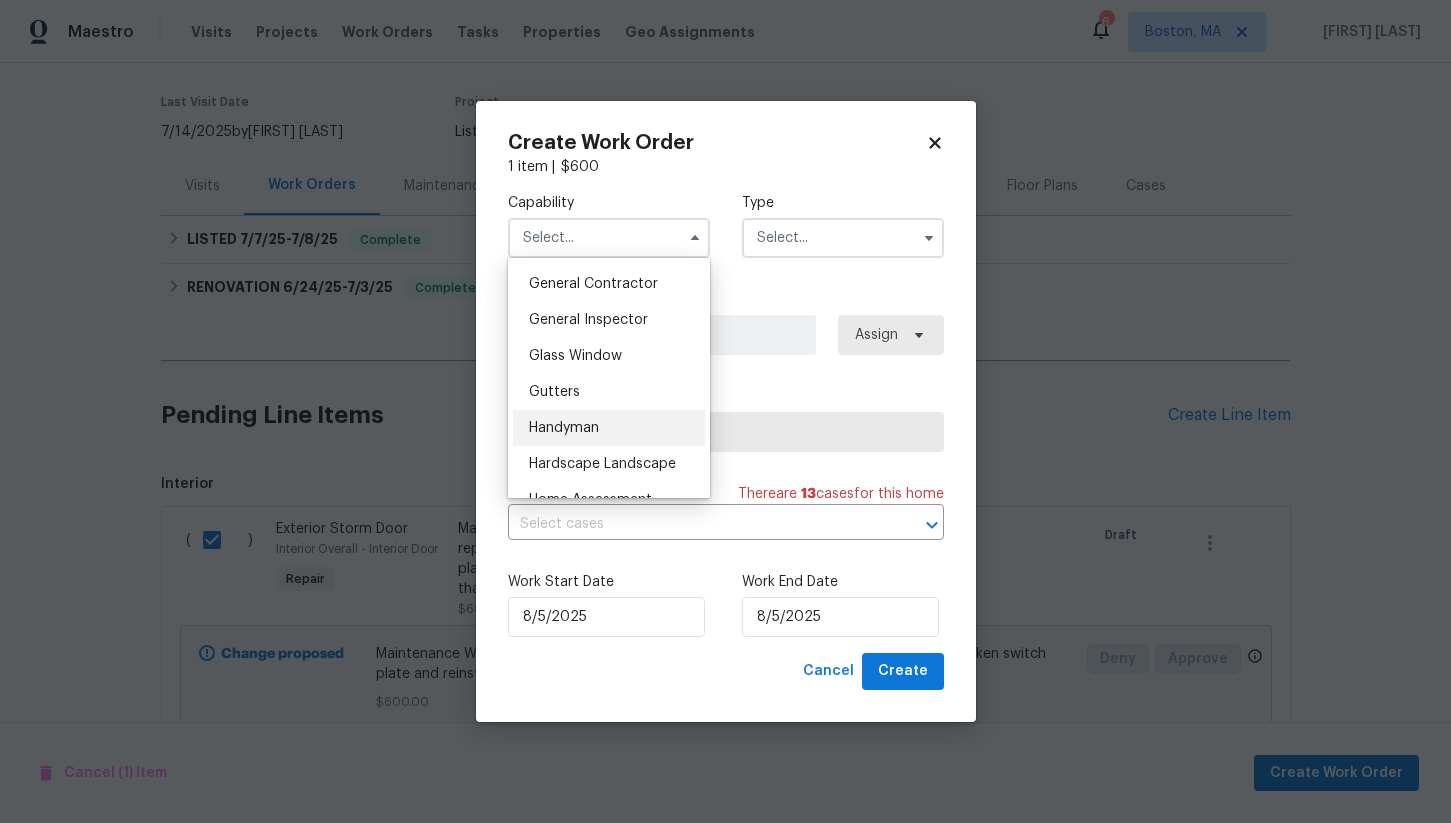 click on "Handyman" at bounding box center (609, 428) 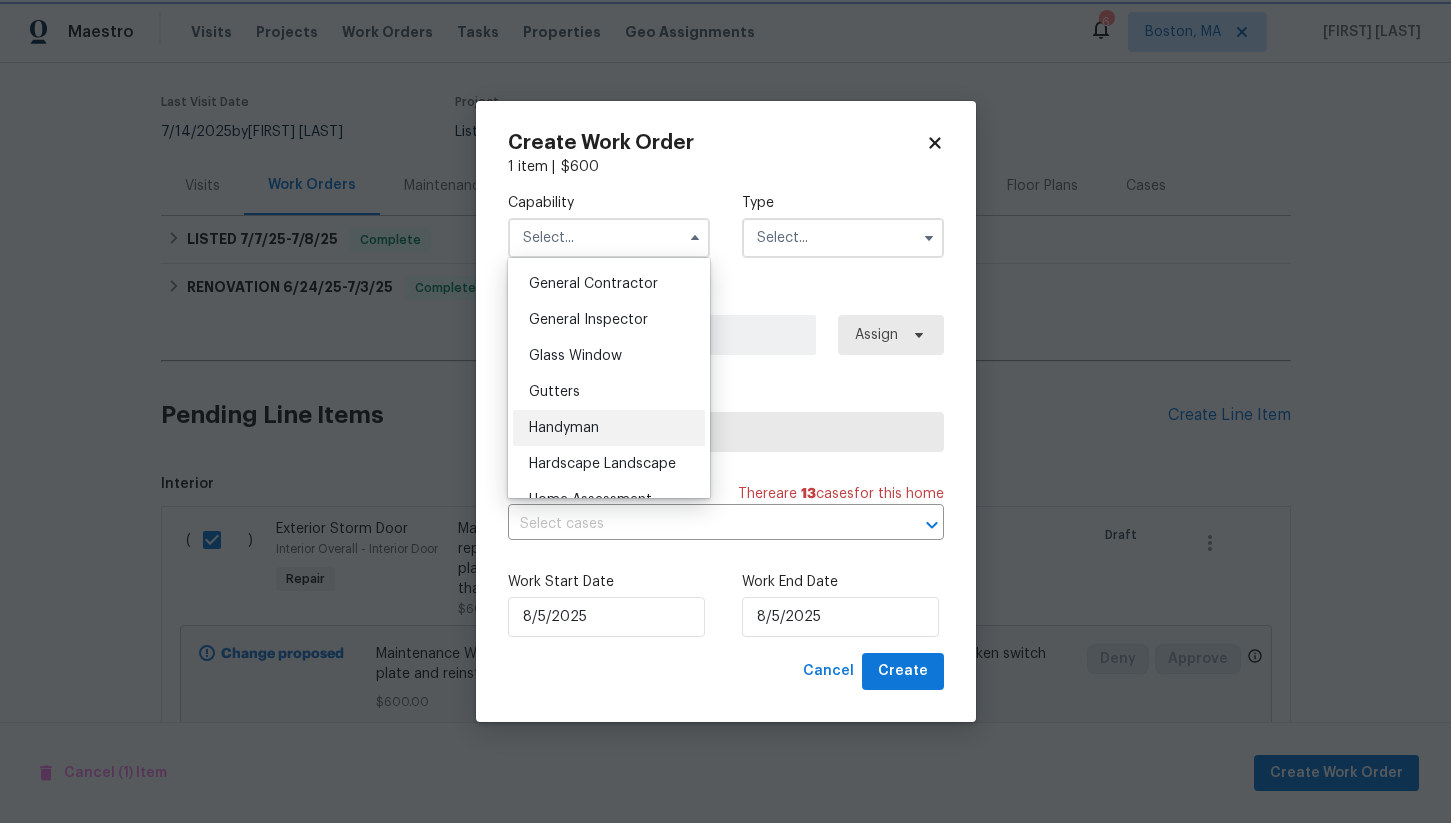 type on "Handyman" 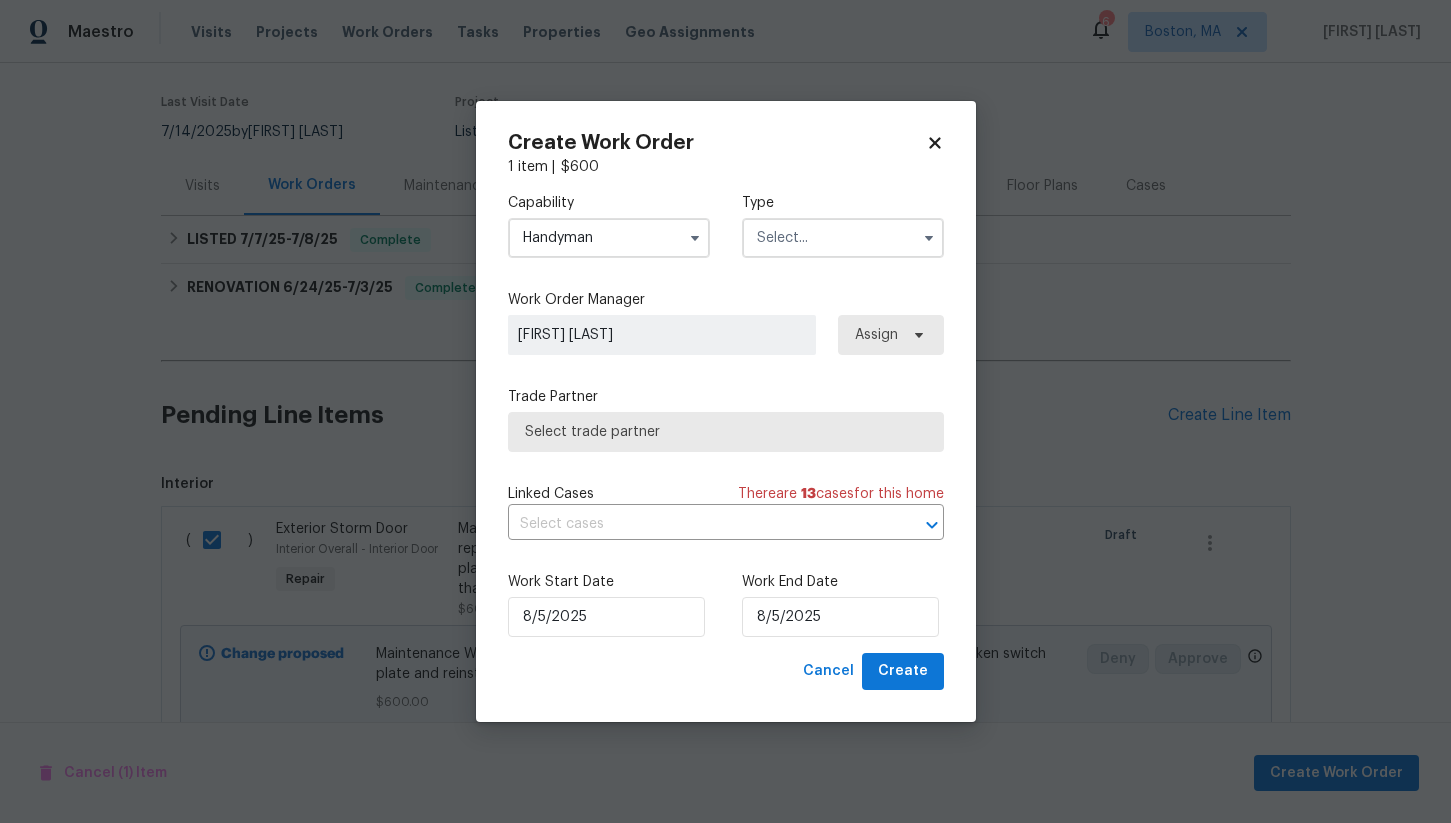 click at bounding box center [843, 238] 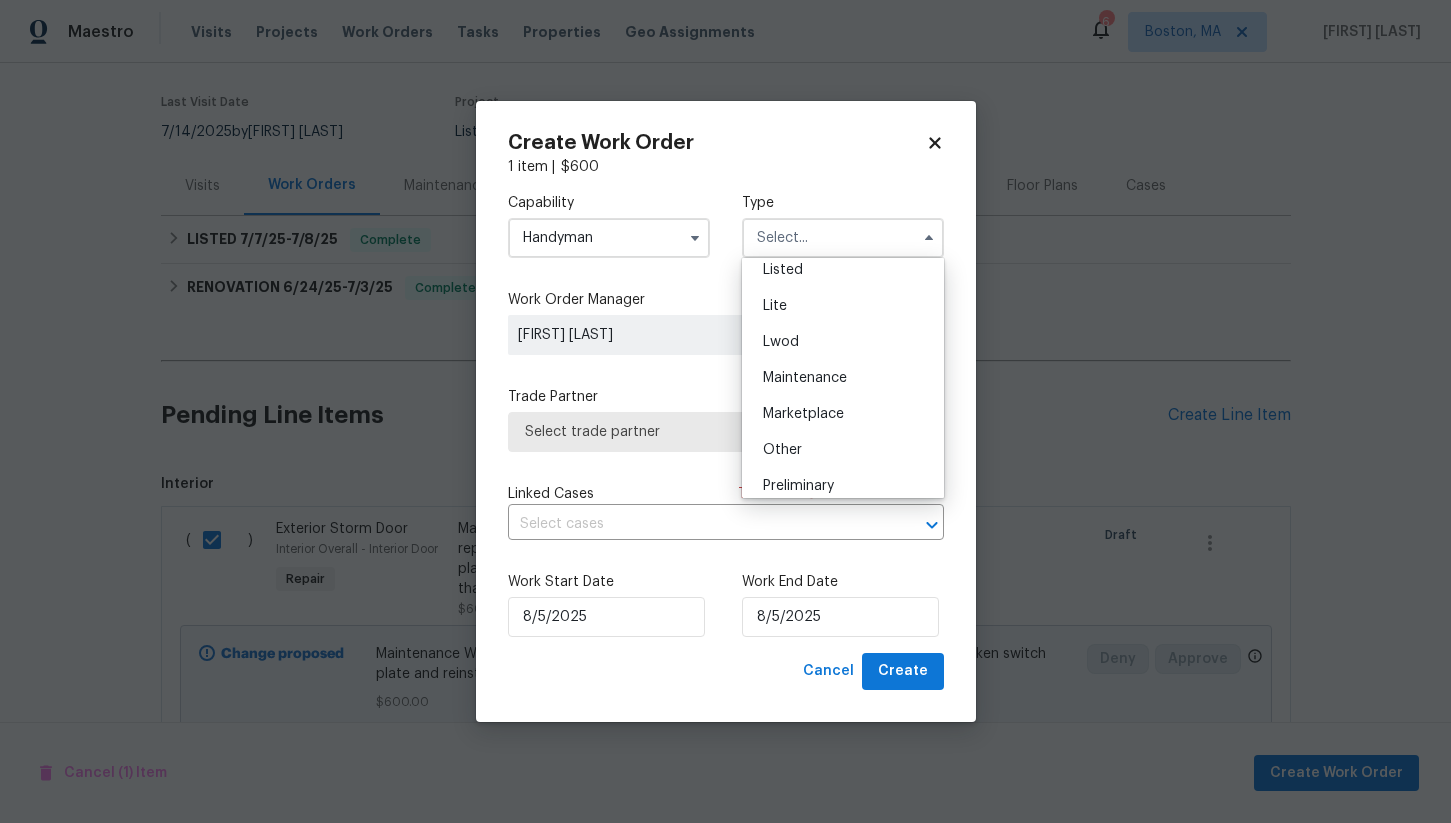 scroll, scrollTop: 212, scrollLeft: 0, axis: vertical 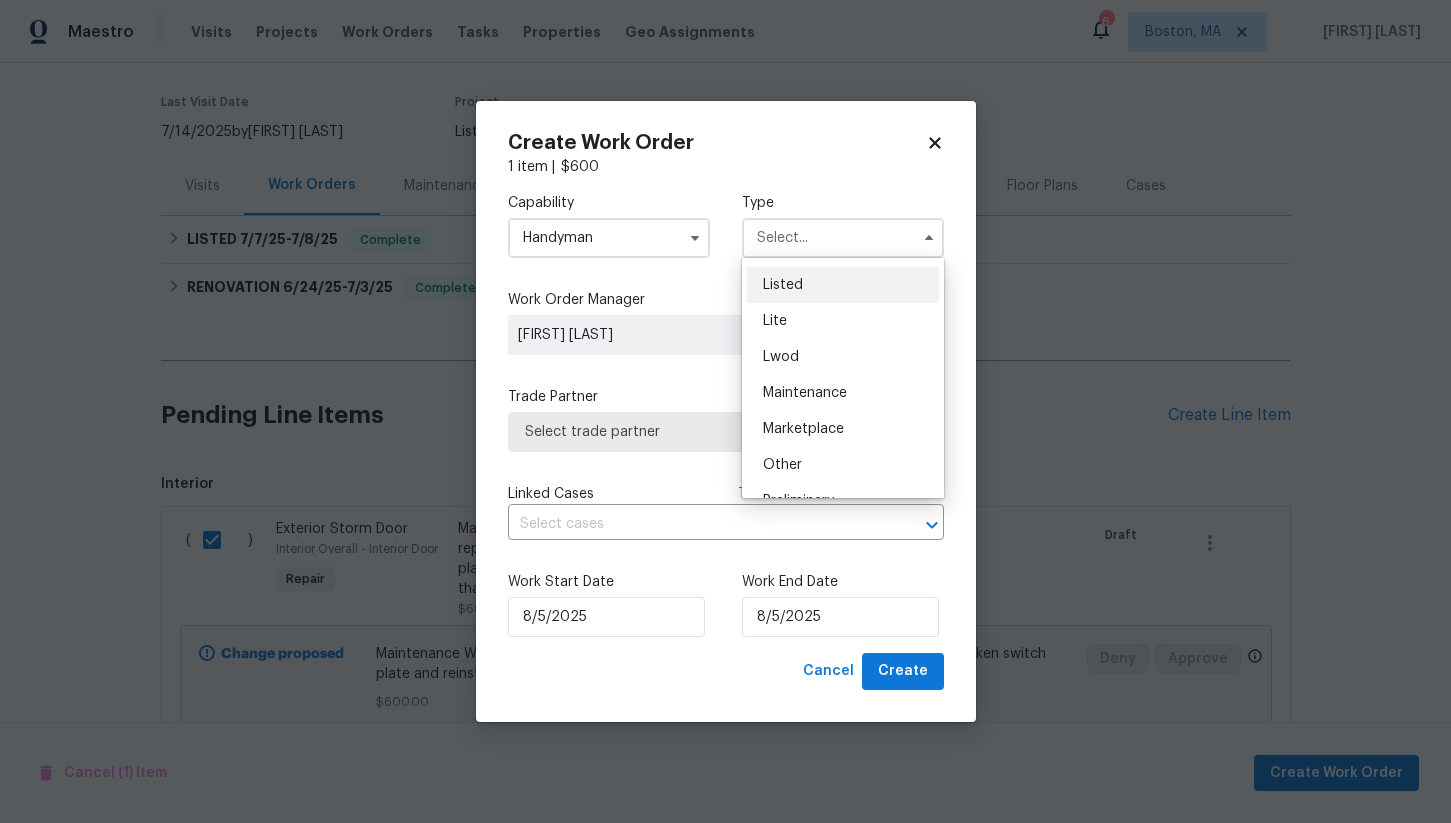 click on "Listed" at bounding box center (843, 285) 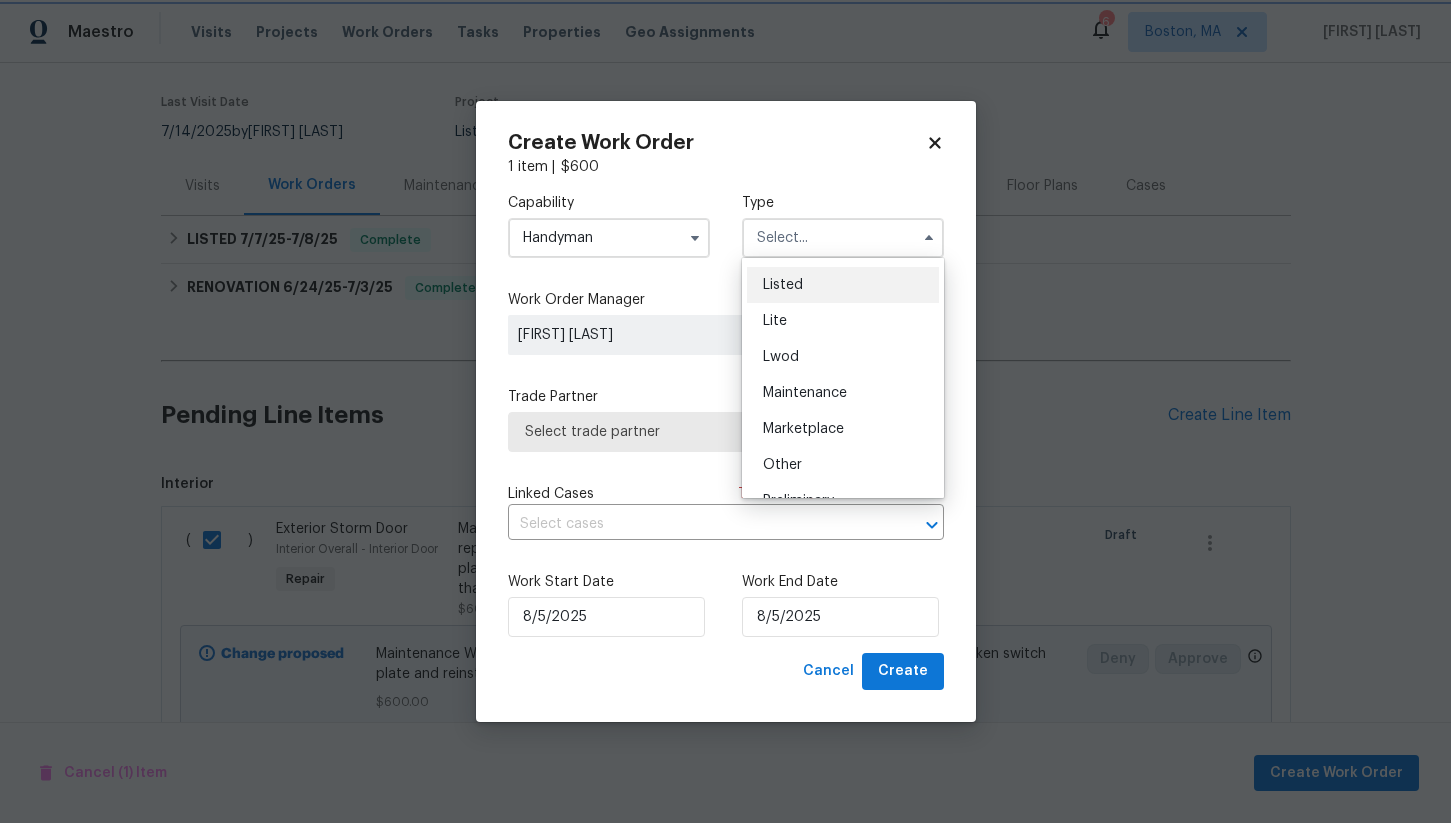 type on "Listed" 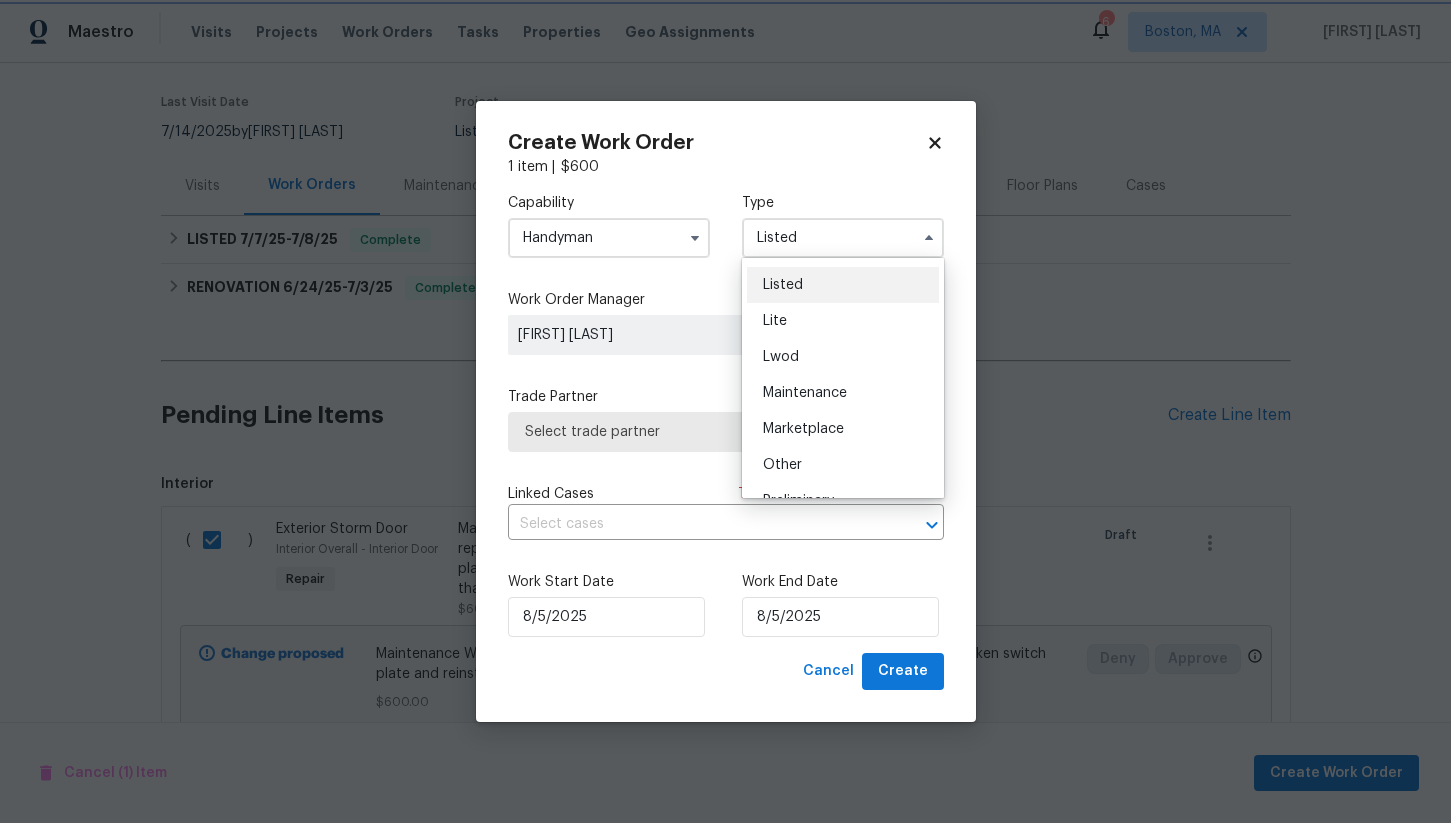 scroll, scrollTop: 0, scrollLeft: 0, axis: both 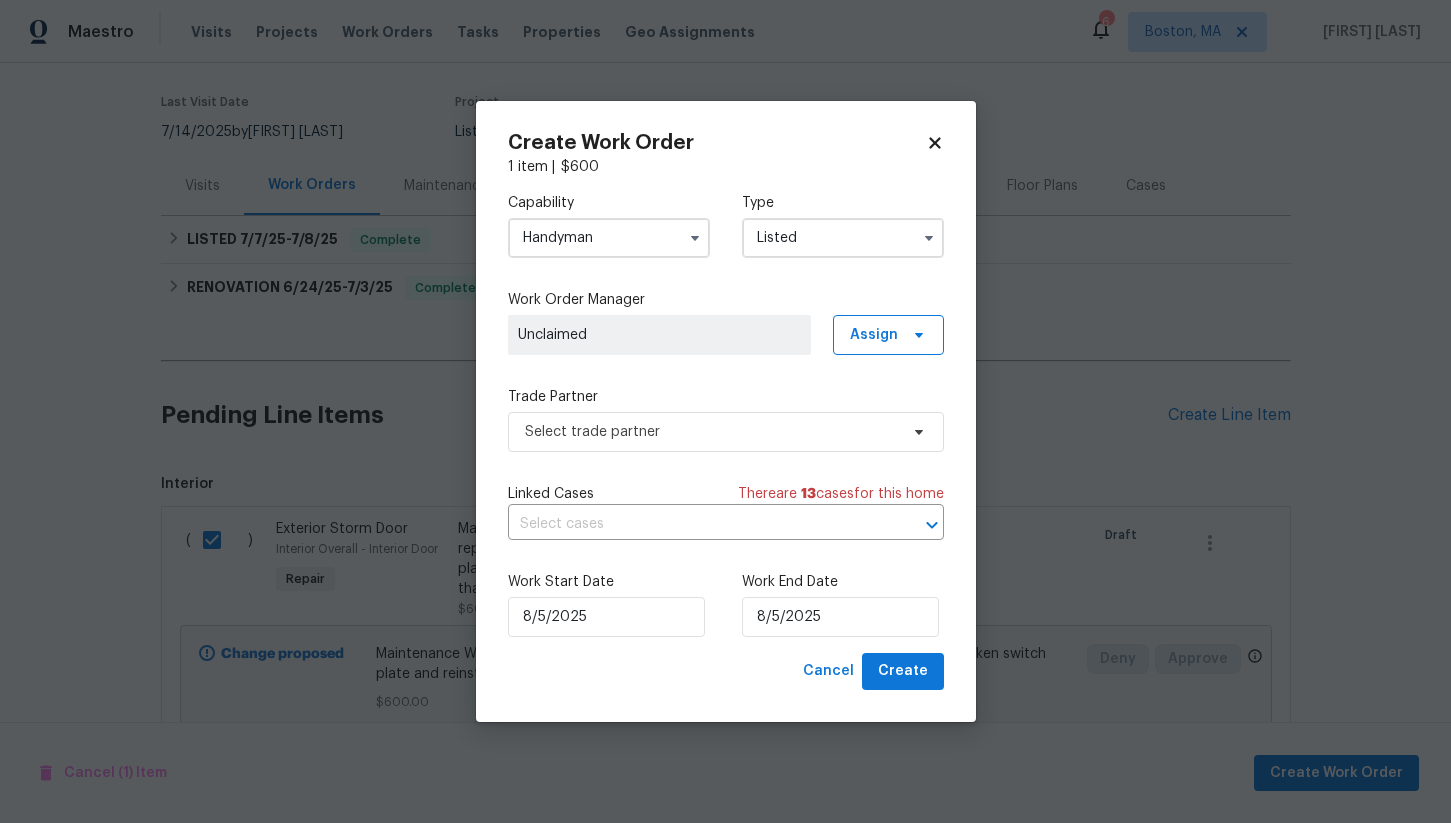 click on "Unclaimed" at bounding box center (659, 335) 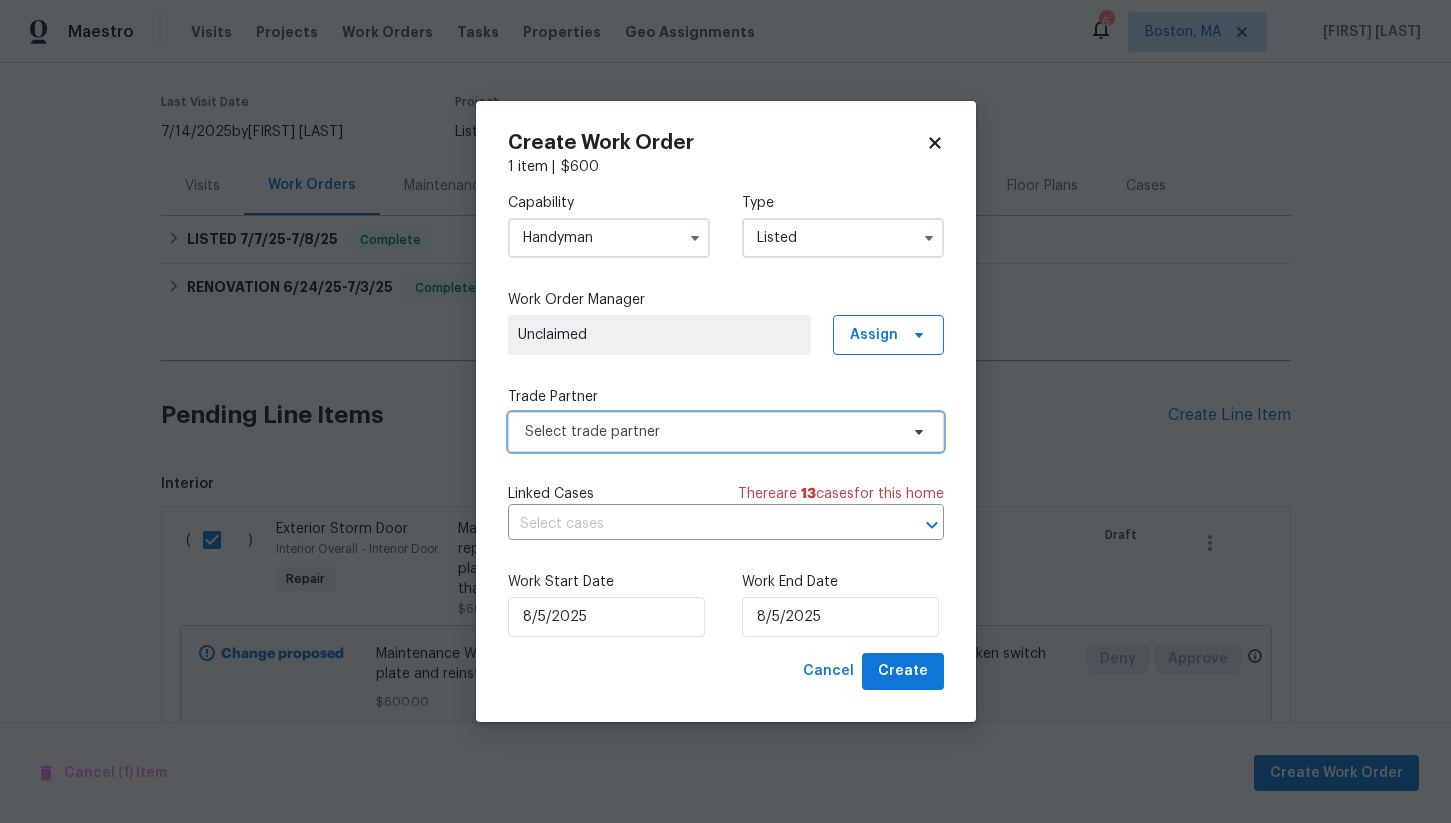 click on "Select trade partner" at bounding box center [711, 432] 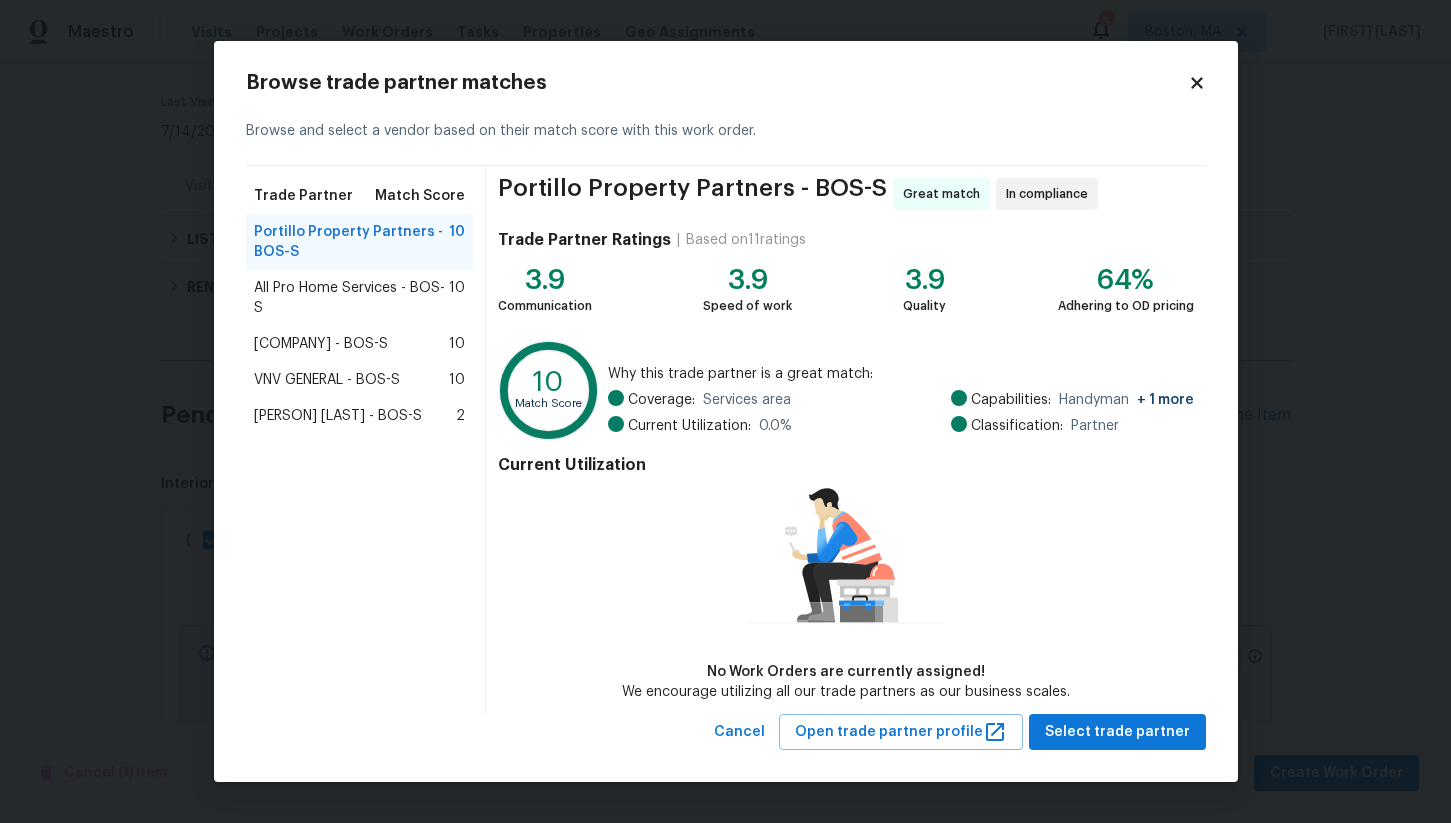 click on "All Pro Home Services - BOS-S" at bounding box center (352, 298) 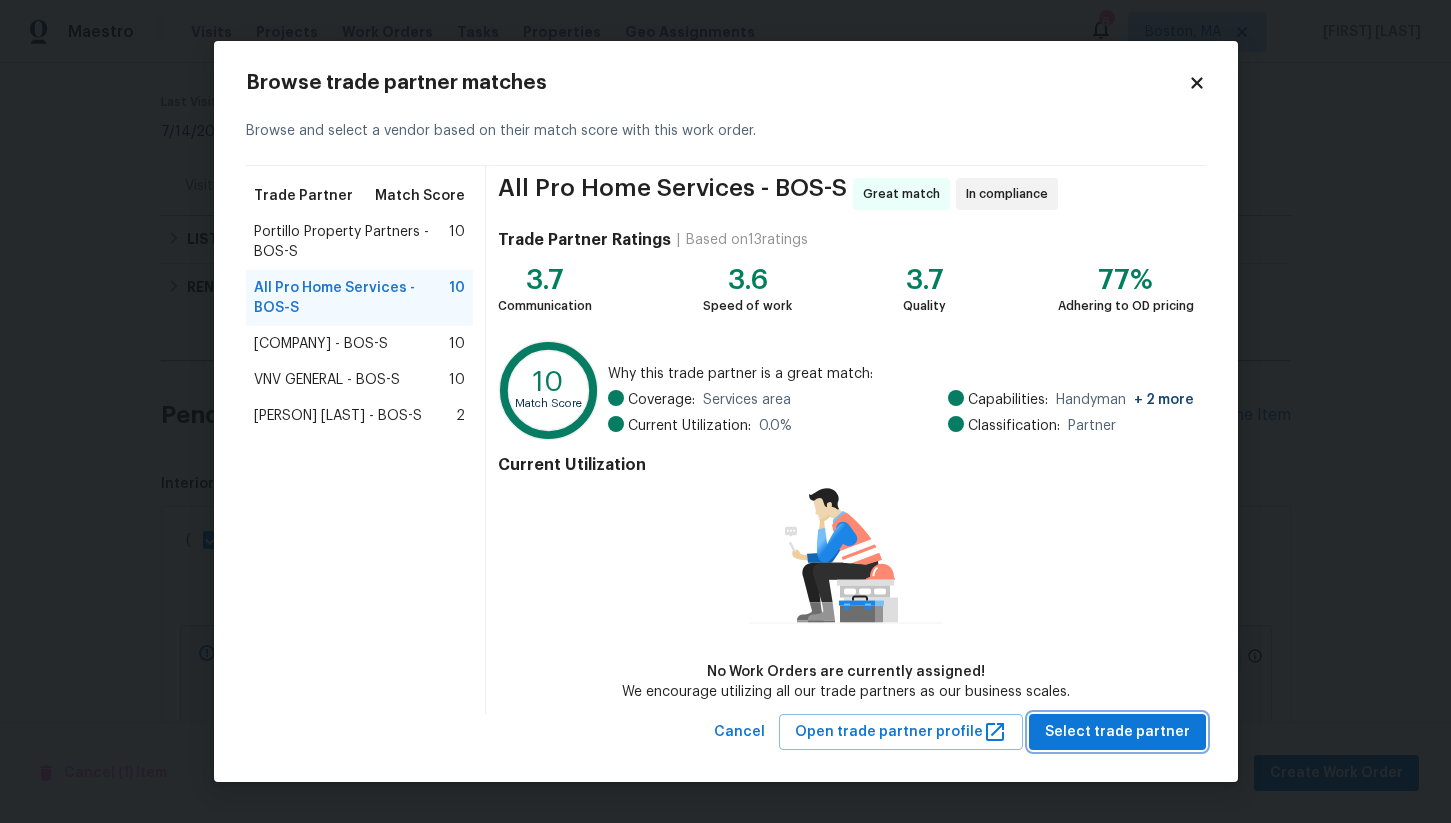 click on "Select trade partner" at bounding box center [1117, 732] 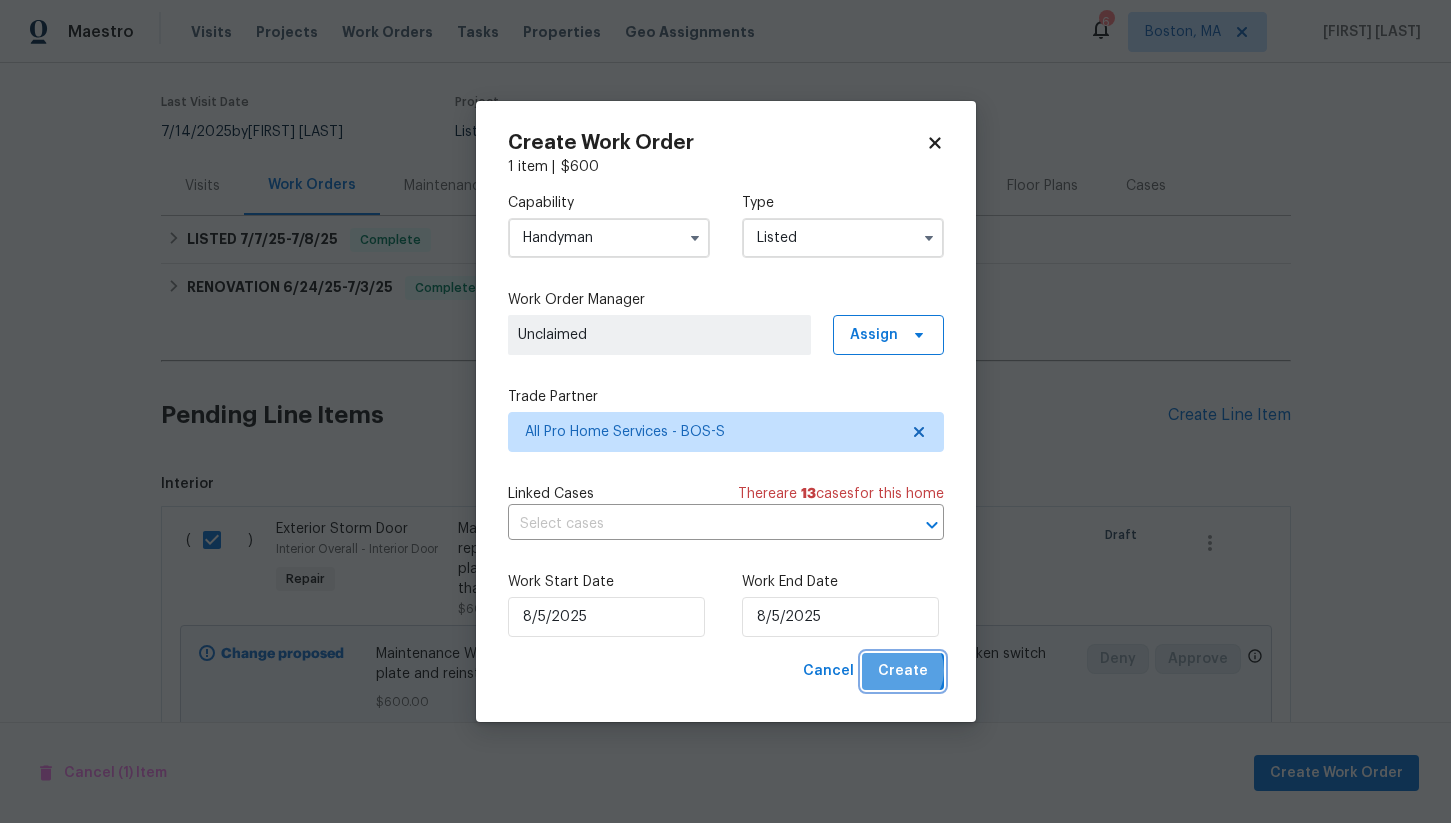 click on "Create" at bounding box center (903, 671) 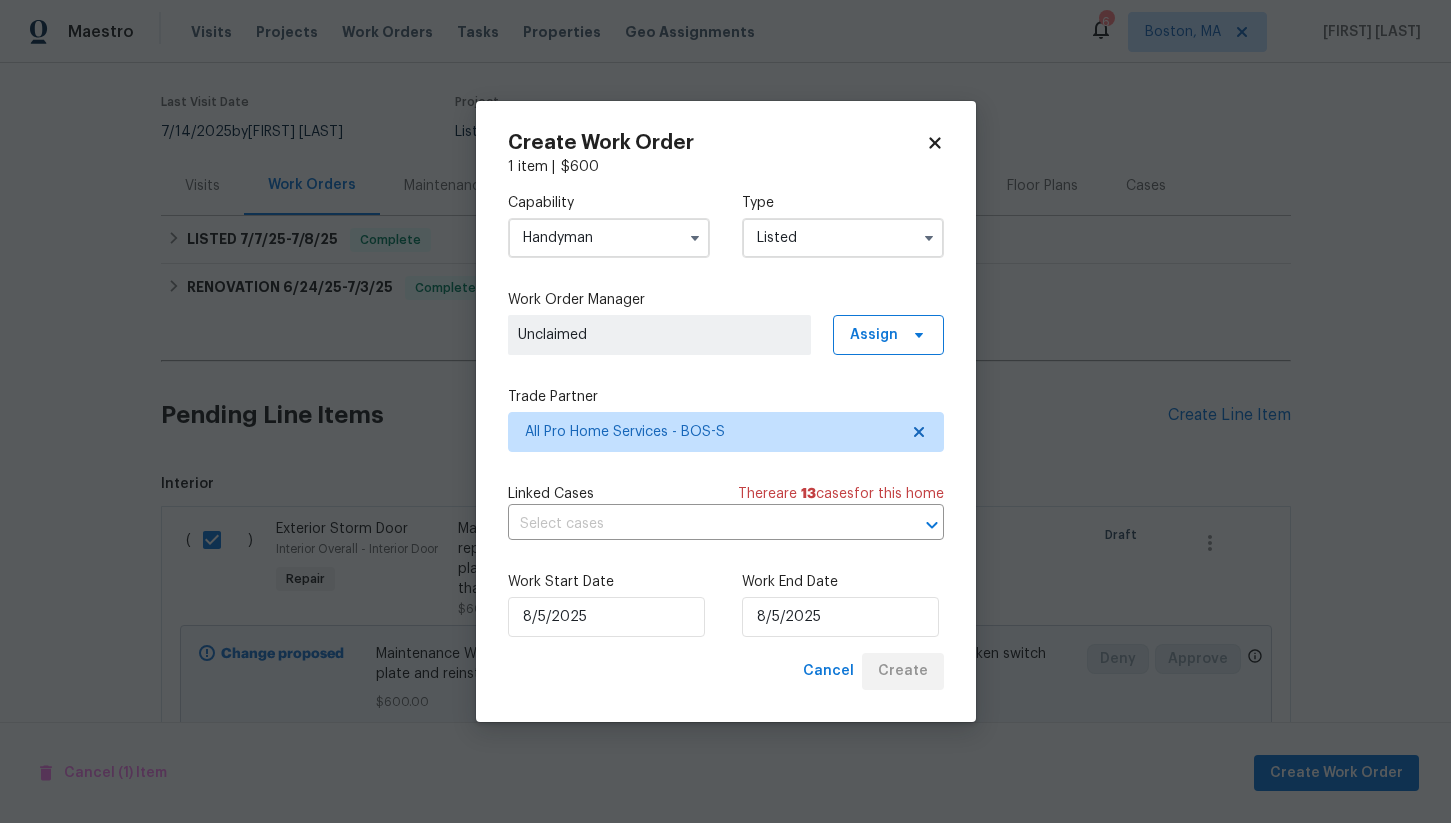 checkbox on "false" 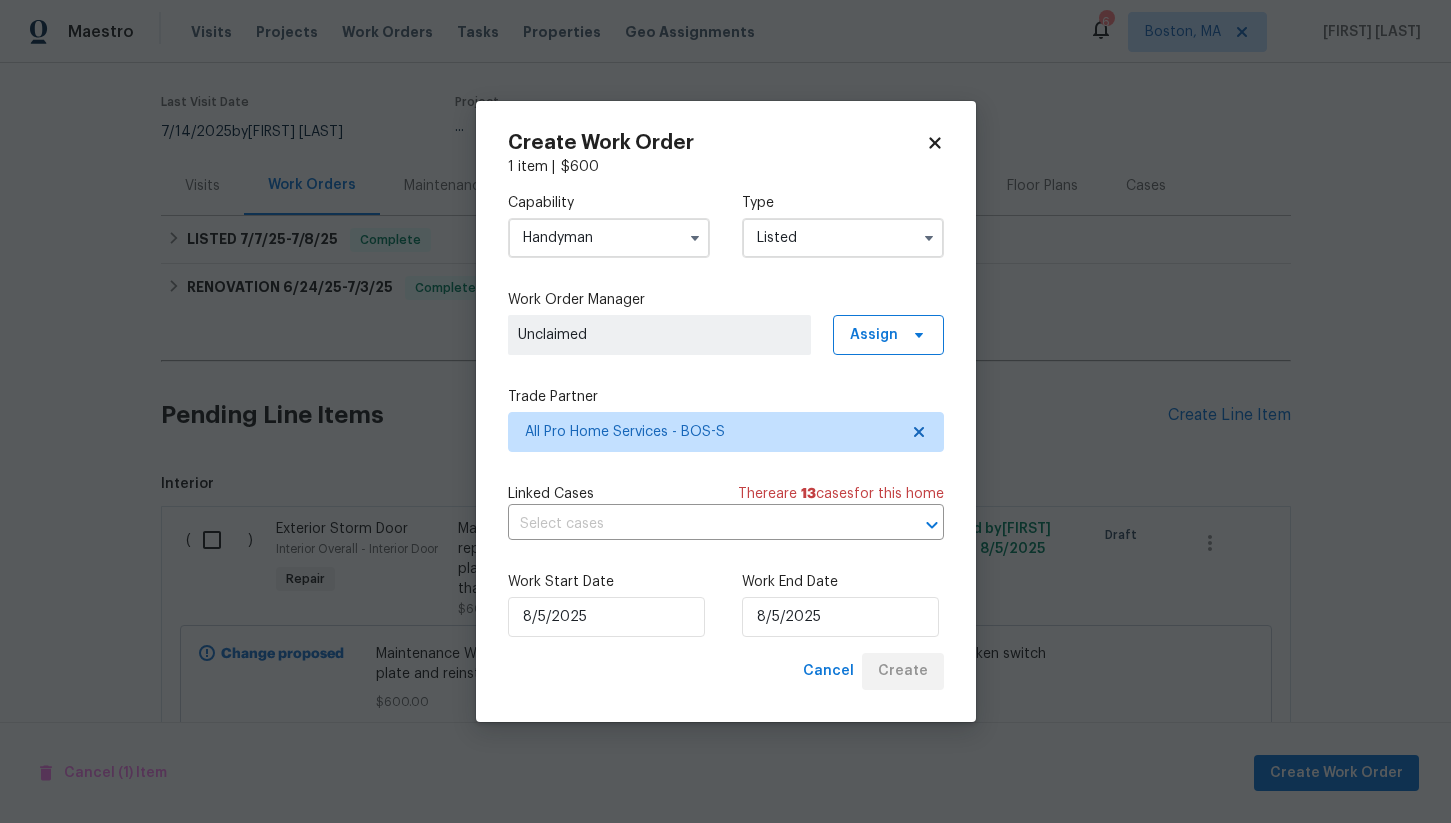 scroll, scrollTop: 0, scrollLeft: 0, axis: both 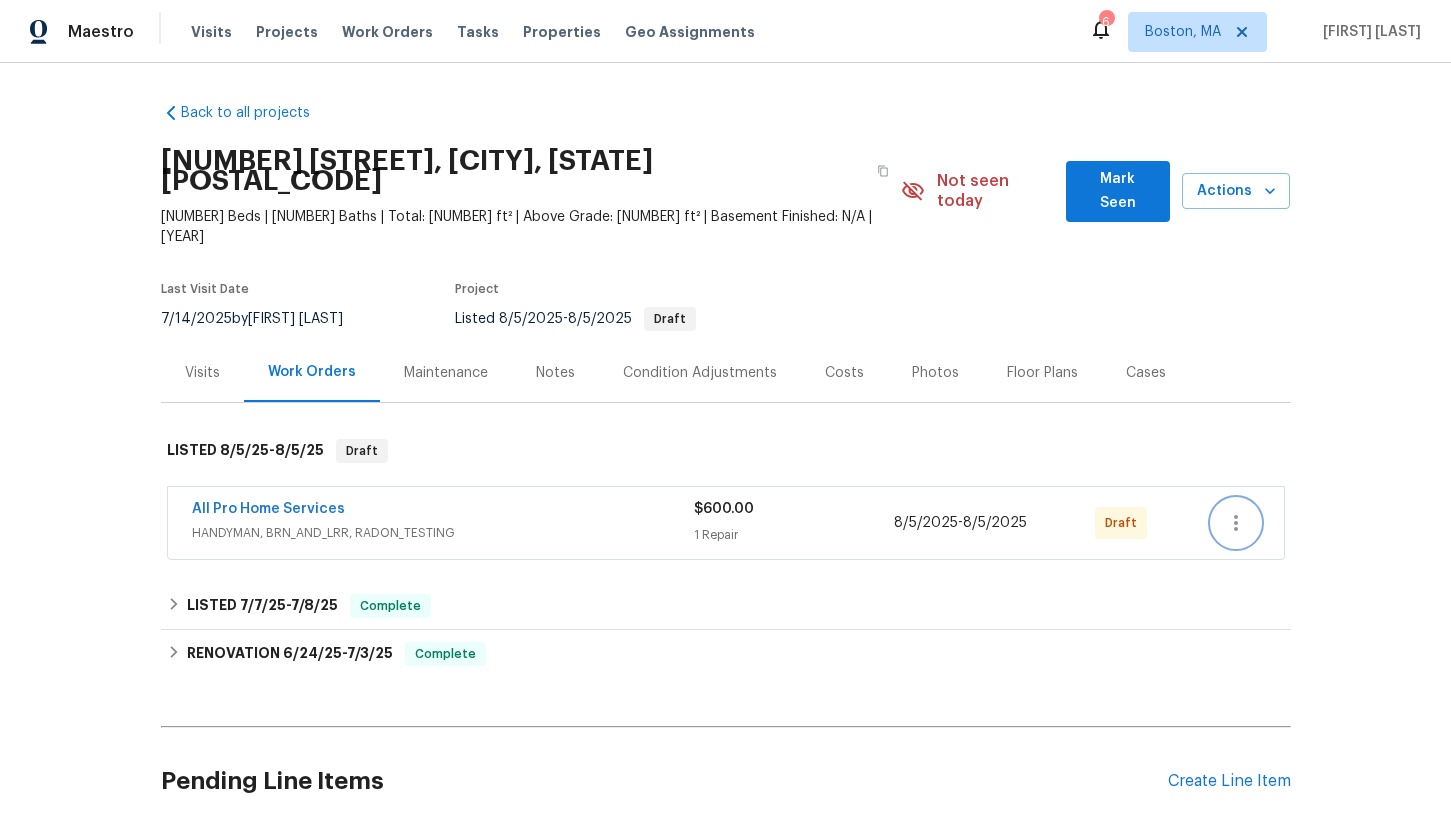 click 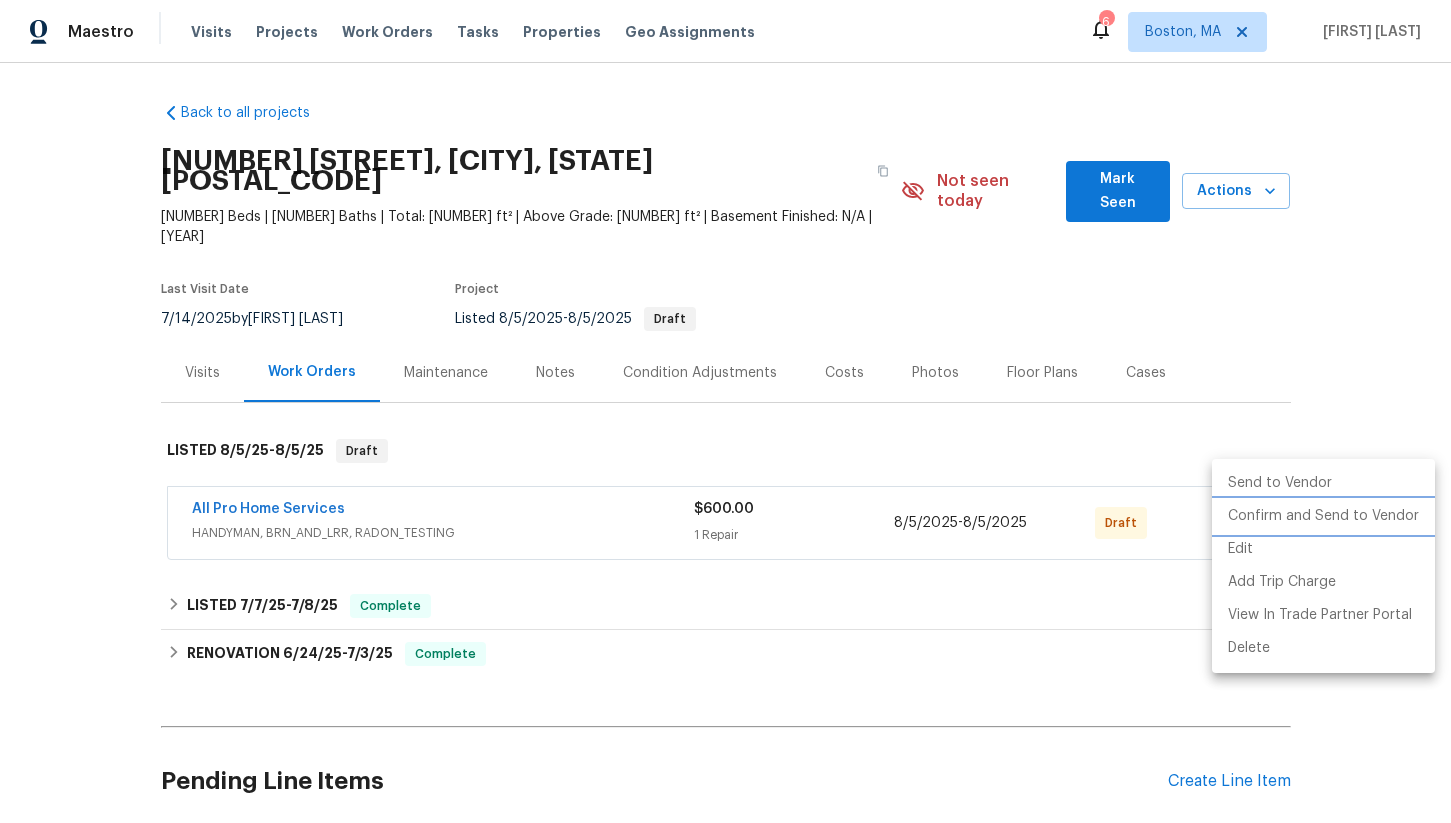 click on "Confirm and Send to Vendor" at bounding box center (1323, 516) 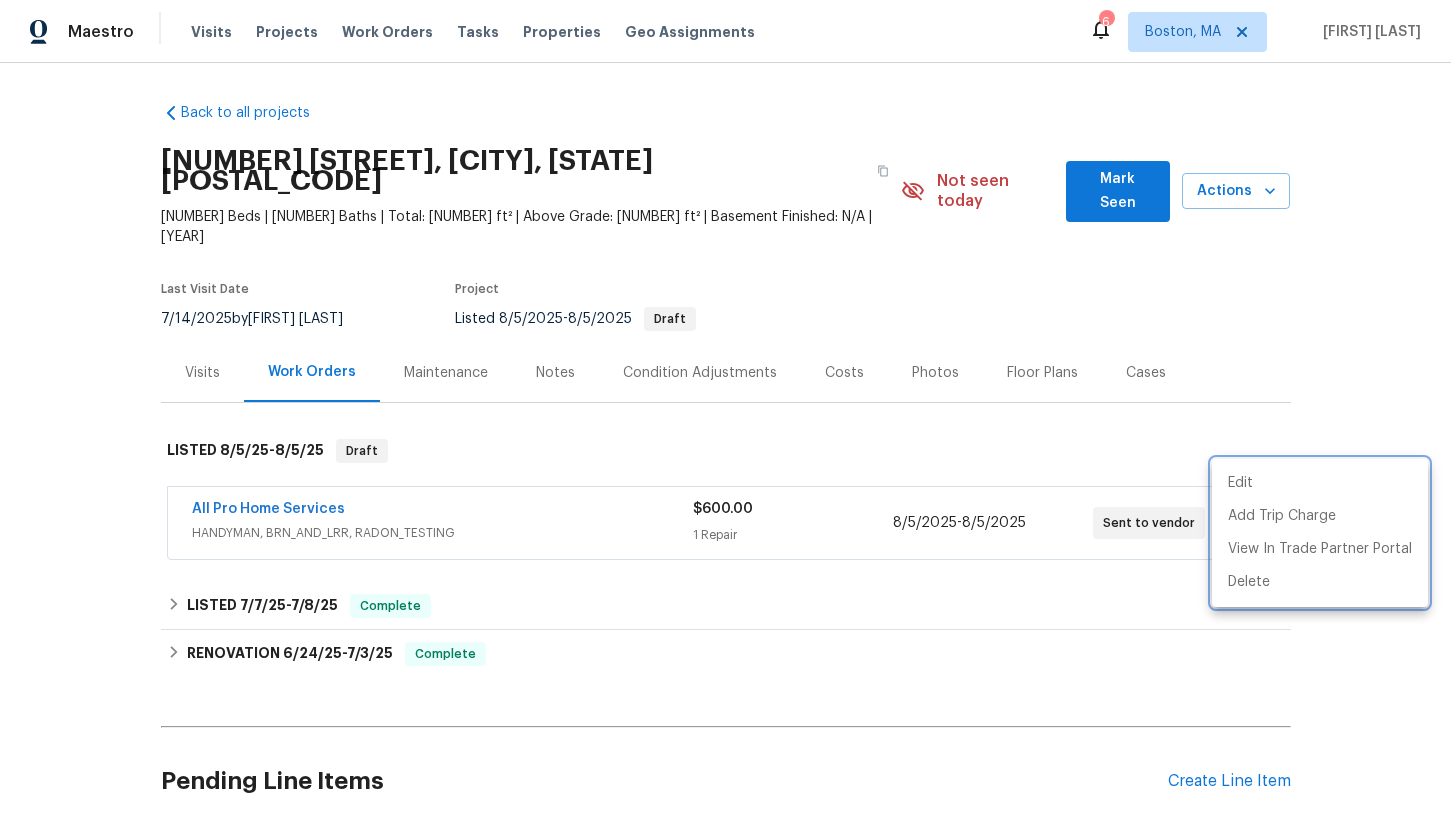 click at bounding box center (725, 411) 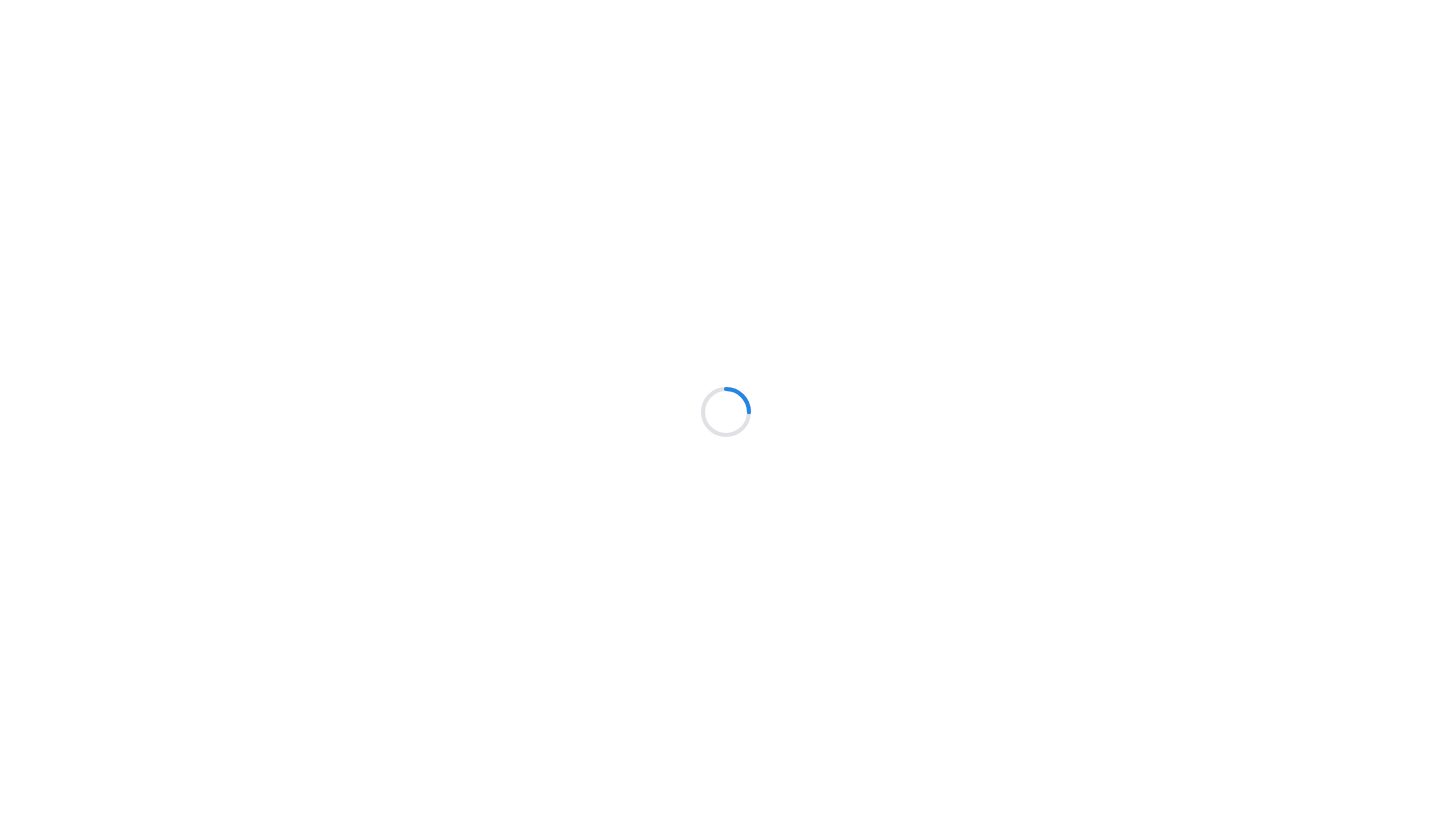 scroll, scrollTop: 0, scrollLeft: 0, axis: both 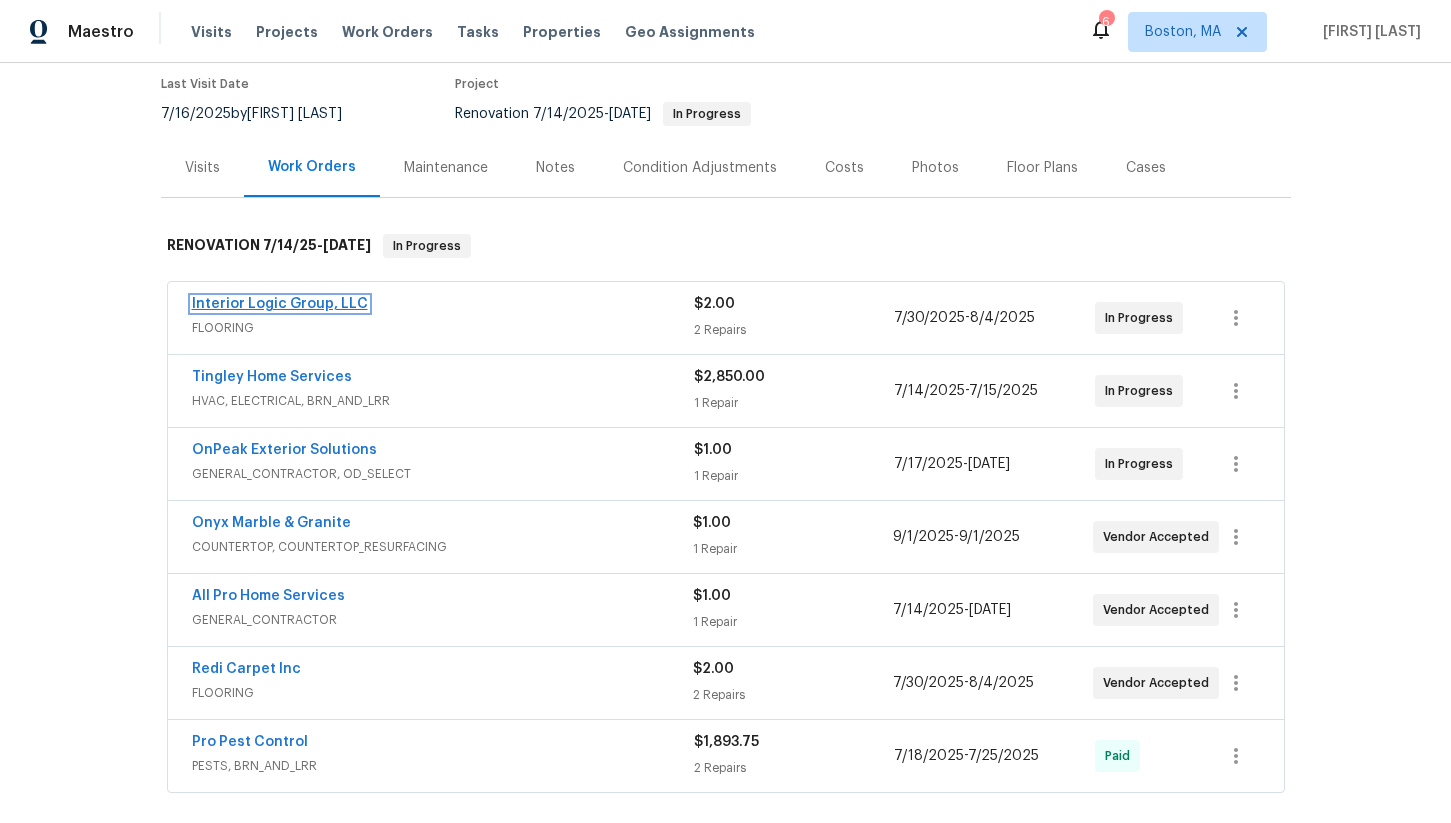 click on "Interior Logic Group, LLC" at bounding box center [280, 304] 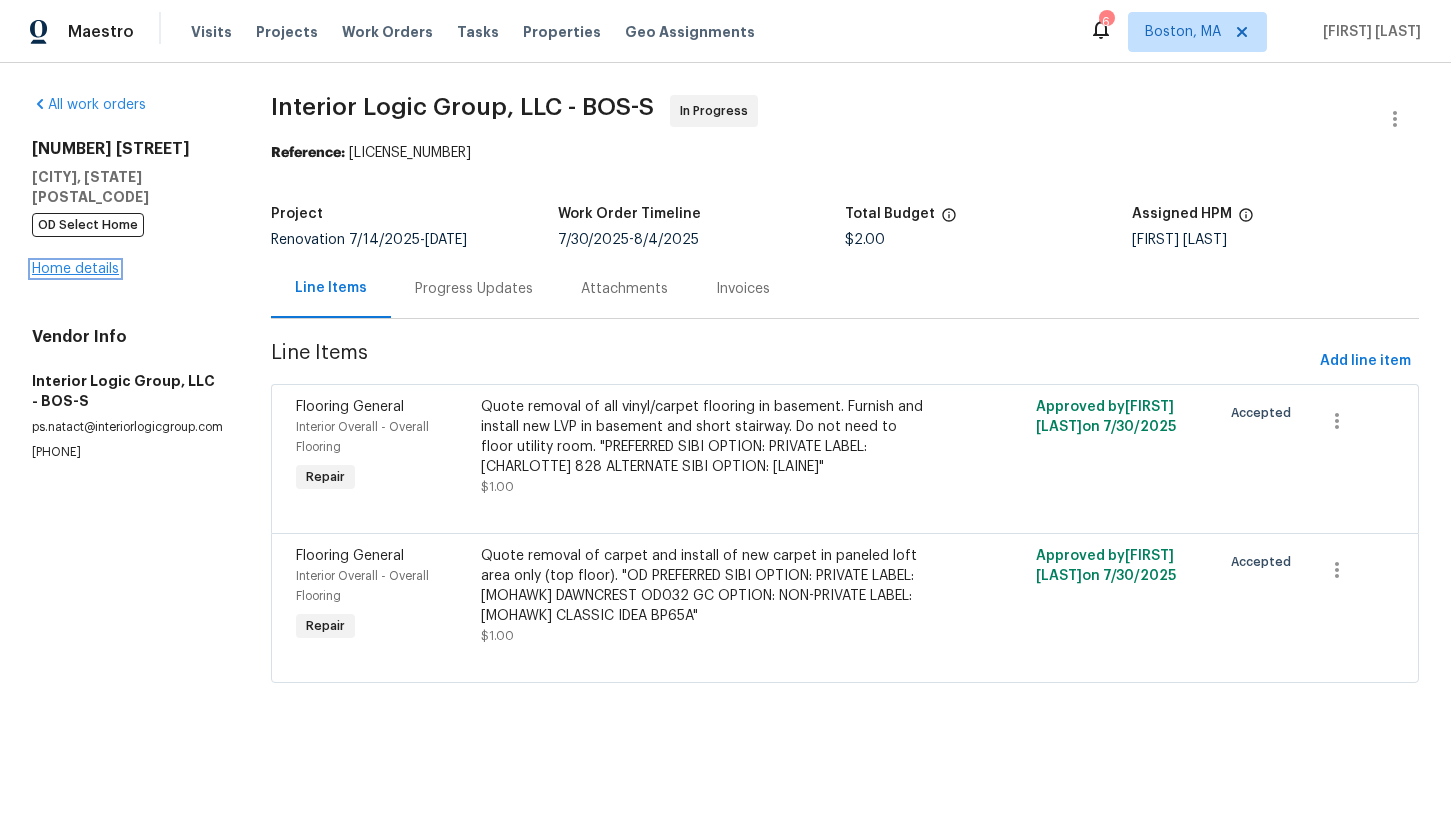 click on "Home details" at bounding box center (75, 269) 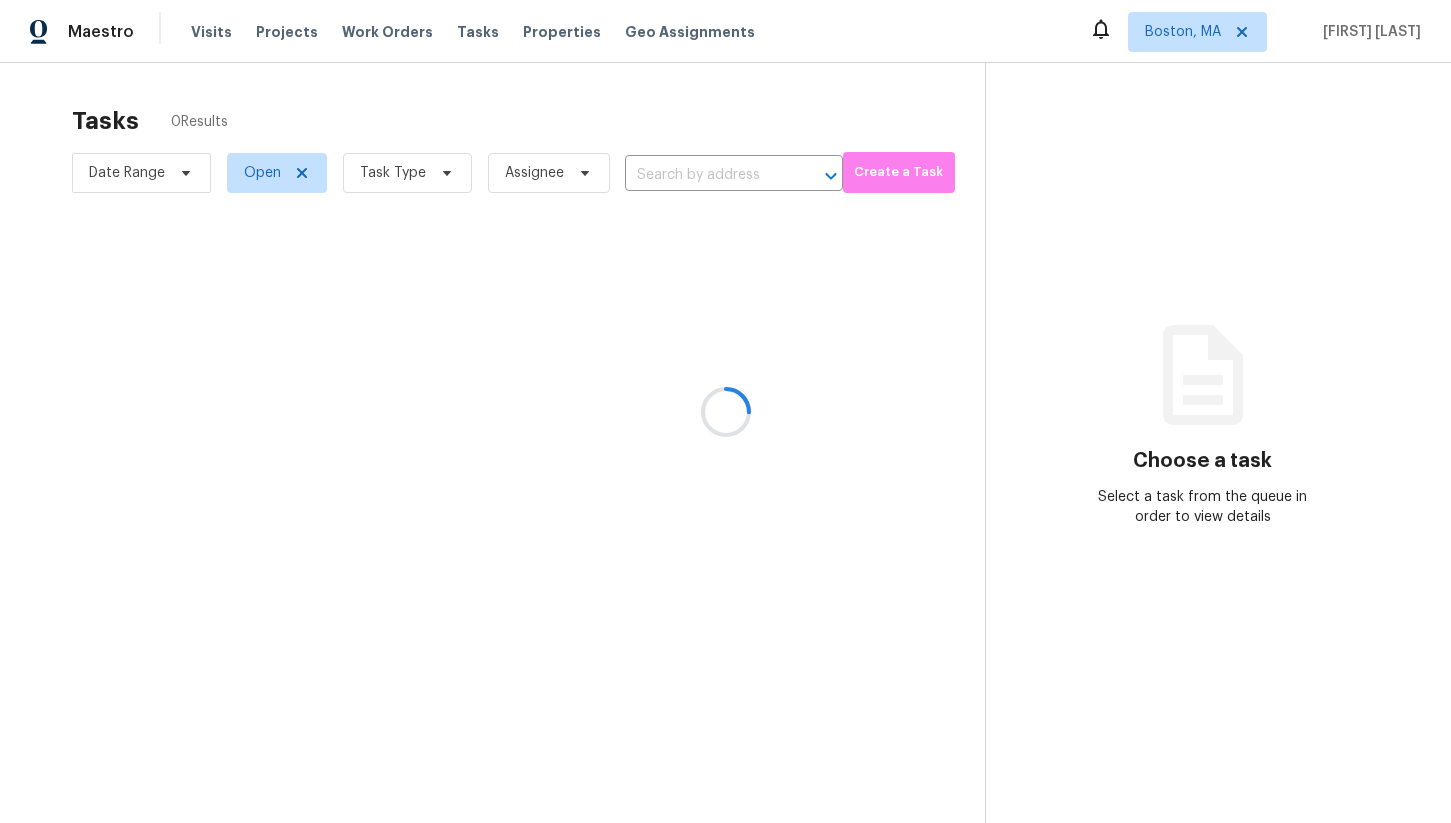 scroll, scrollTop: 0, scrollLeft: 0, axis: both 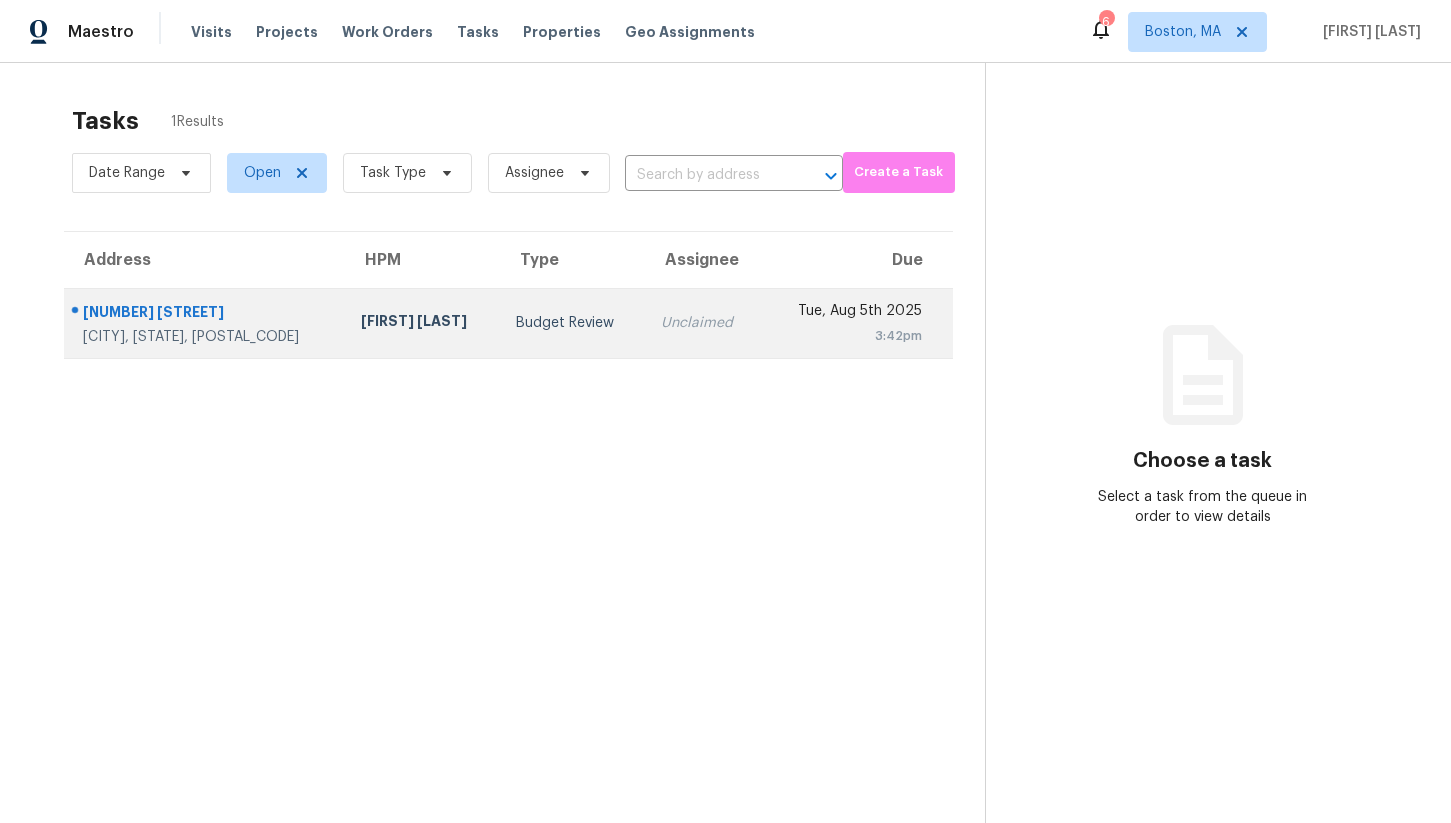 click on "[CITY], [STATE], [POSTAL_CODE]" at bounding box center (206, 337) 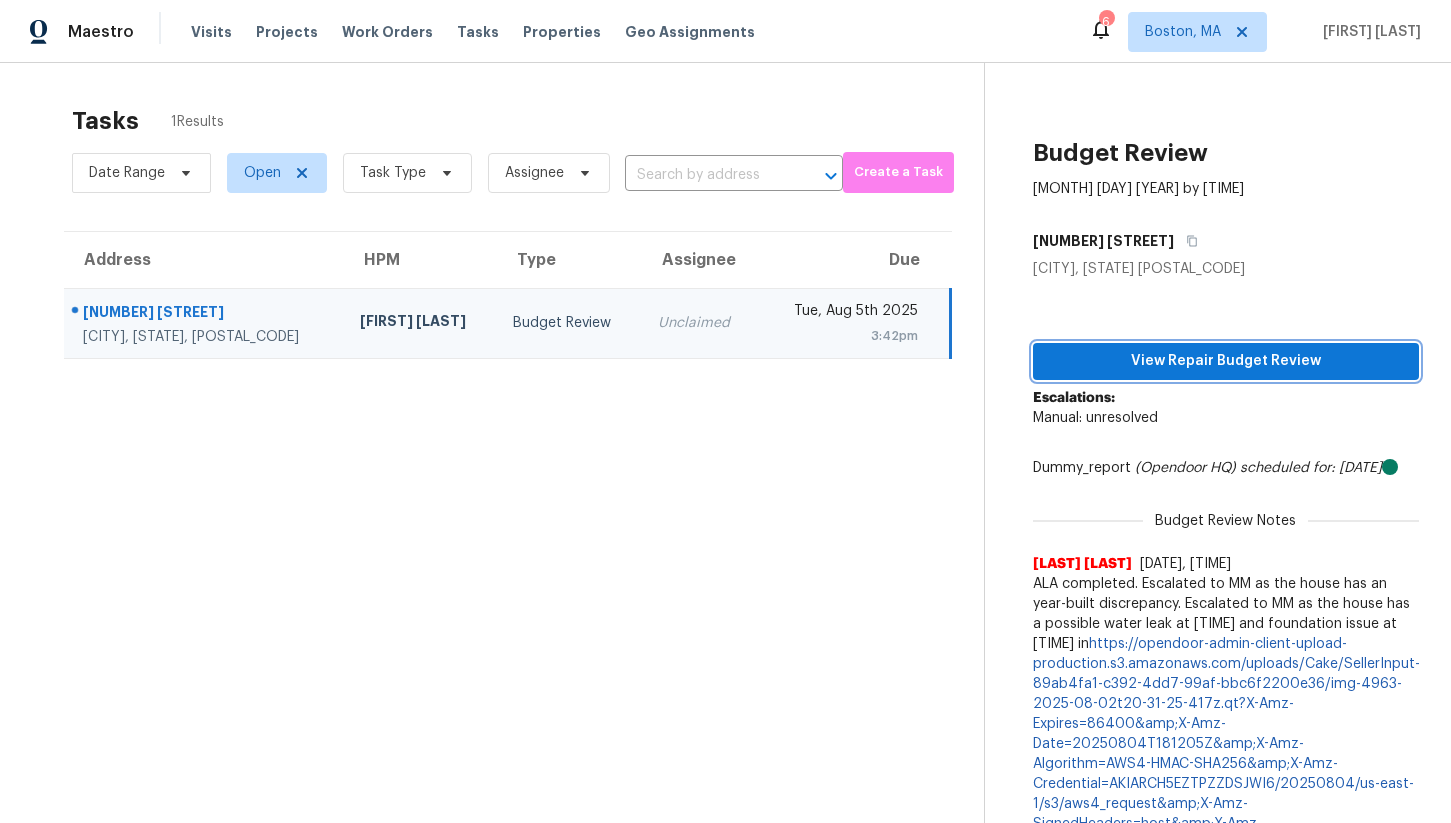 click on "View Repair Budget Review" at bounding box center [1226, 361] 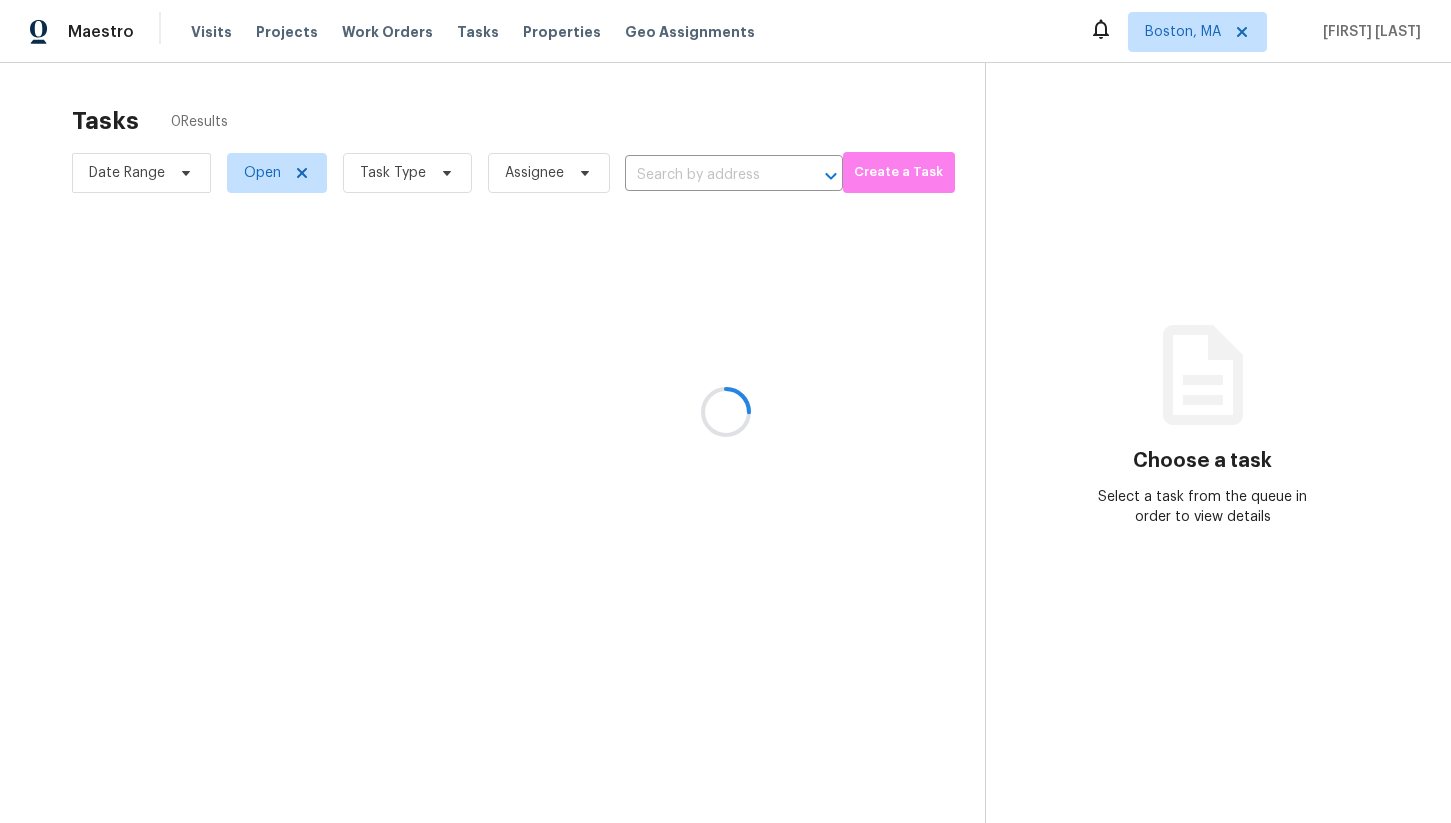 scroll, scrollTop: 0, scrollLeft: 0, axis: both 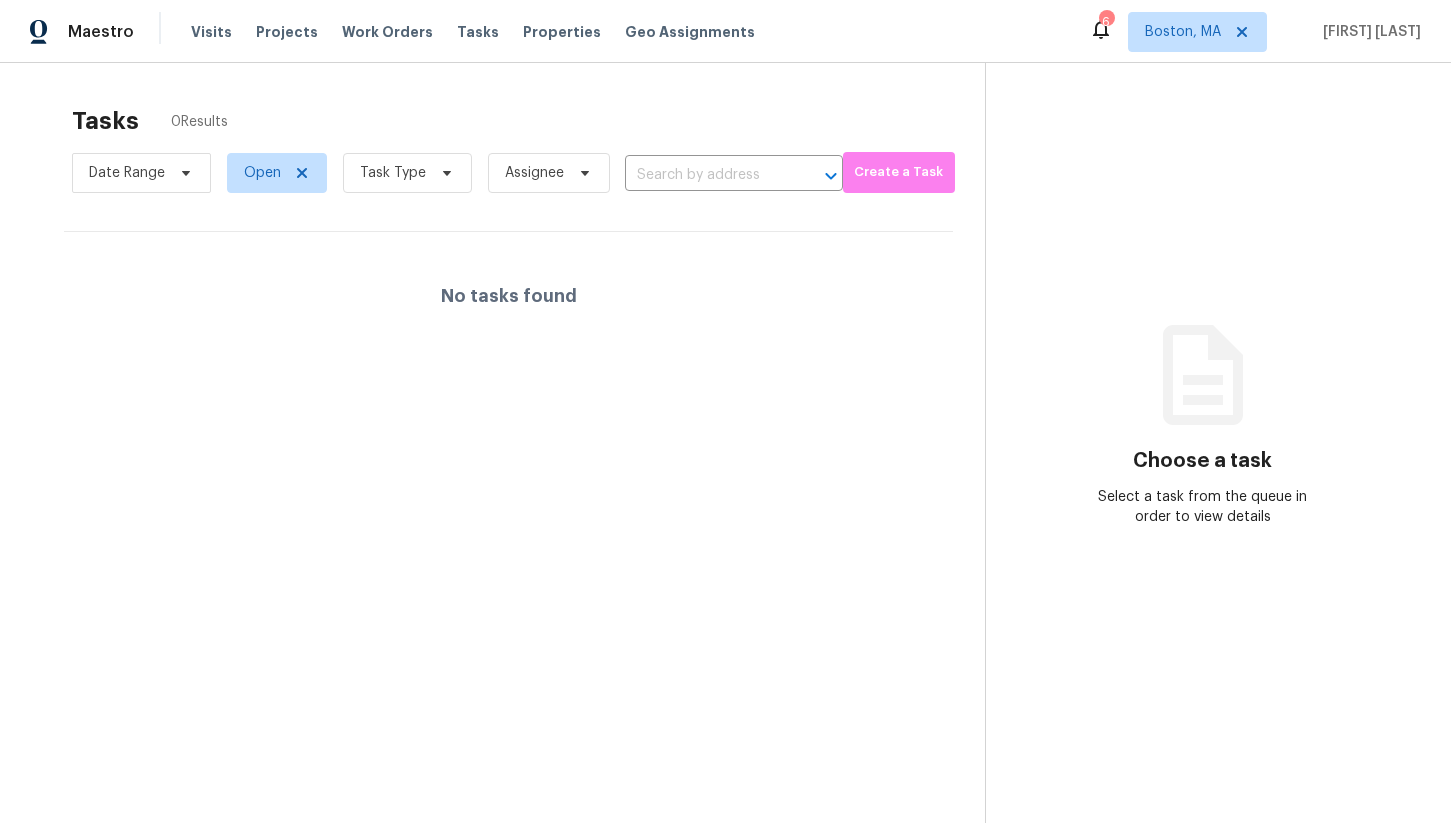 click on "Visits Projects Work Orders Tasks Properties Geo Assignments" at bounding box center (485, 32) 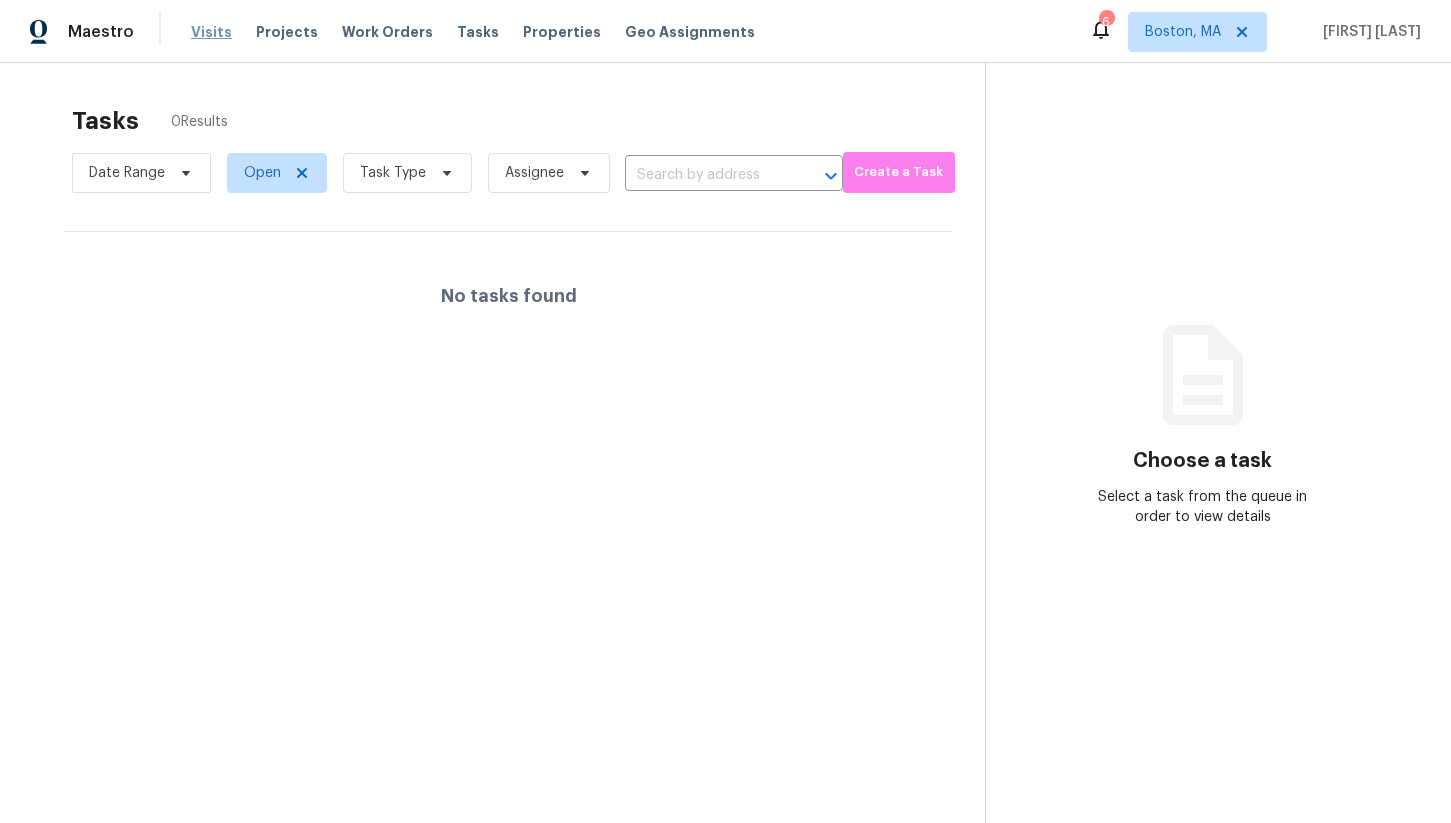 click on "Visits" at bounding box center (211, 32) 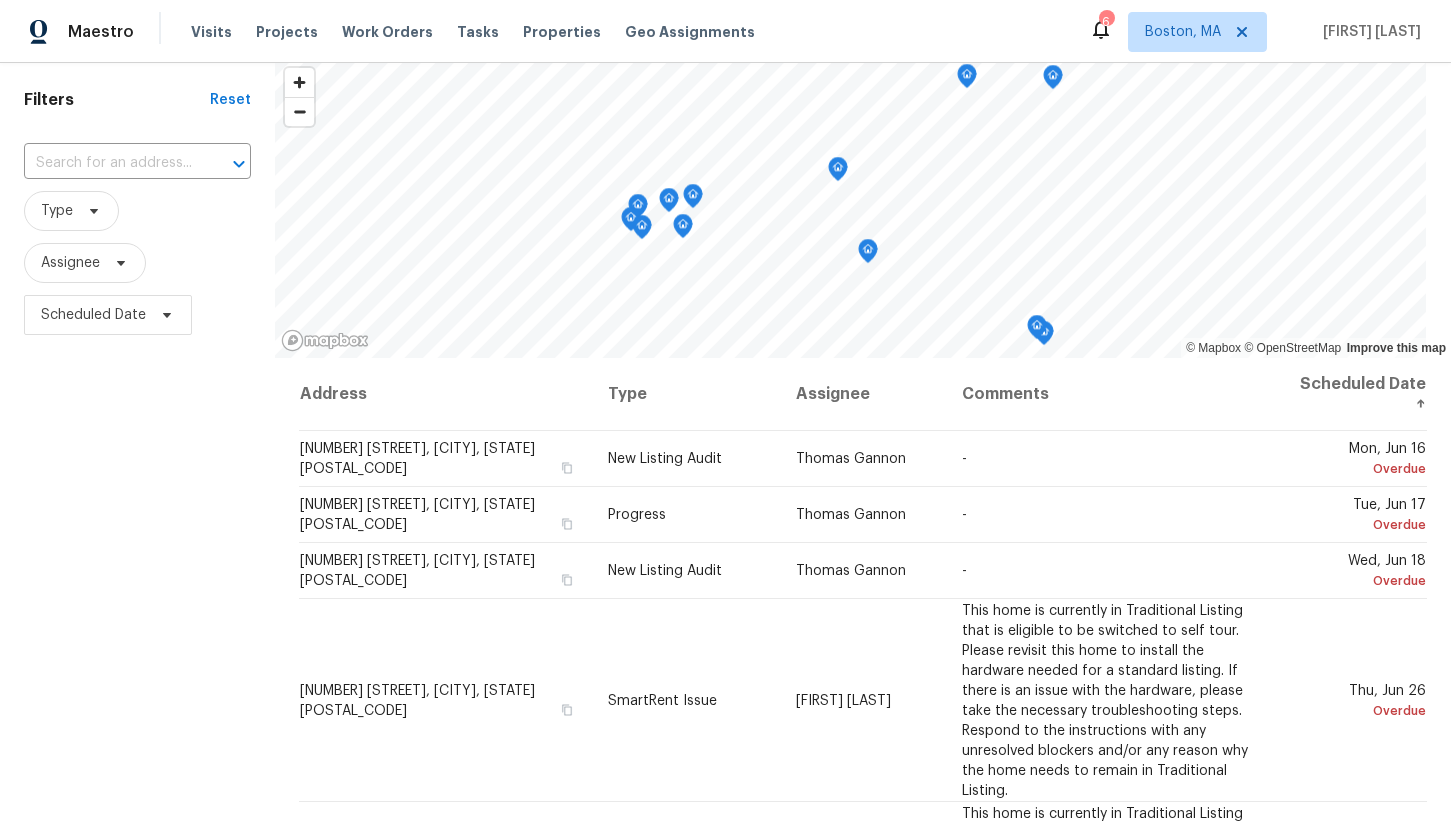 scroll, scrollTop: 258, scrollLeft: 0, axis: vertical 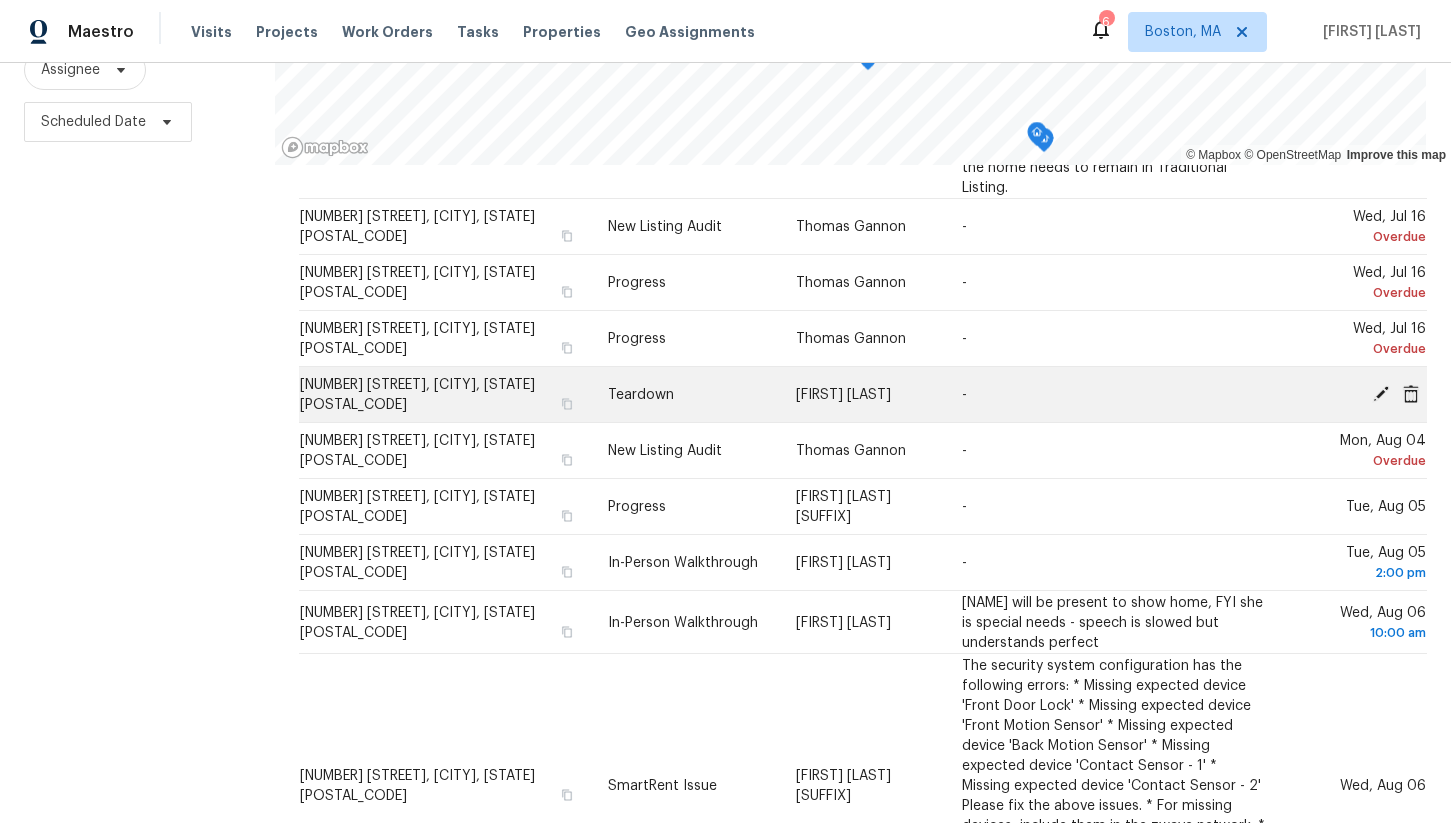 click 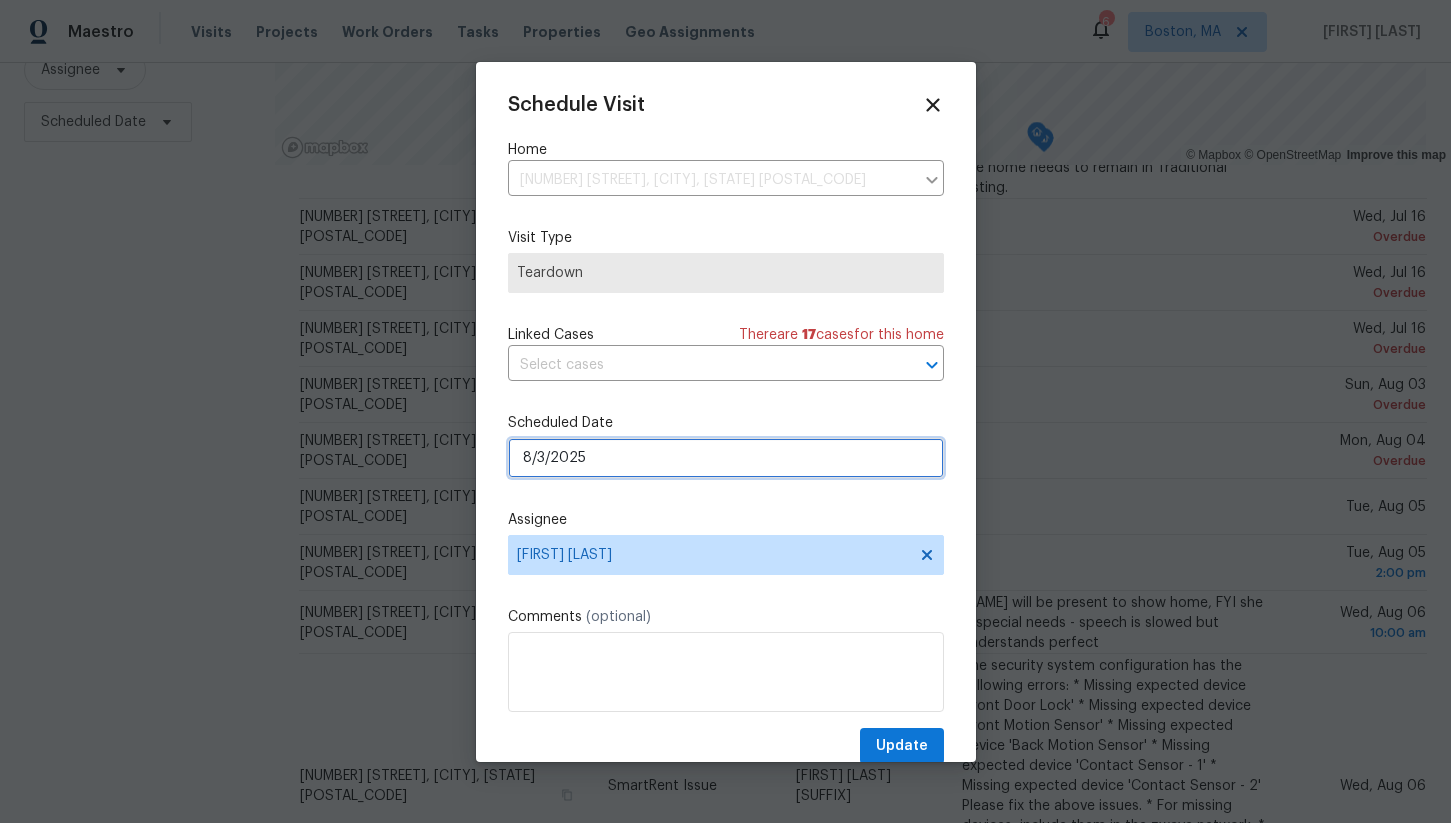 click on "8/3/2025" at bounding box center [726, 458] 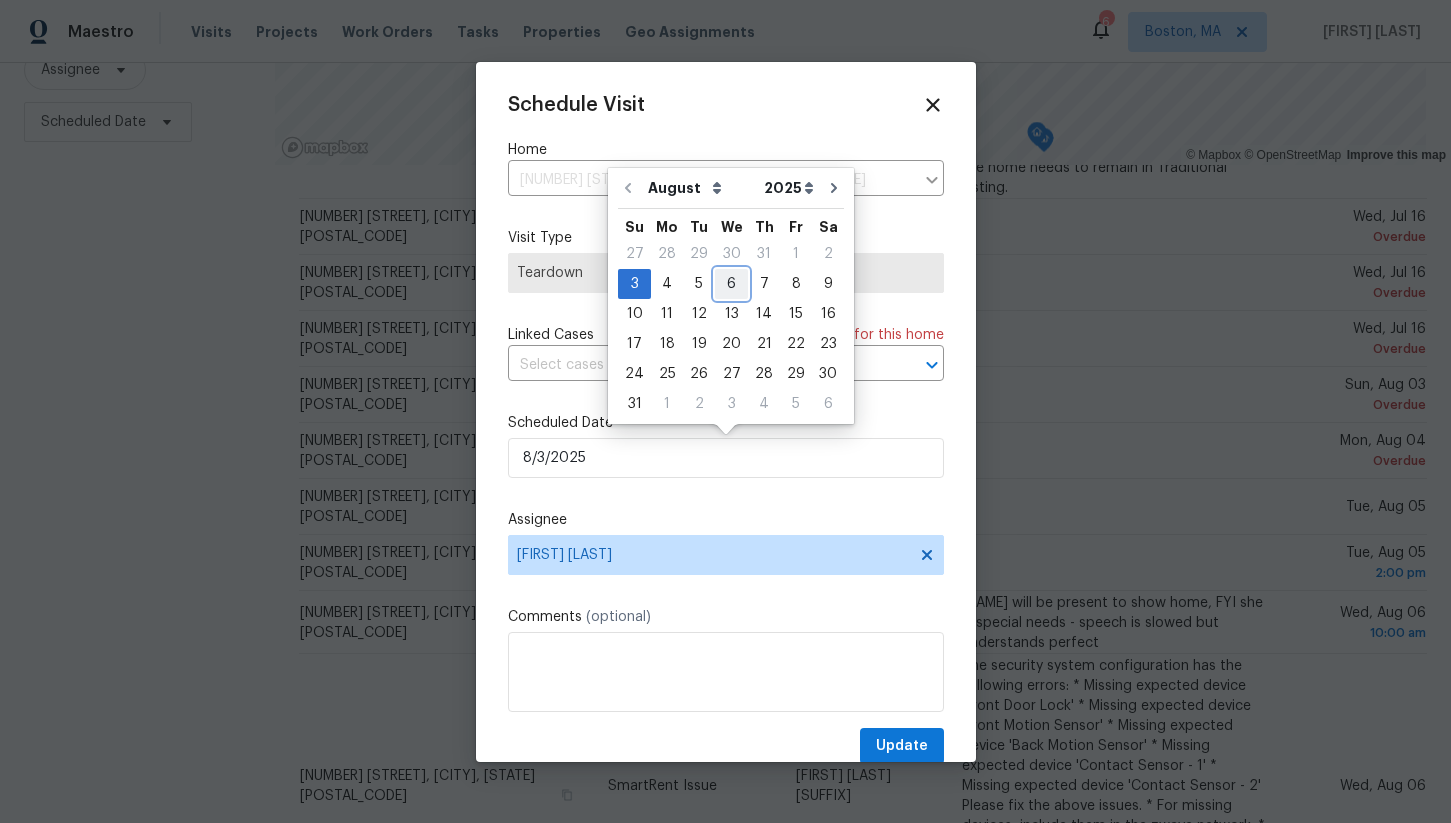 click on "6" at bounding box center [731, 284] 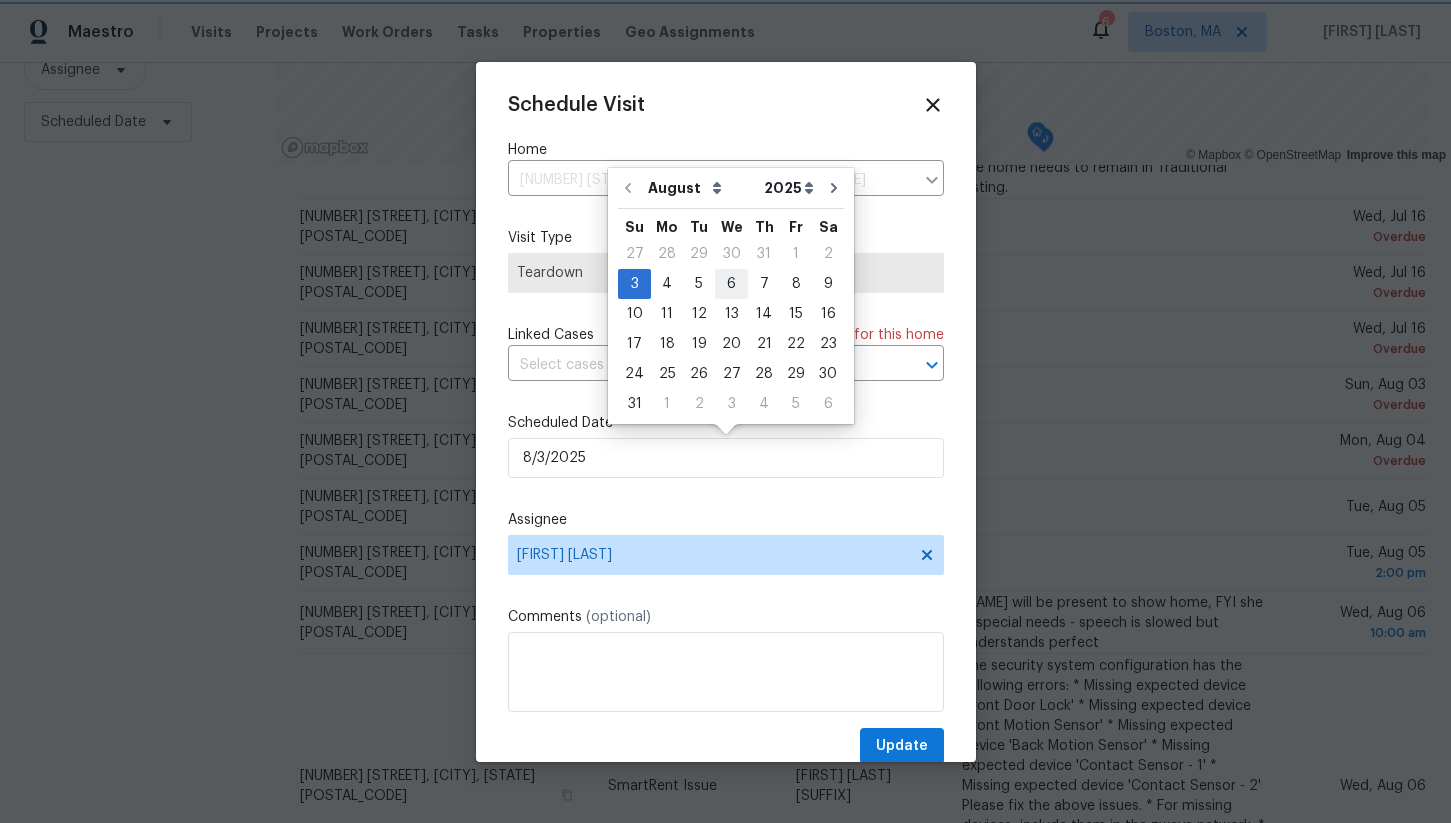 type on "8/6/2025" 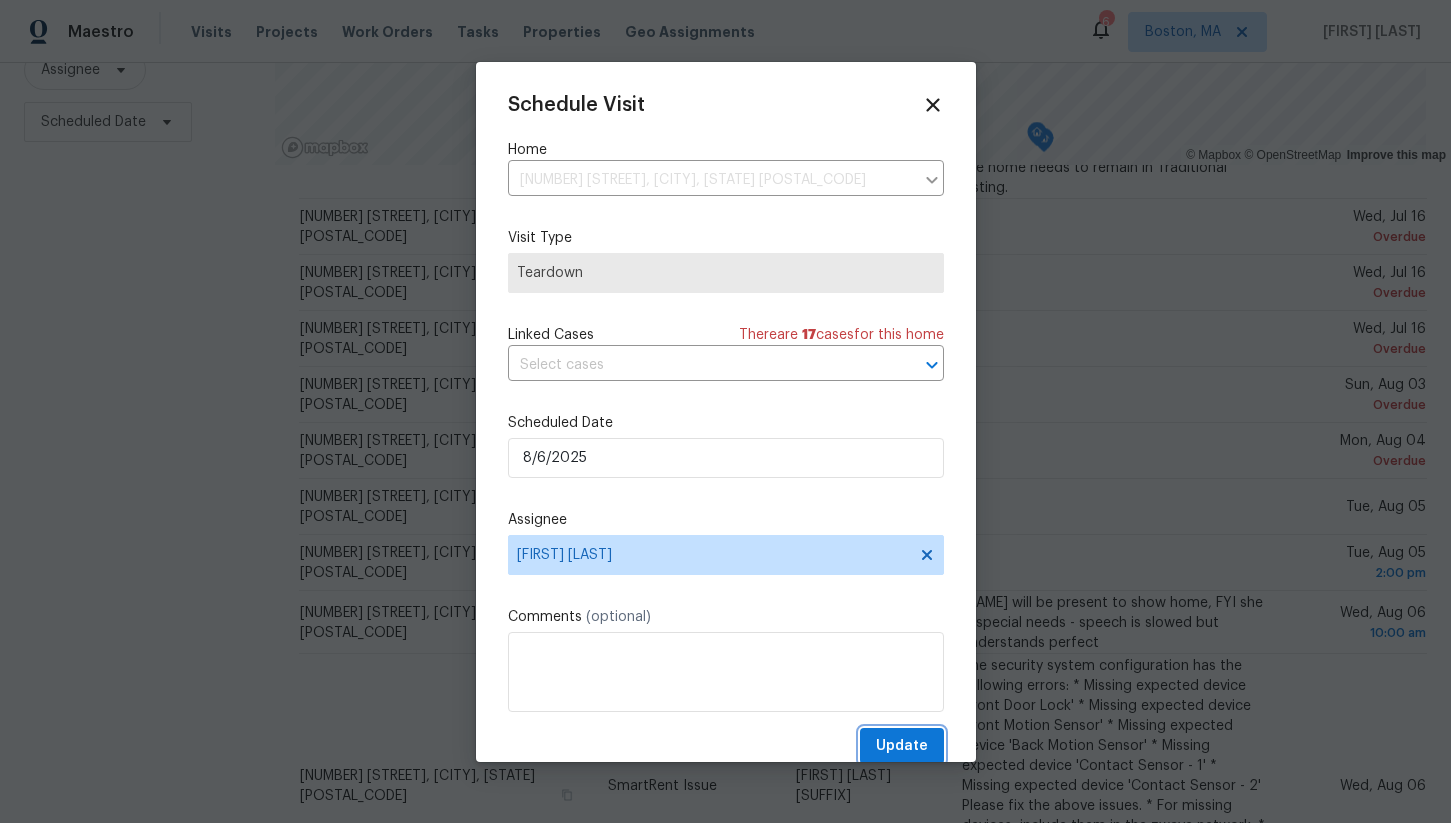 click on "Update" at bounding box center (902, 746) 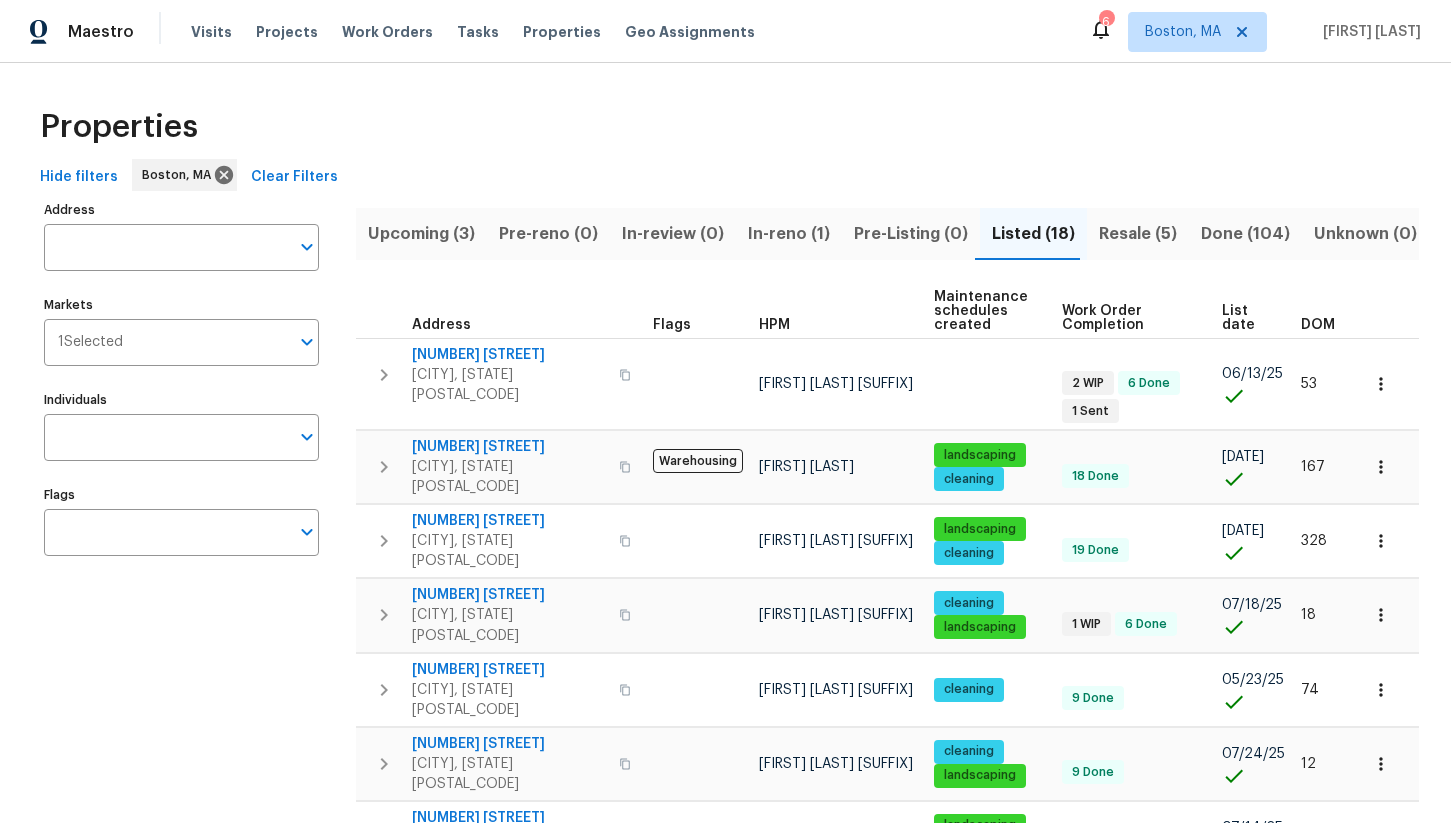 scroll, scrollTop: 0, scrollLeft: 0, axis: both 